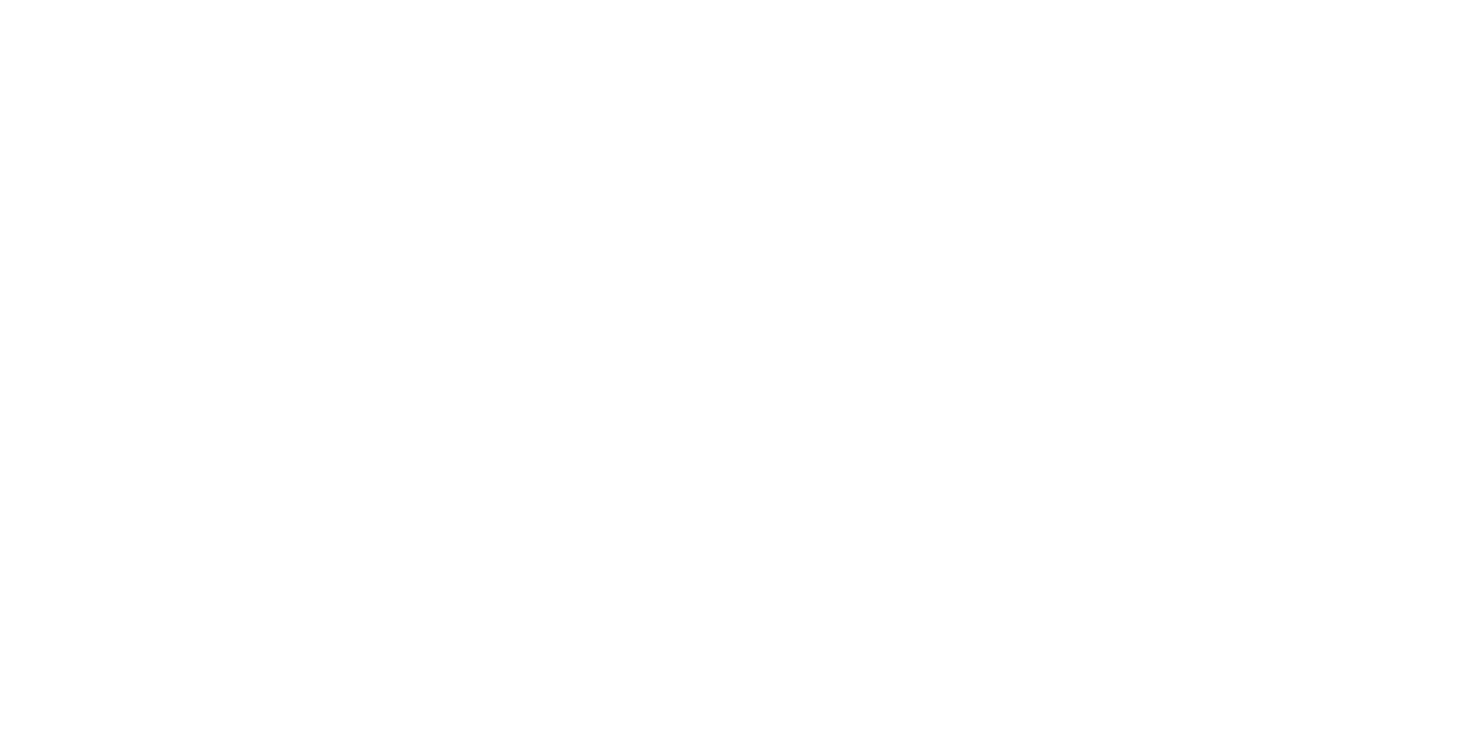 scroll, scrollTop: 0, scrollLeft: 0, axis: both 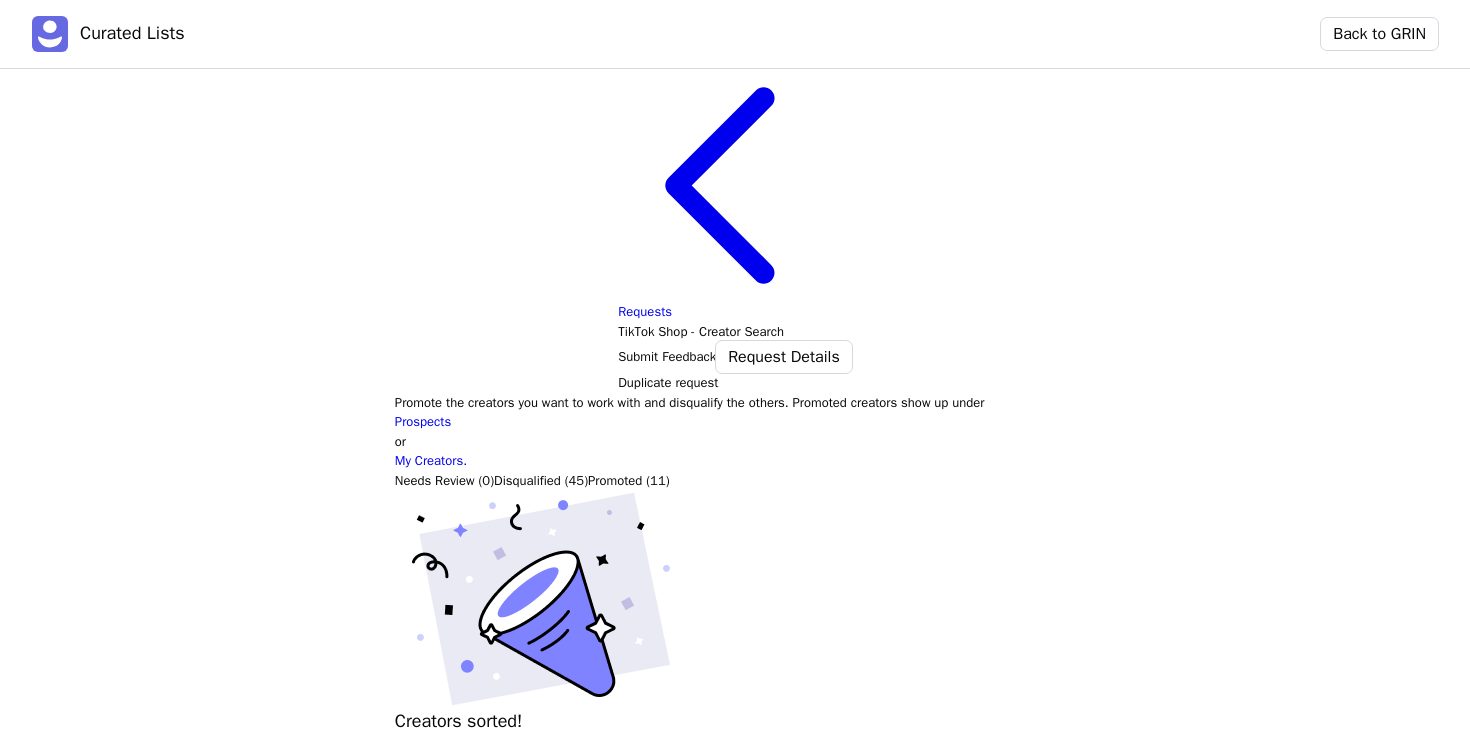 click on "Disqualified (45)" at bounding box center (541, 481) 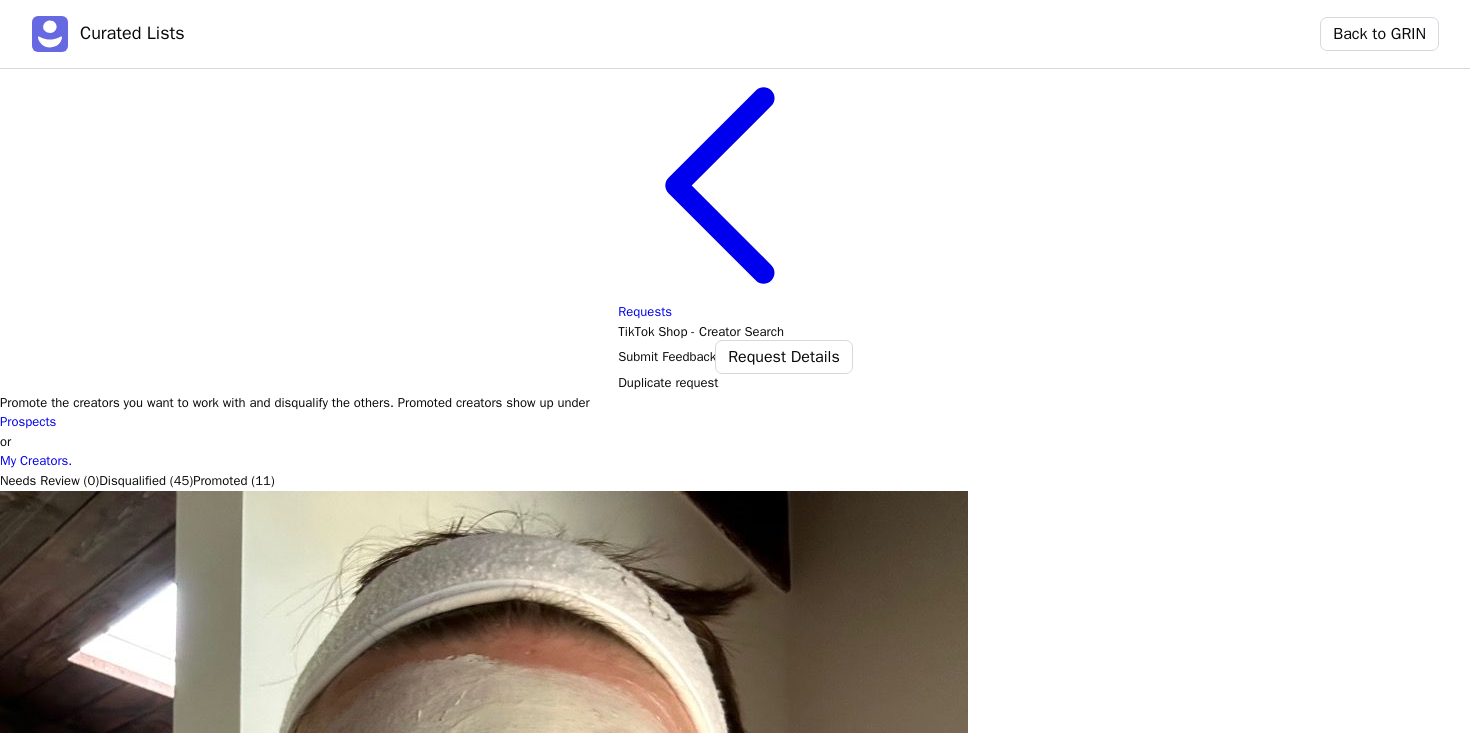 scroll, scrollTop: 1, scrollLeft: 0, axis: vertical 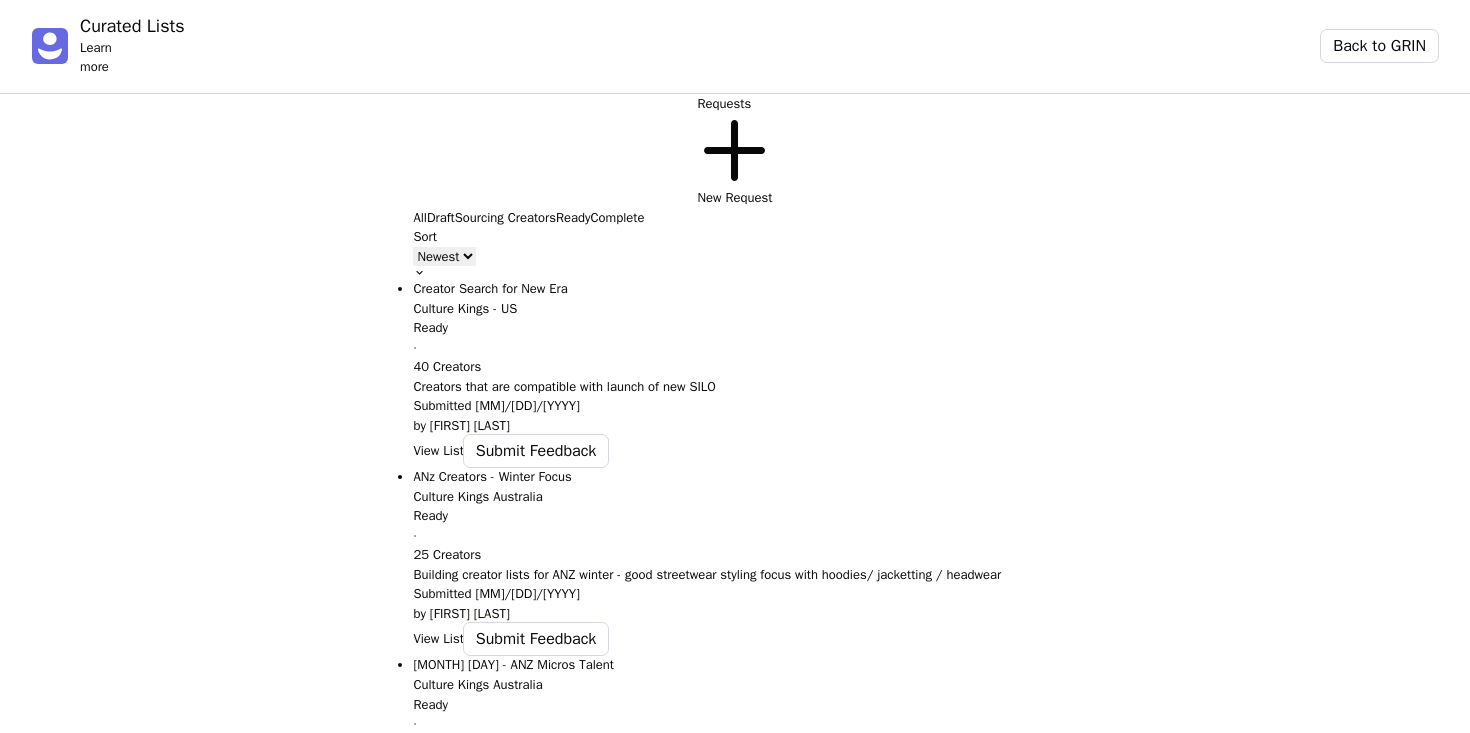 click on "View List" at bounding box center (438, 451) 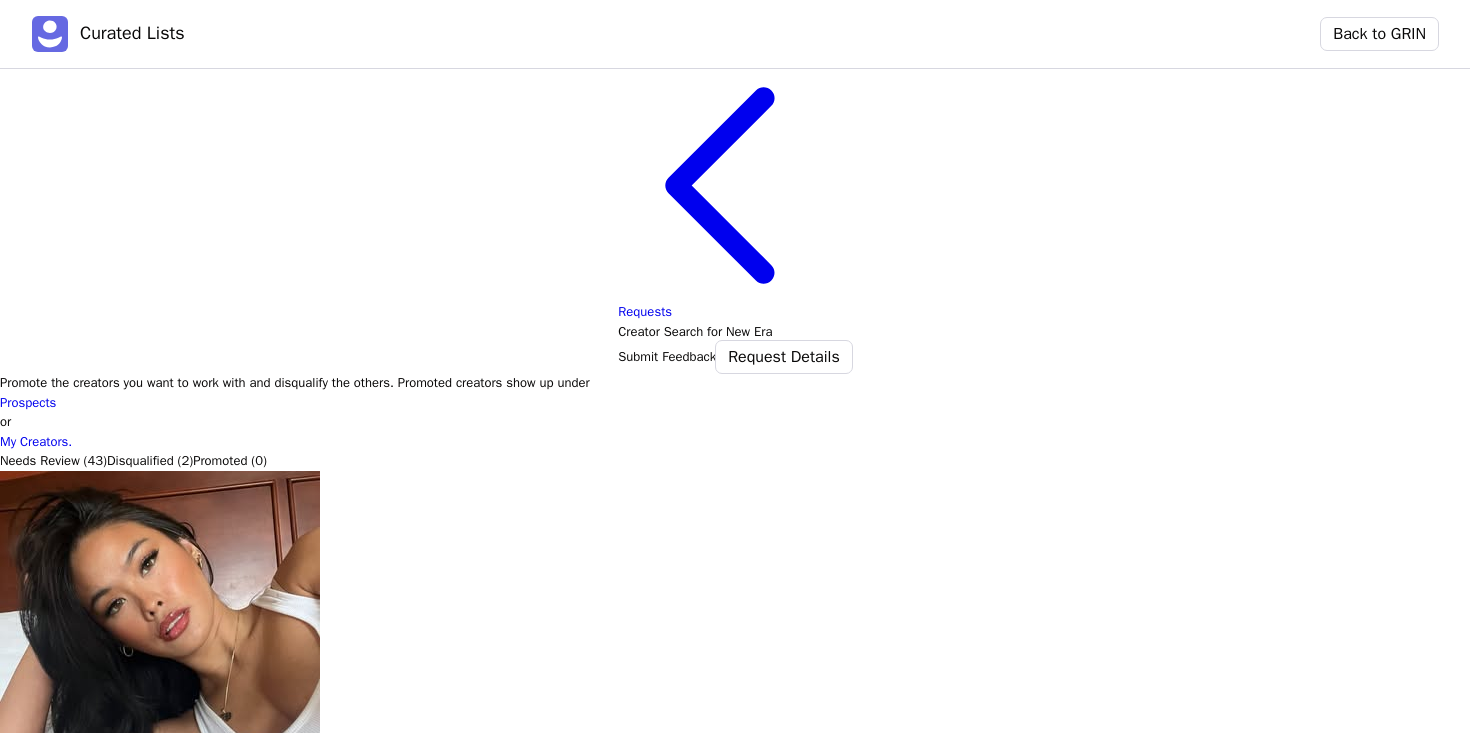 click on "Needs Review (43)" at bounding box center (53, 461) 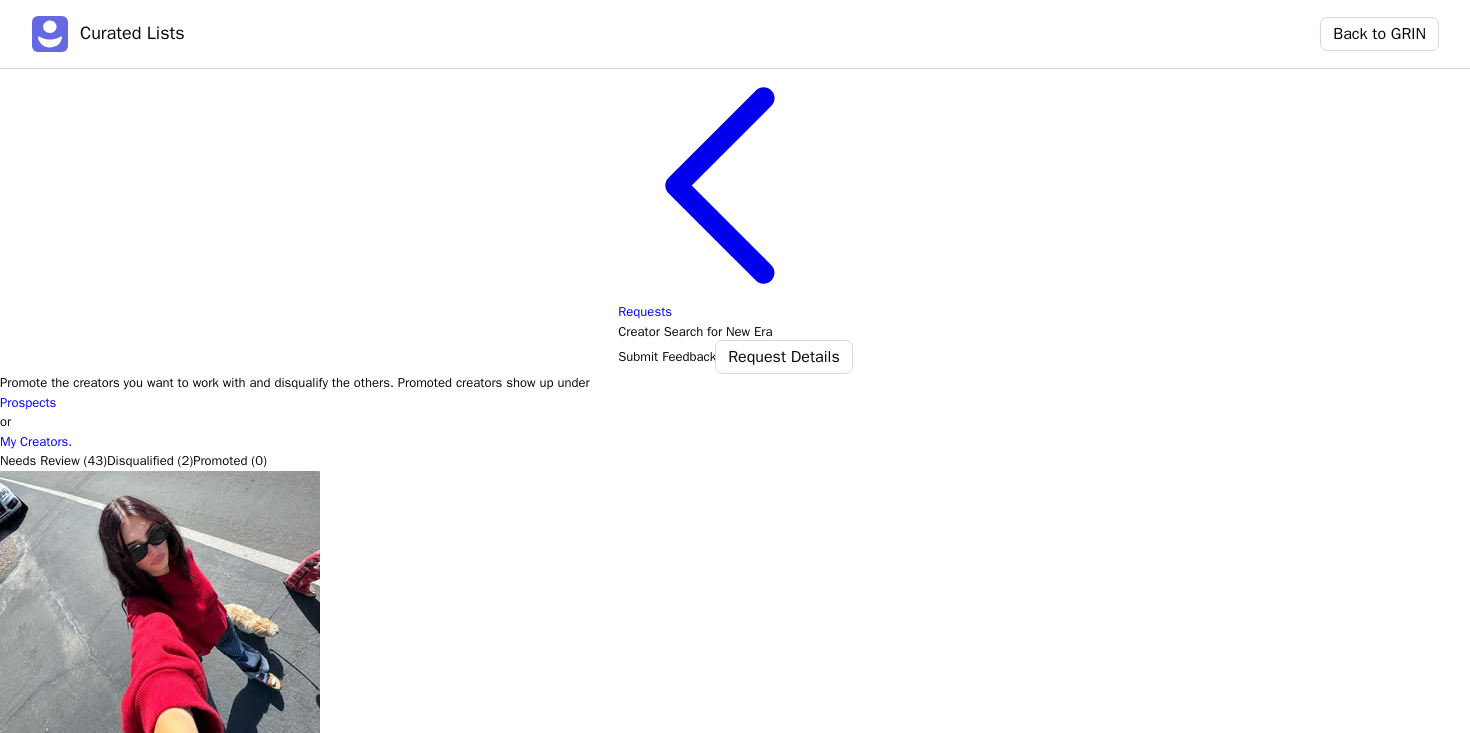 scroll, scrollTop: 116, scrollLeft: 0, axis: vertical 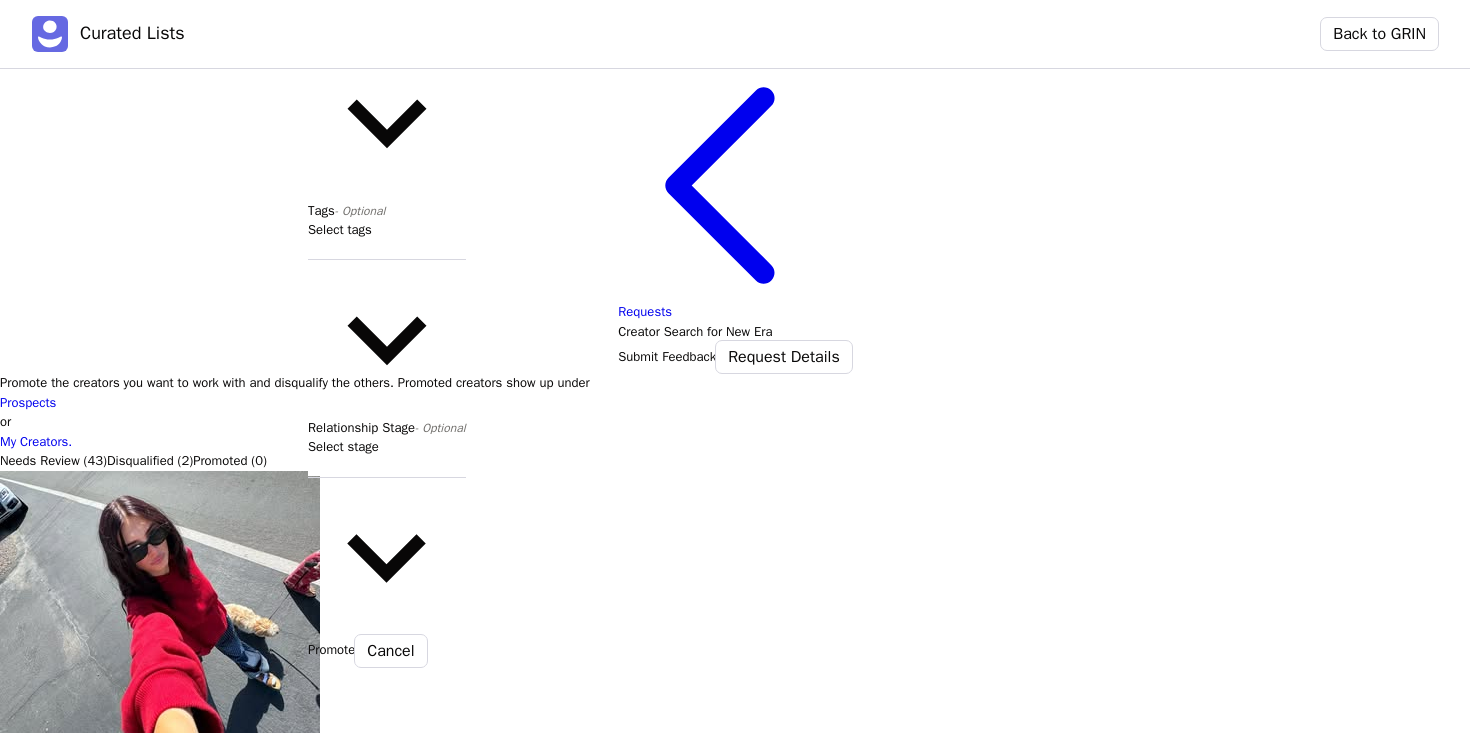 click on "Promote" at bounding box center [331, 650] 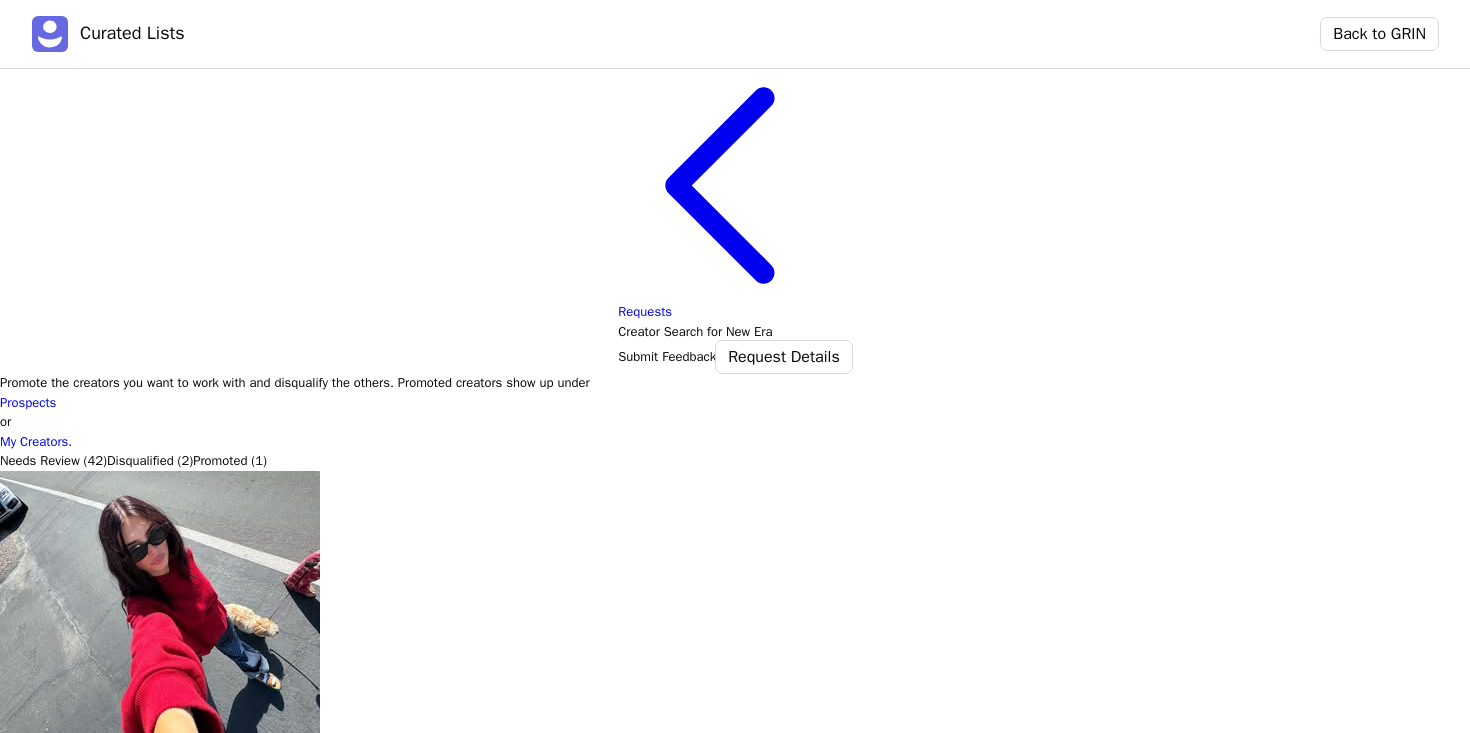 scroll, scrollTop: 70, scrollLeft: 0, axis: vertical 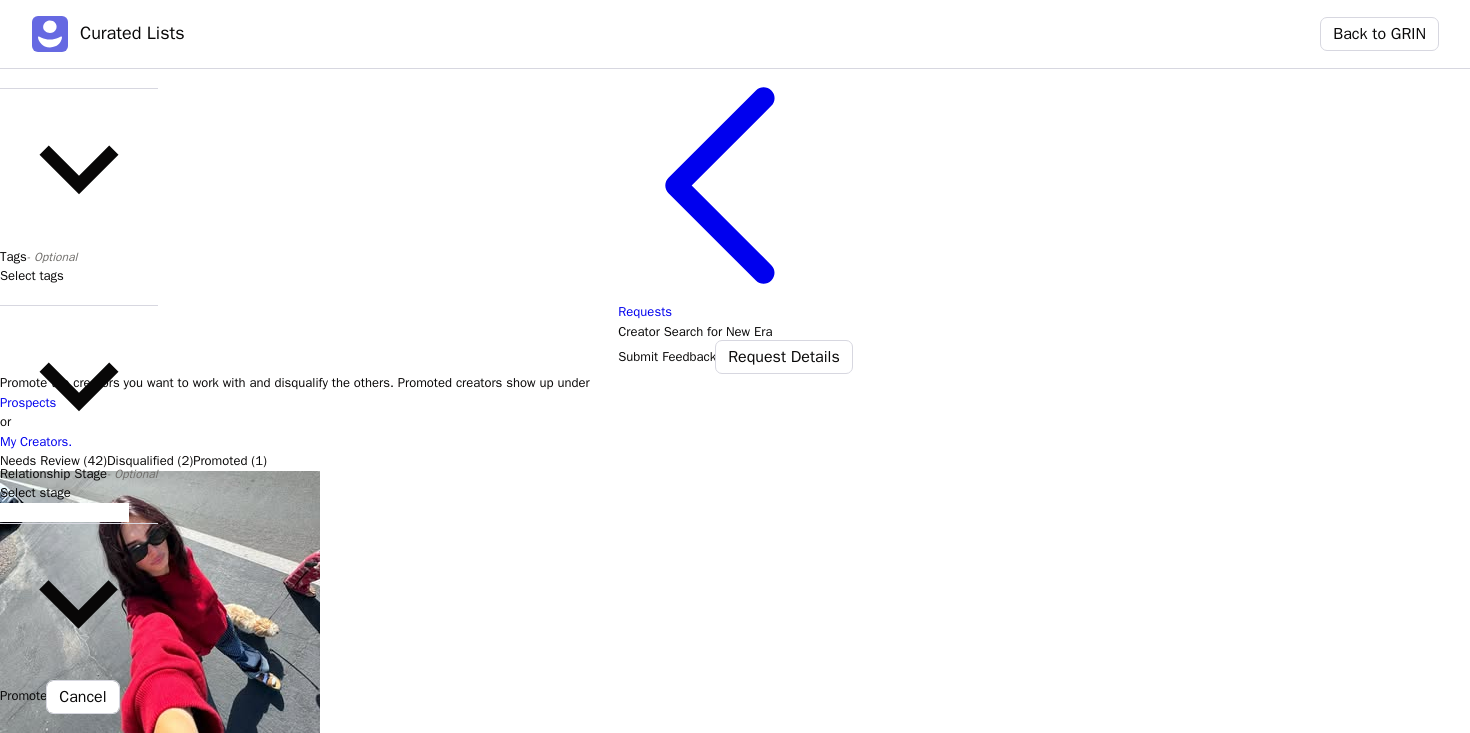 click on "Select stage" at bounding box center (79, 502) 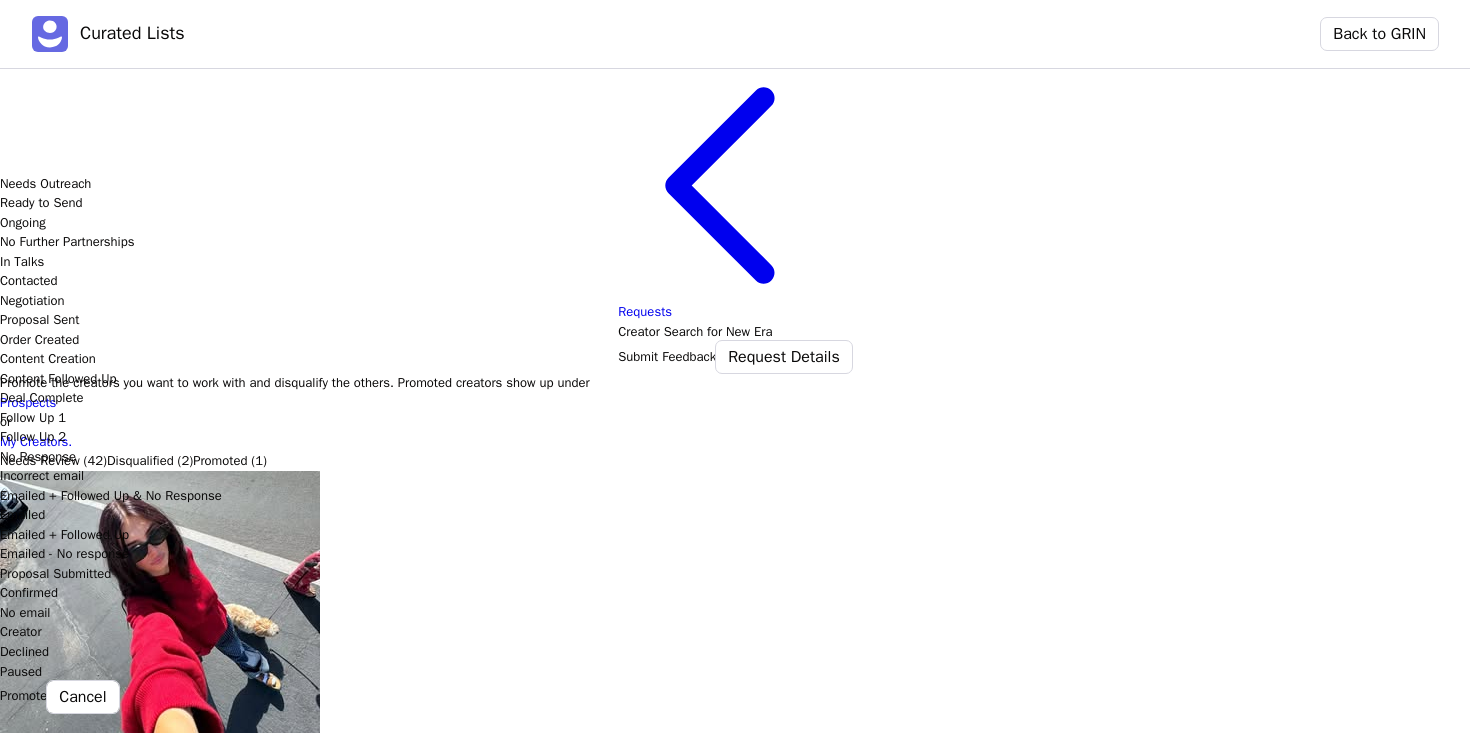 click at bounding box center (661, -1160) 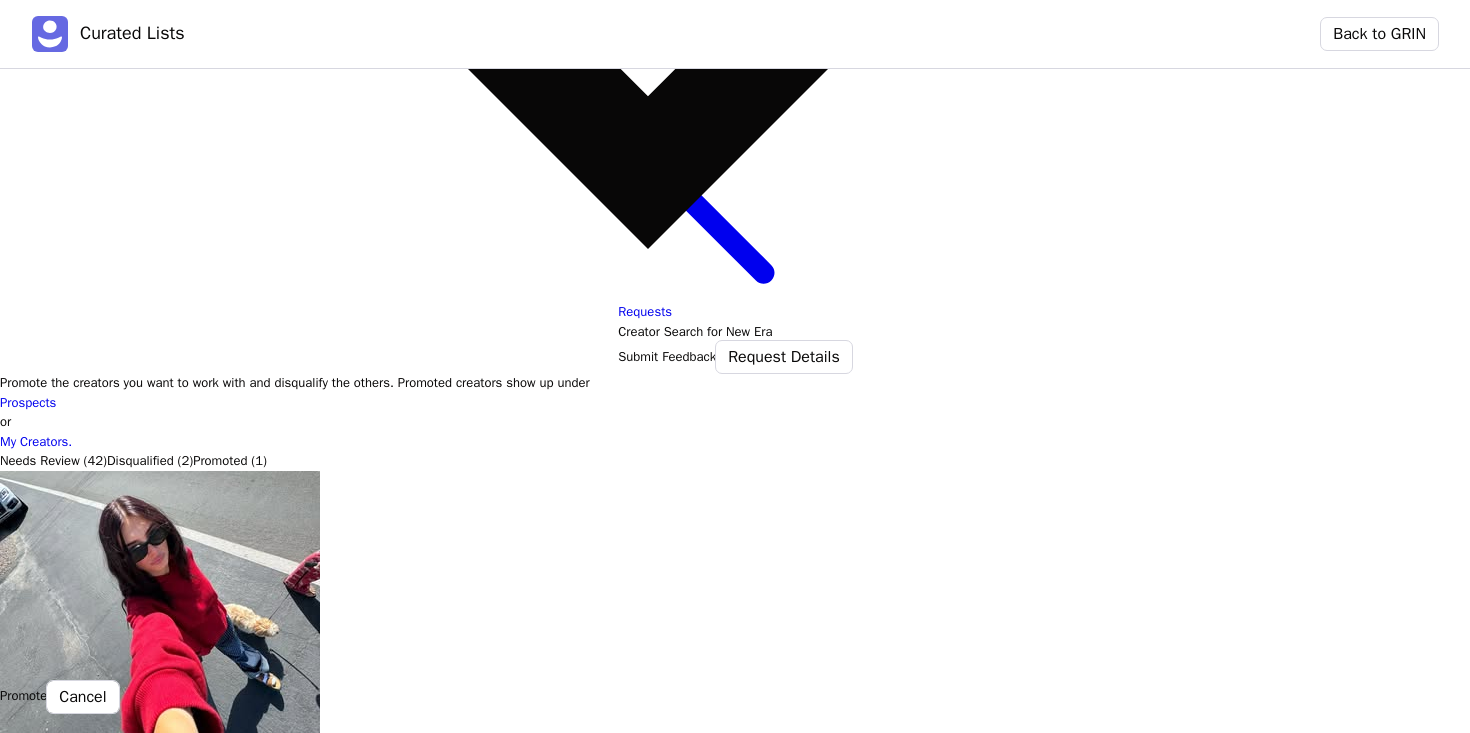 click at bounding box center [648, -2001] 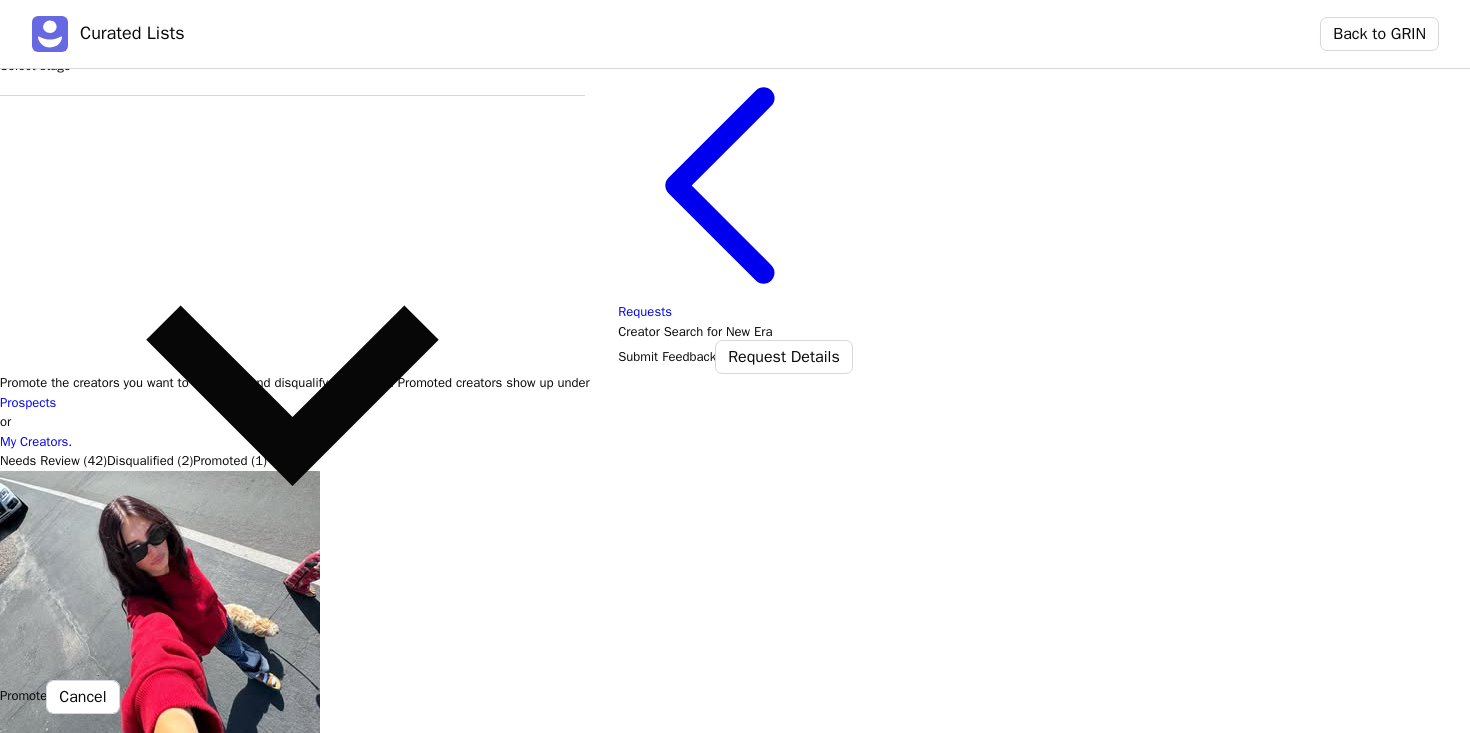 click on "Select owner" at bounding box center [292, -1233] 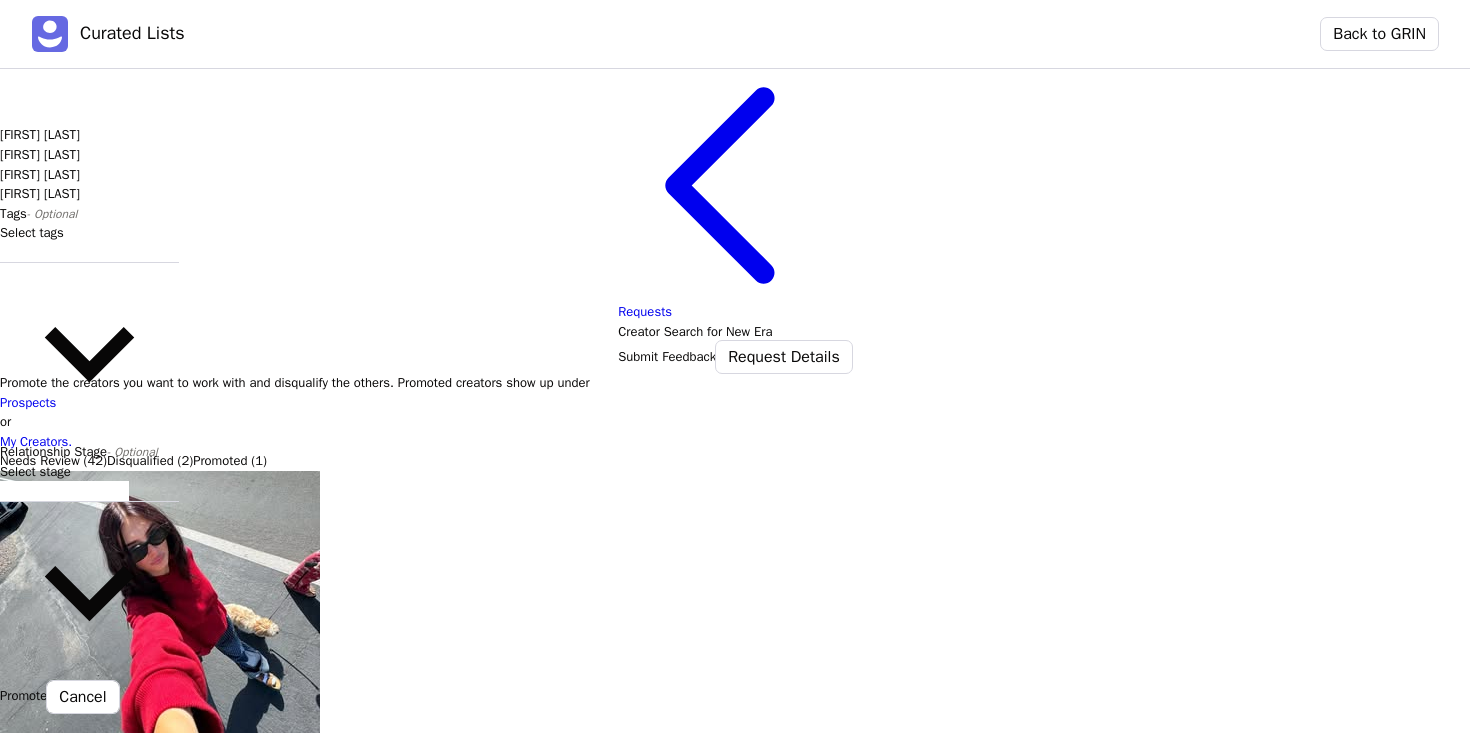 click on "Lexie Engdahl" at bounding box center [89, 175] 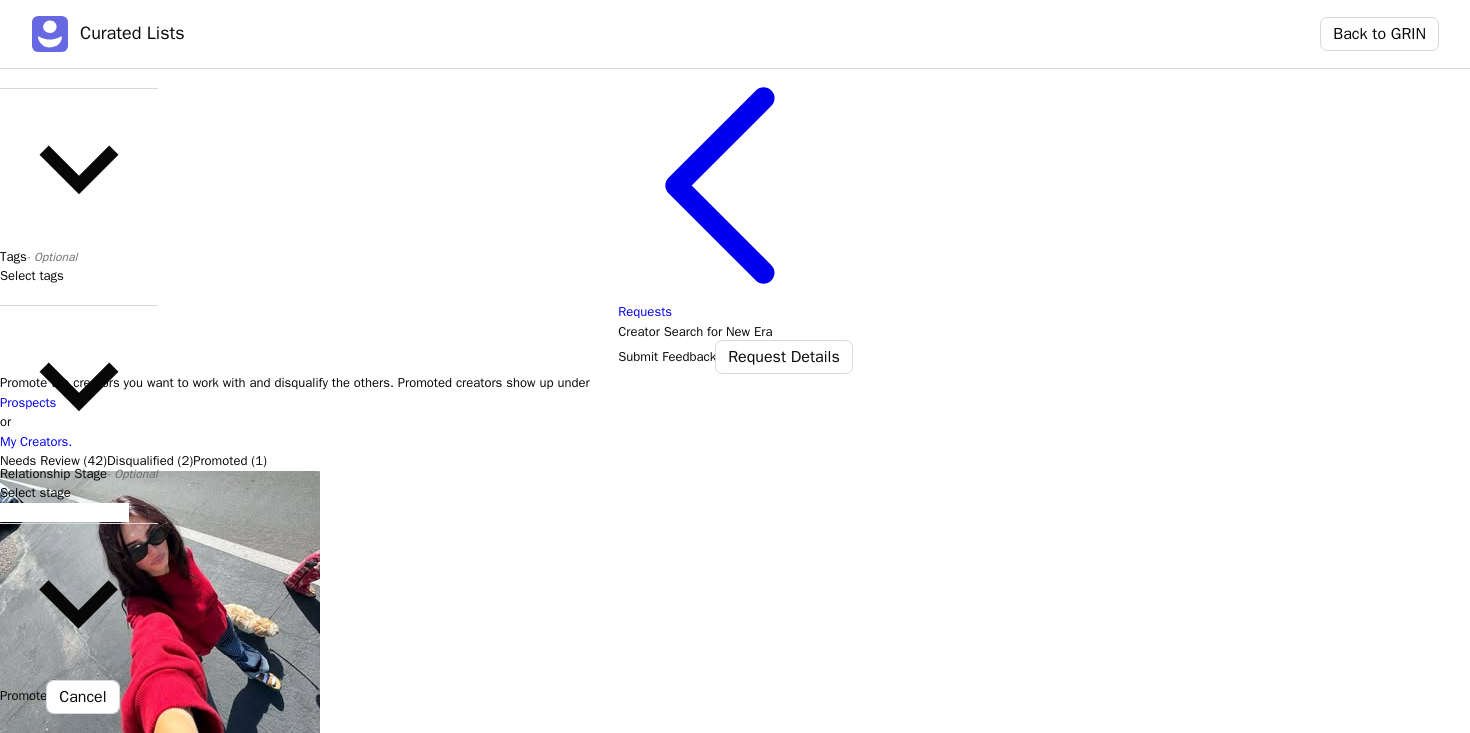 click on "Promote" at bounding box center [23, 696] 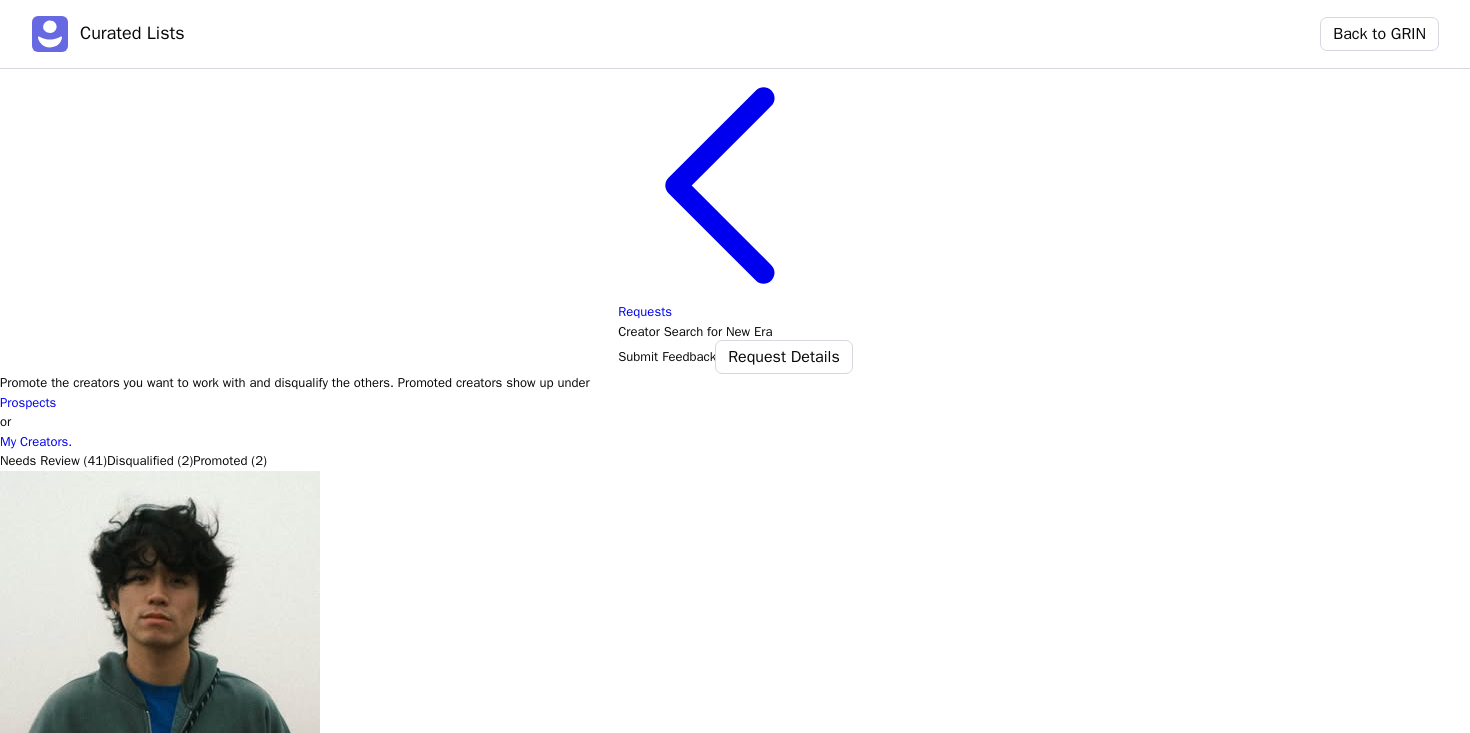 scroll, scrollTop: 516, scrollLeft: 0, axis: vertical 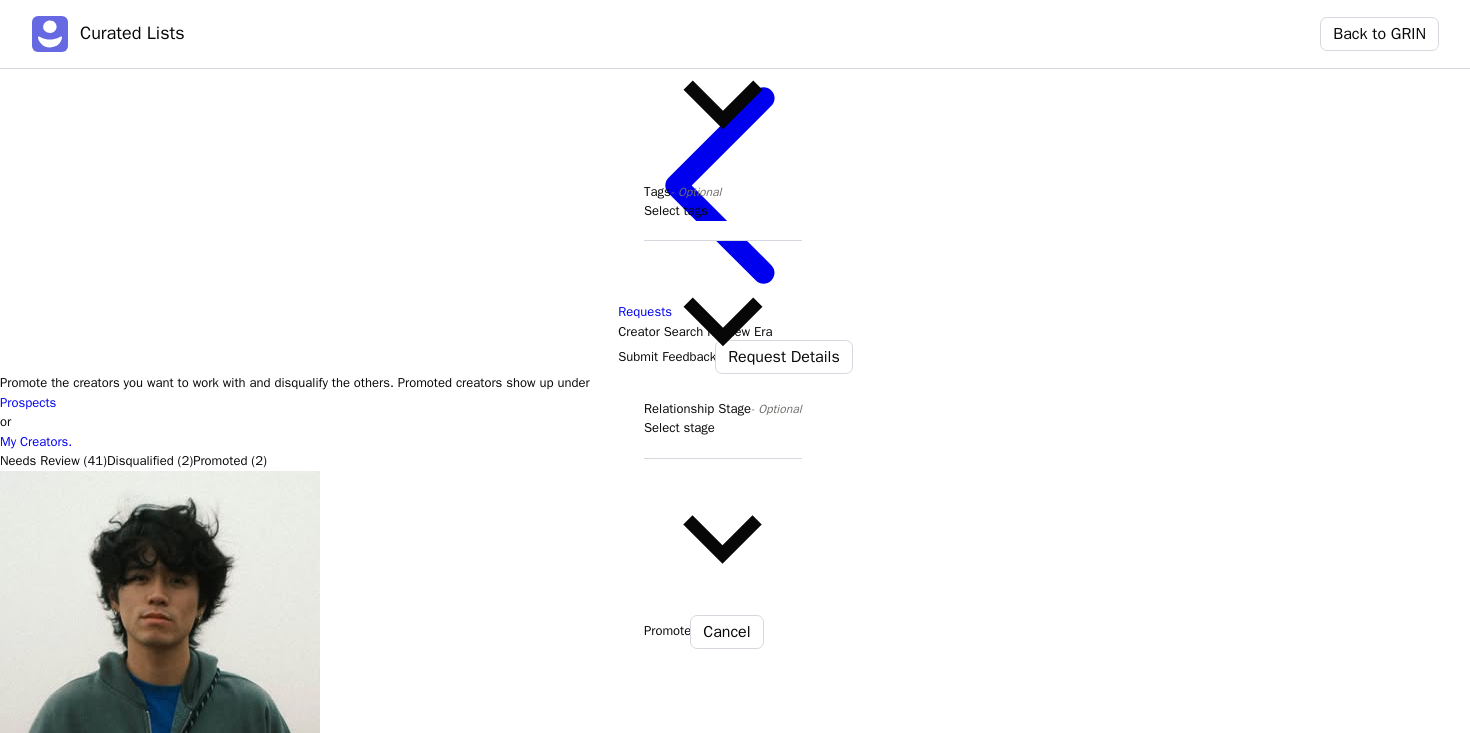 click on "Promote" at bounding box center (667, 631) 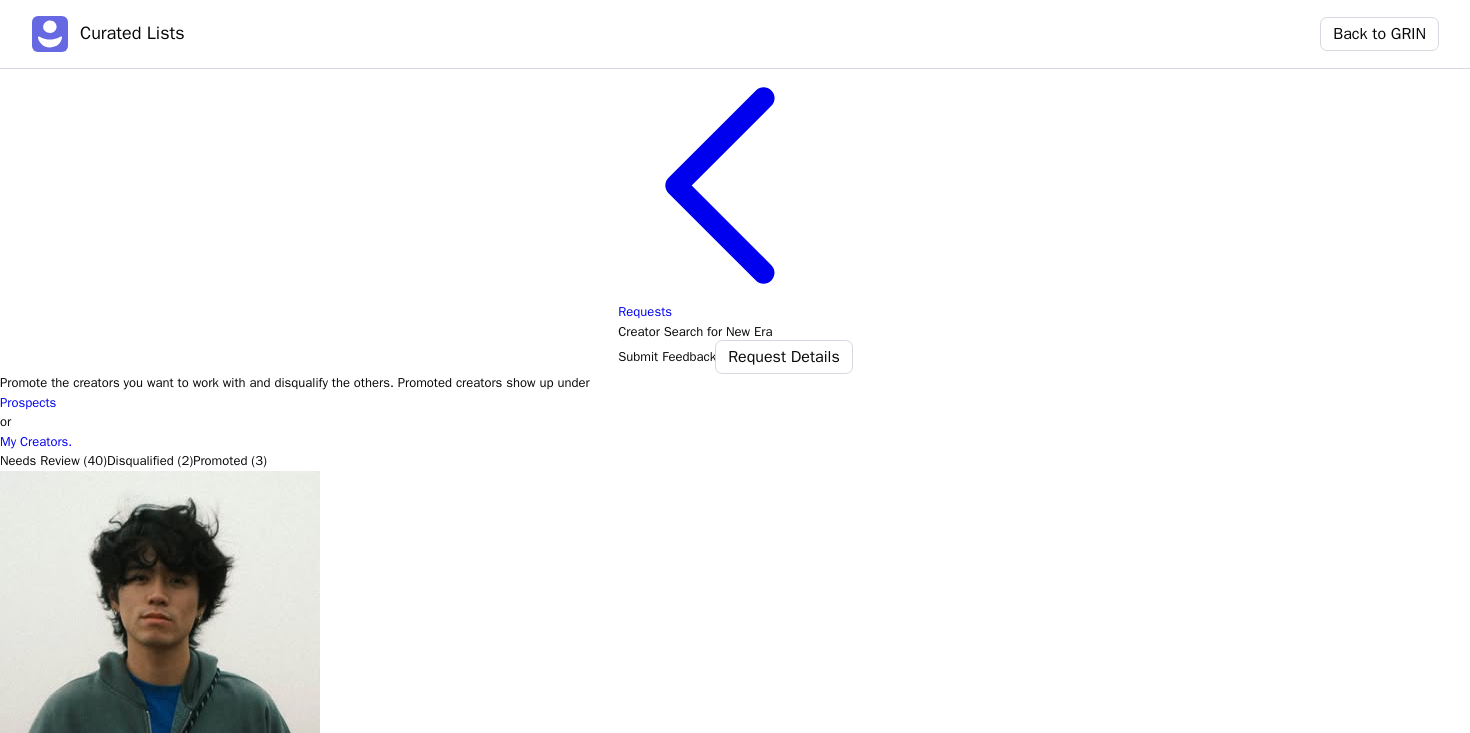 scroll, scrollTop: 1040, scrollLeft: 0, axis: vertical 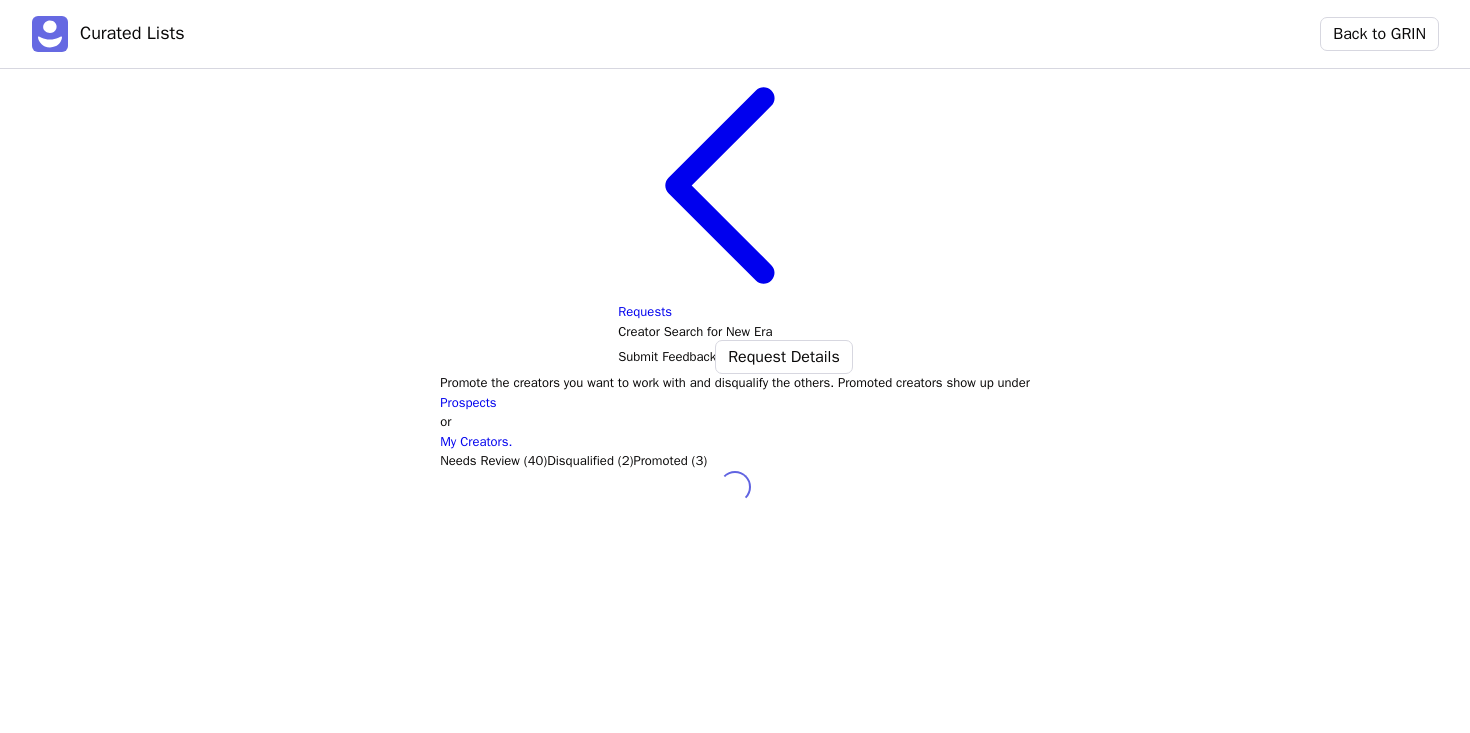 click on "Promoted (3)" at bounding box center [670, 461] 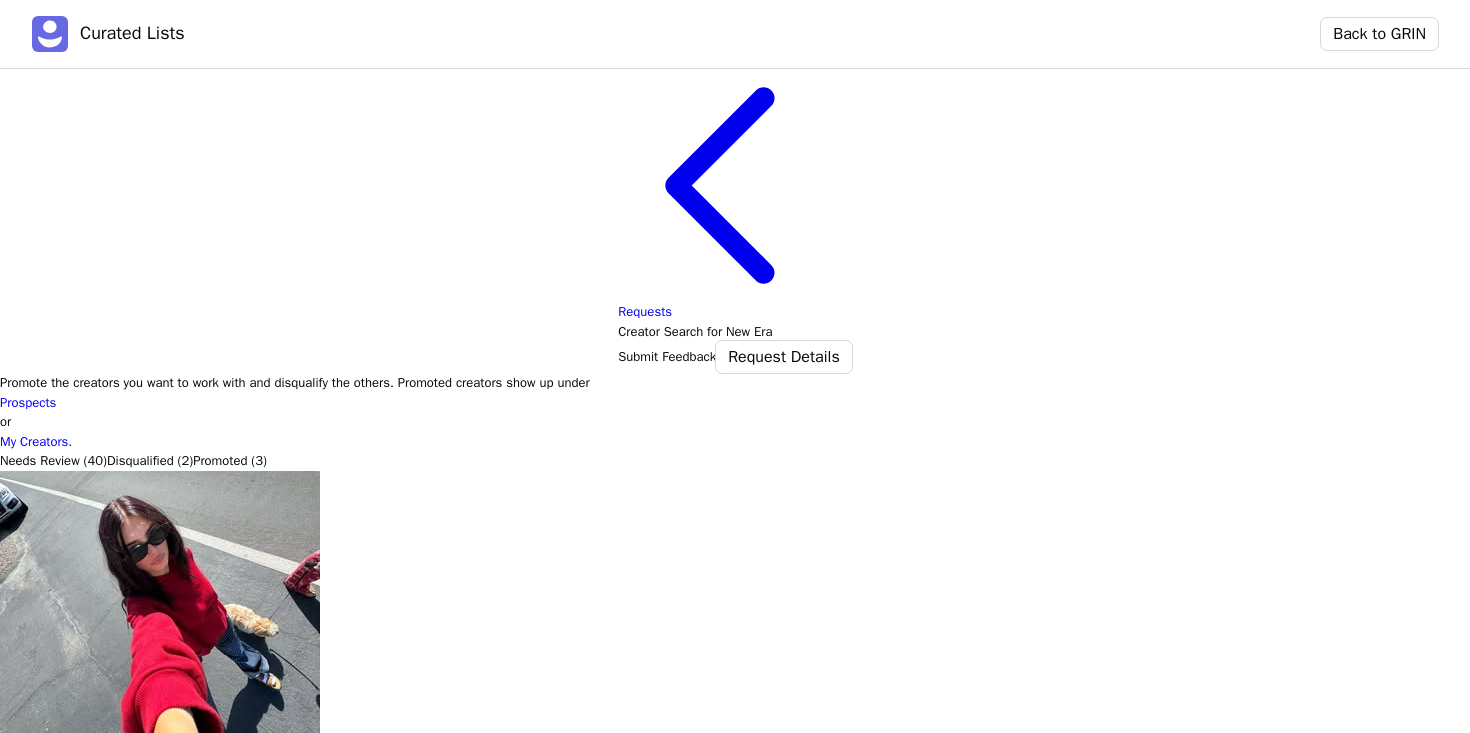 scroll, scrollTop: 1, scrollLeft: 0, axis: vertical 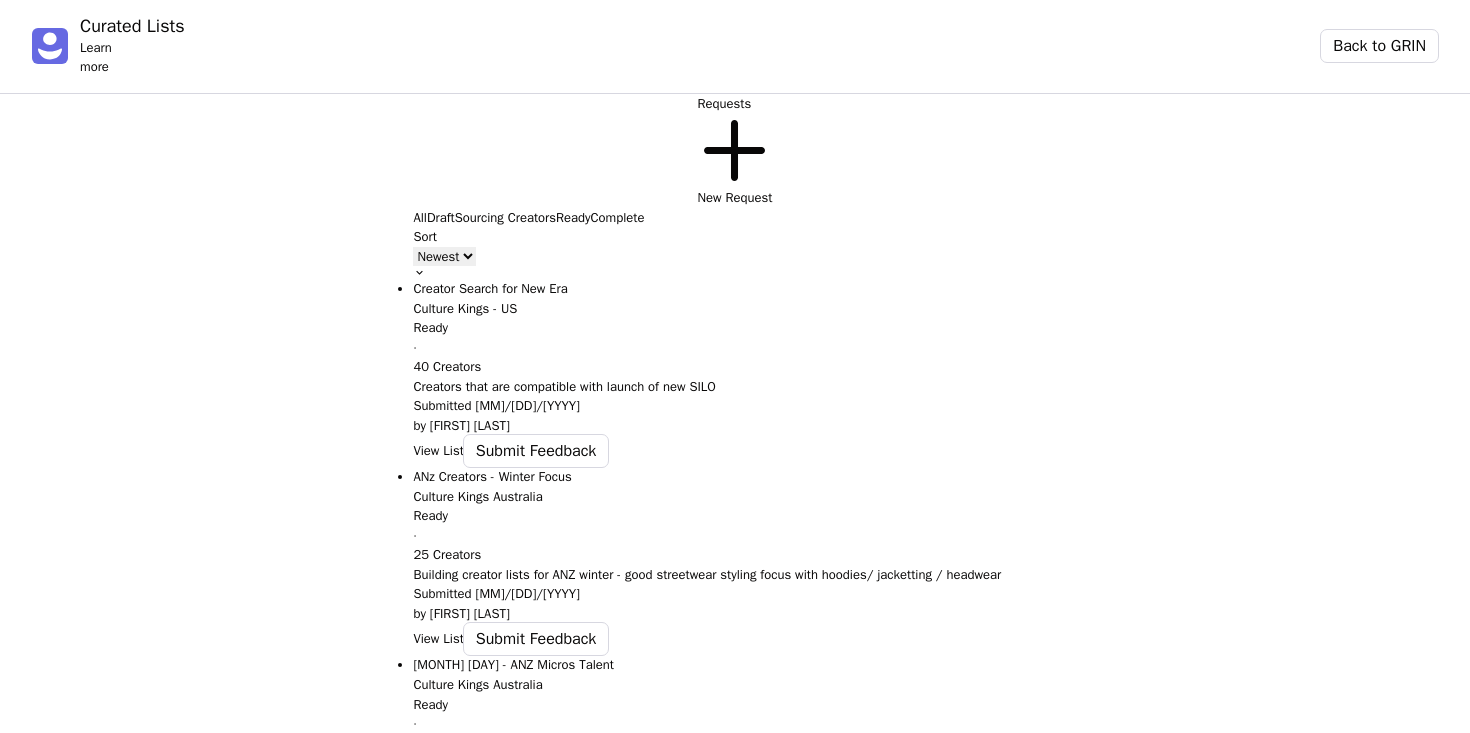click on "View List Submit Feedback" at bounding box center (734, 828) 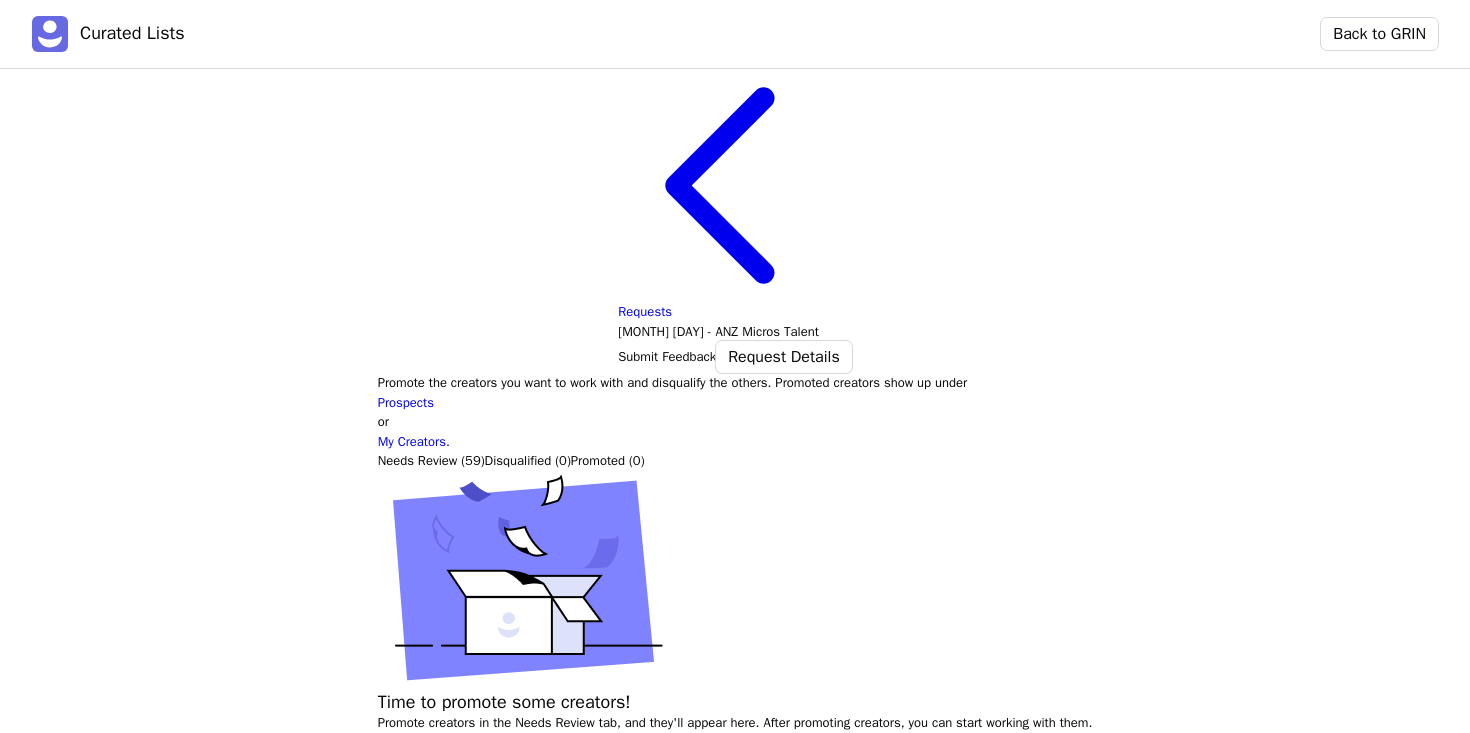 click on "Needs Review (59)" at bounding box center (431, 461) 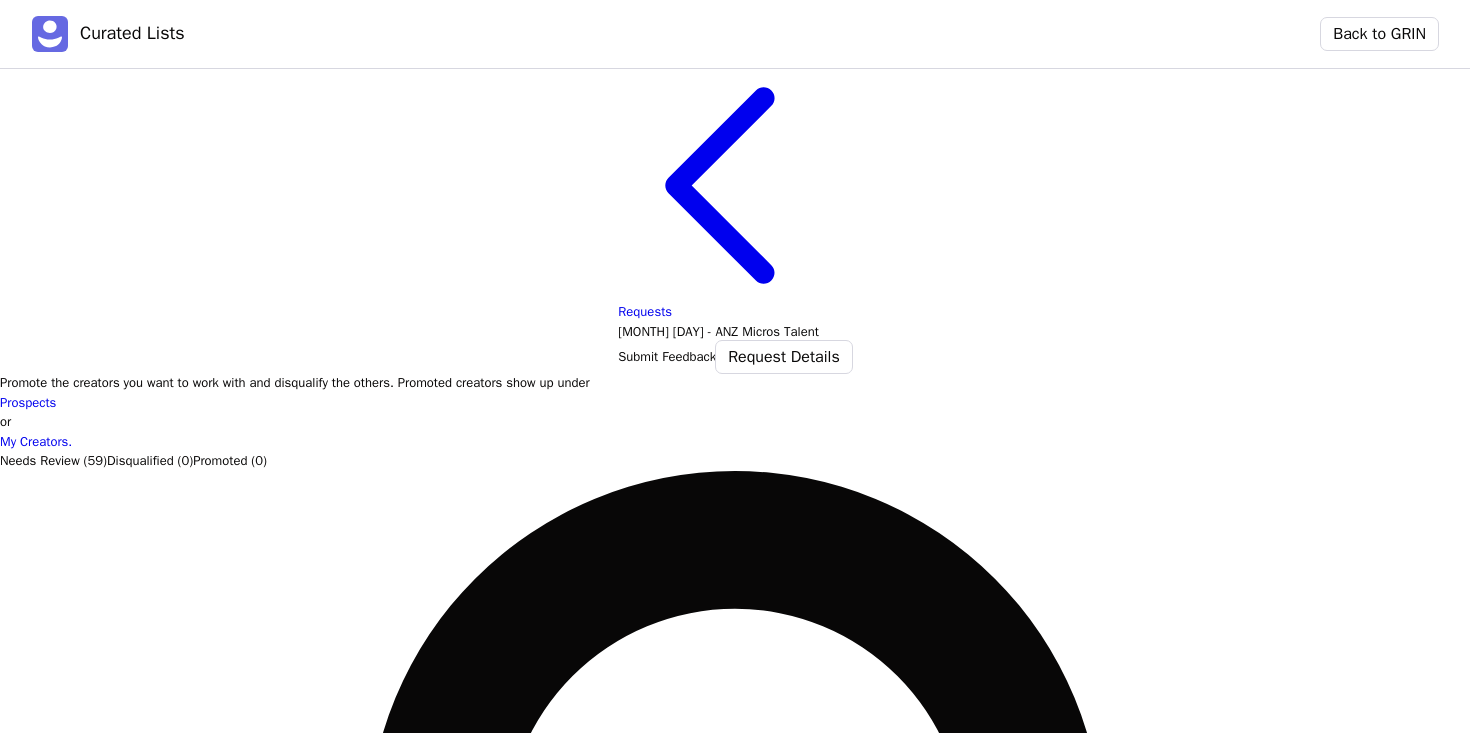 scroll, scrollTop: 0, scrollLeft: 0, axis: both 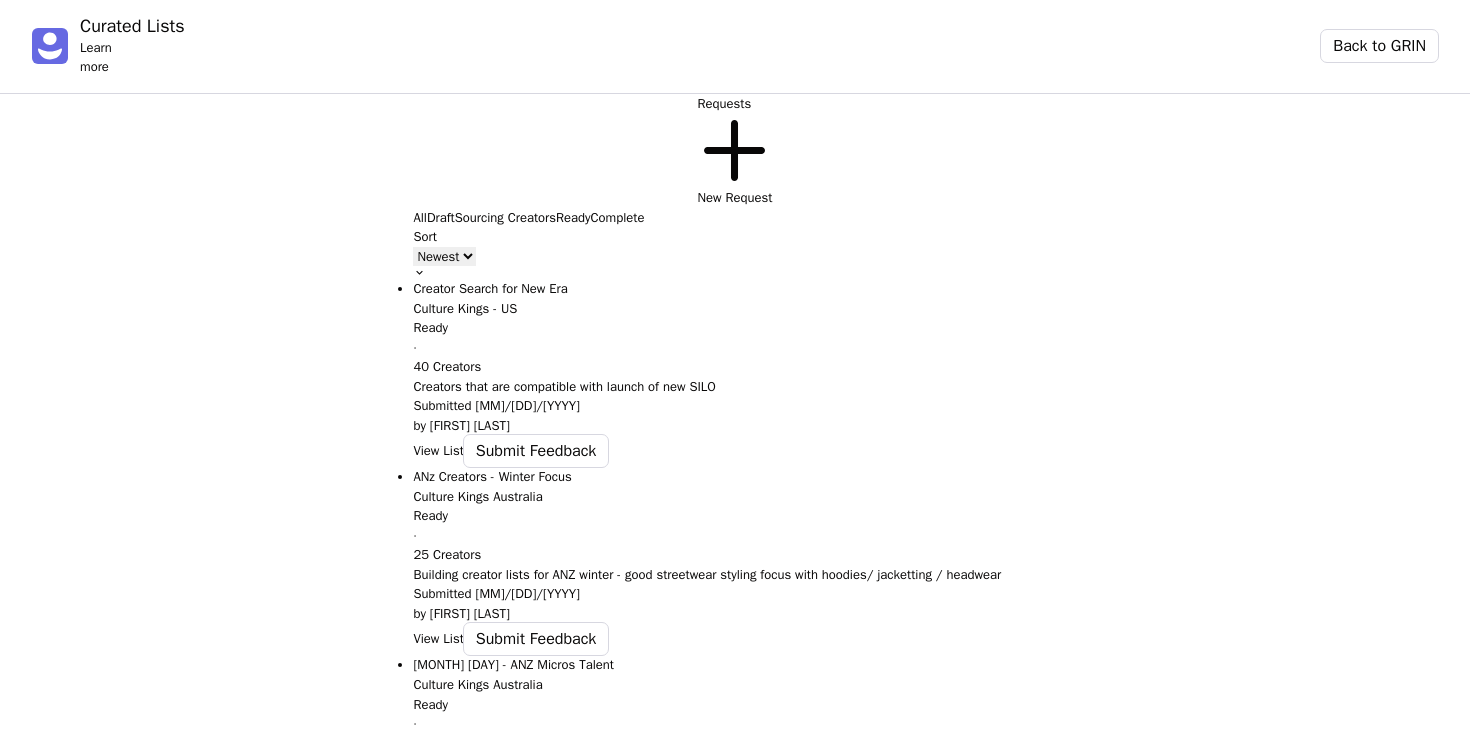 click 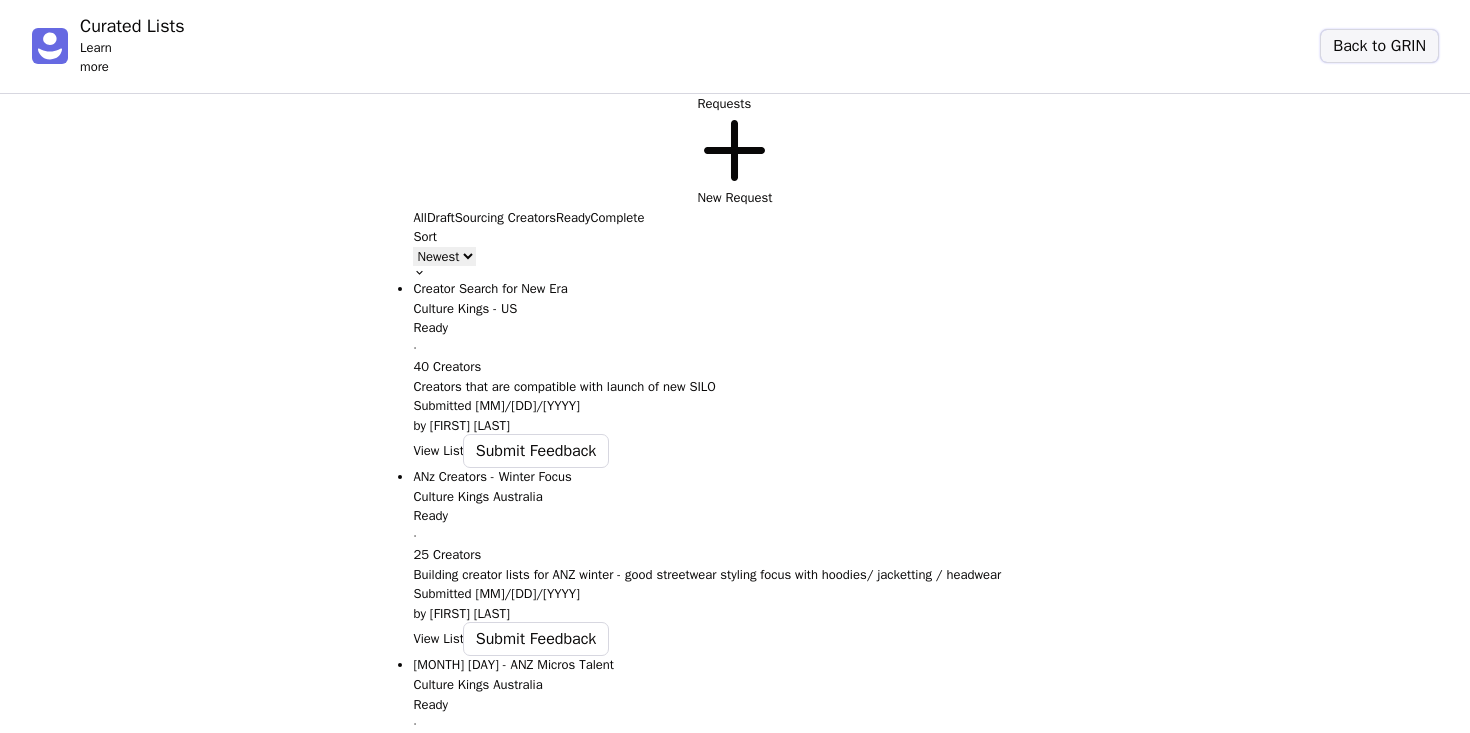 click on "Back to GRIN" at bounding box center (1379, 46) 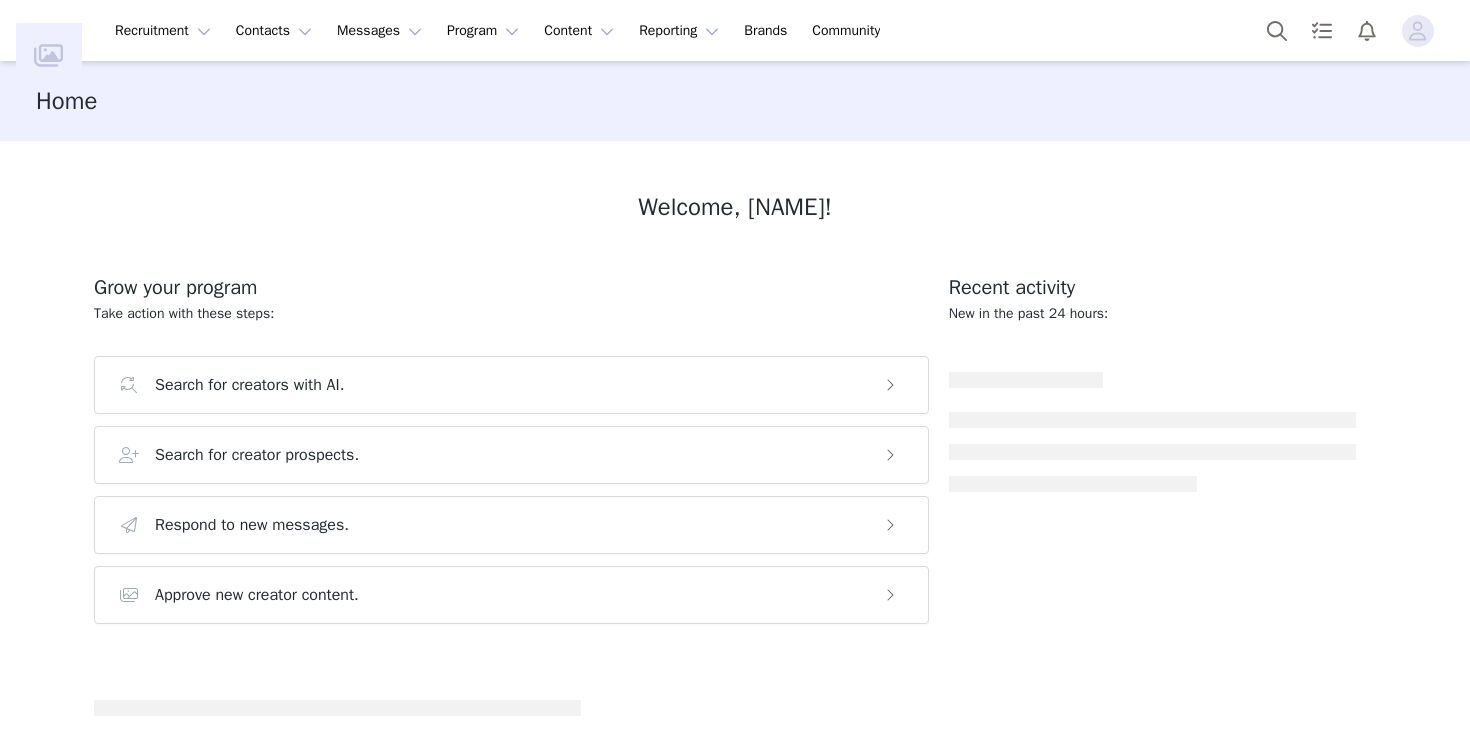 scroll, scrollTop: 0, scrollLeft: 0, axis: both 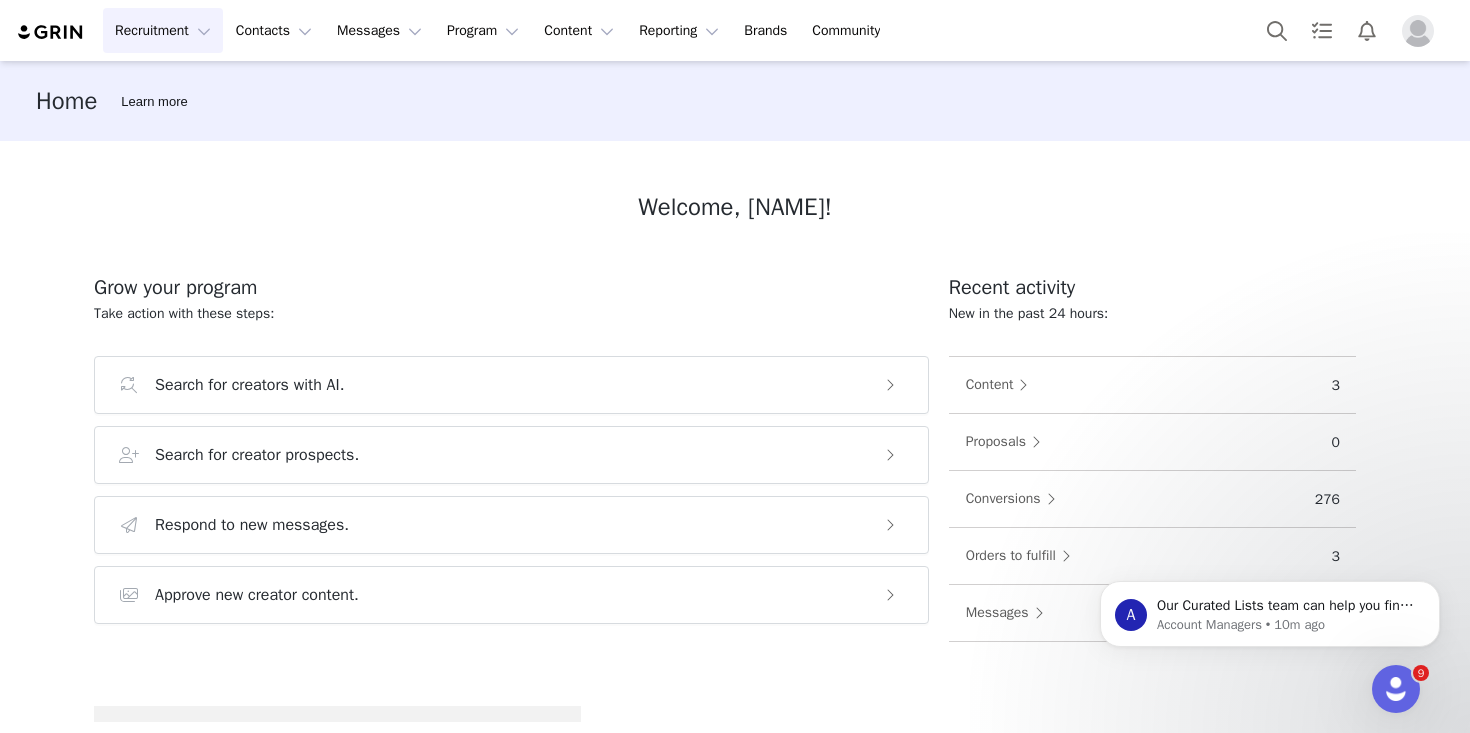 click on "Recruitment Recruitment" at bounding box center (163, 30) 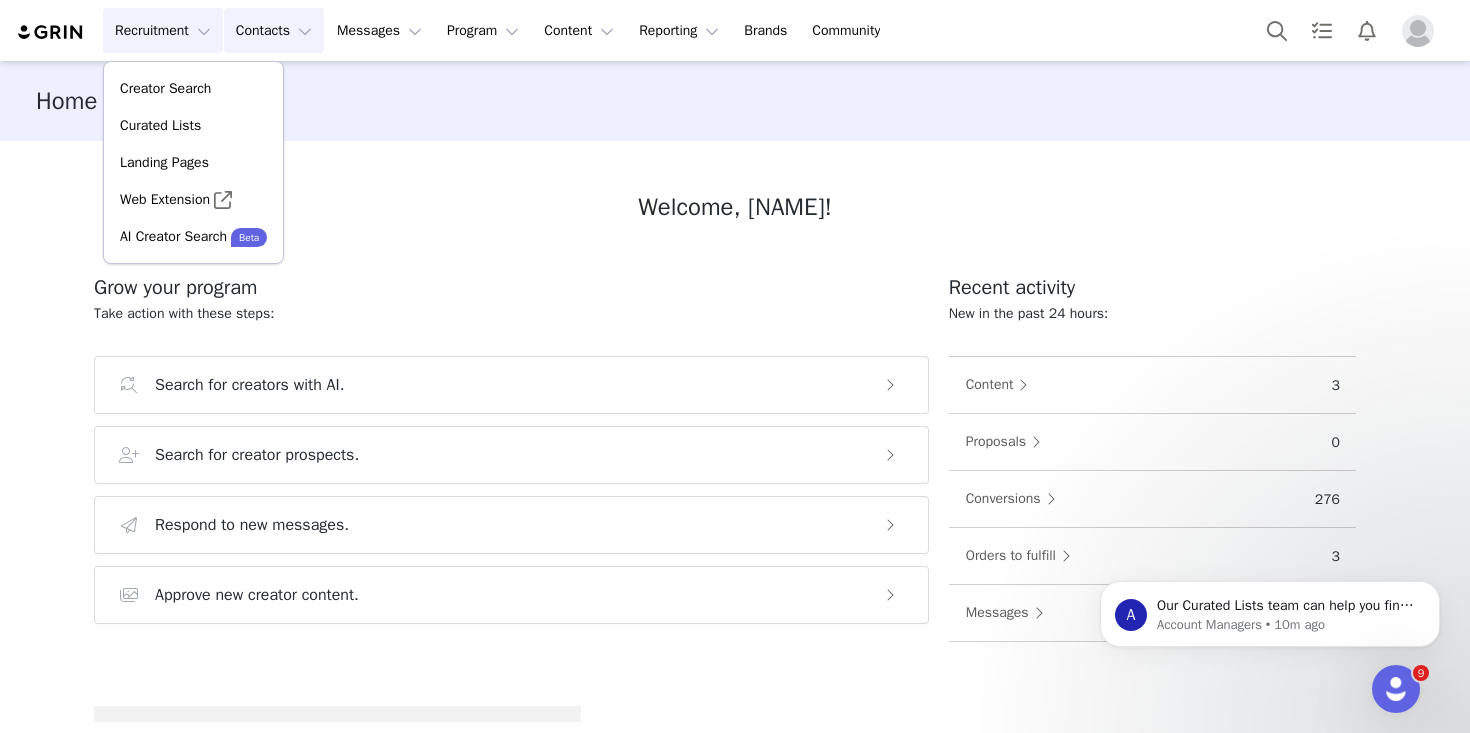 click on "Contacts Contacts" at bounding box center [274, 30] 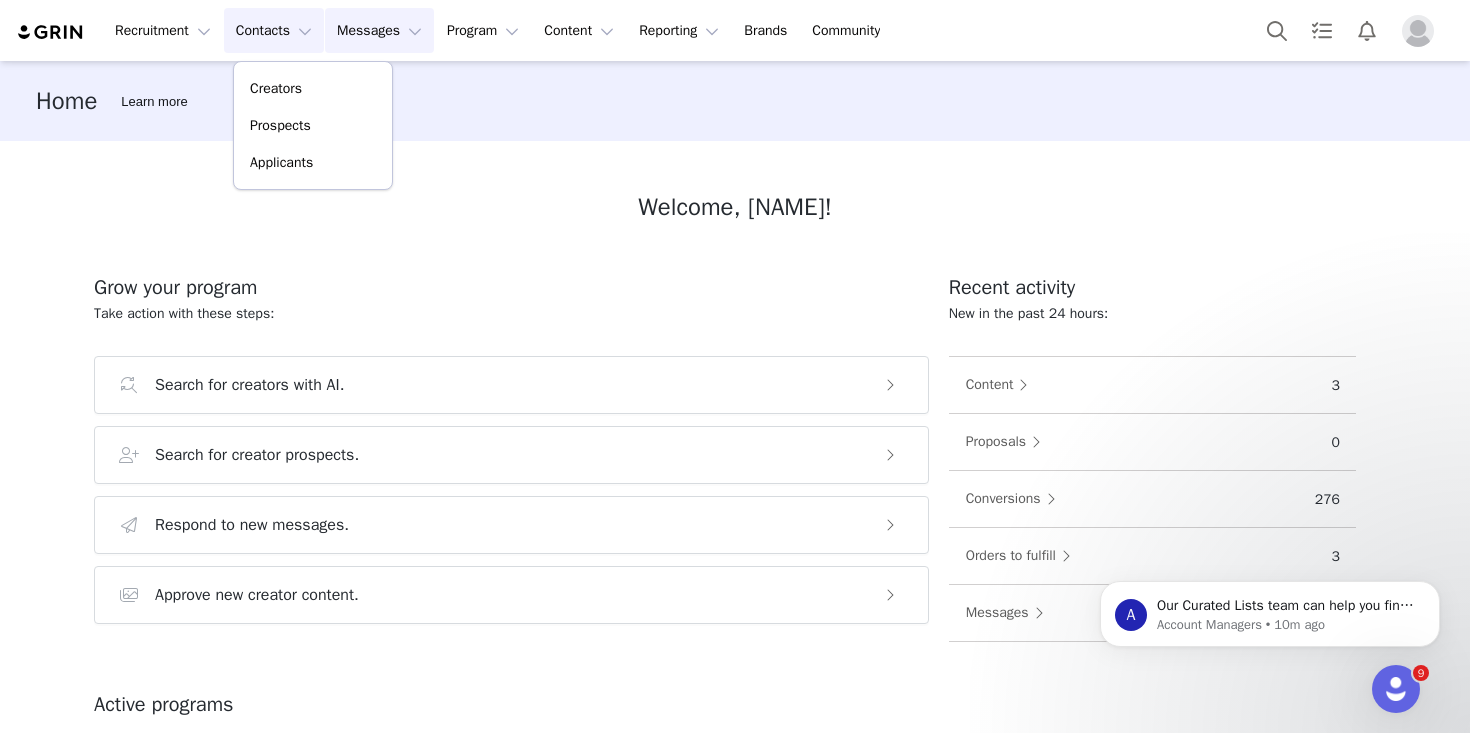 click on "Messages Messages" at bounding box center (379, 30) 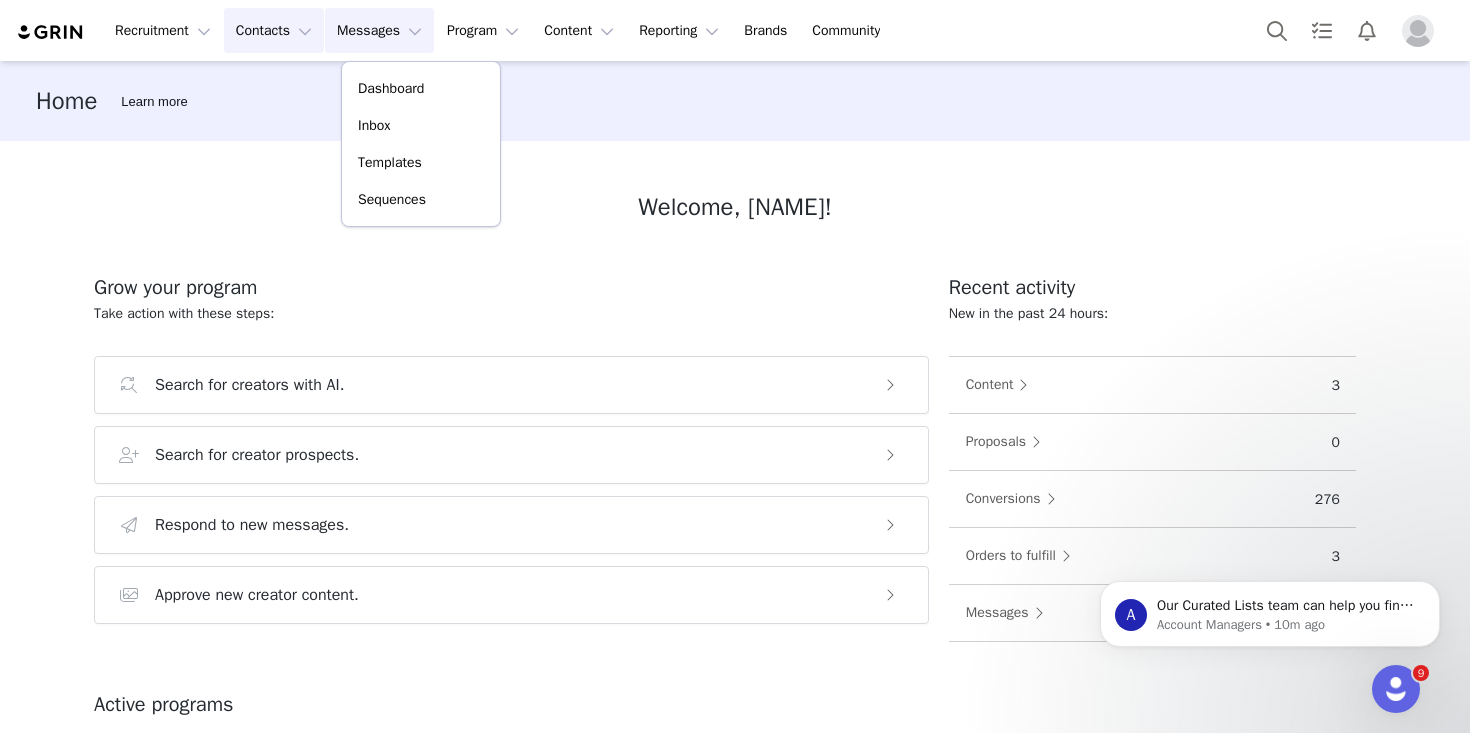 click on "Contacts Contacts" at bounding box center [274, 30] 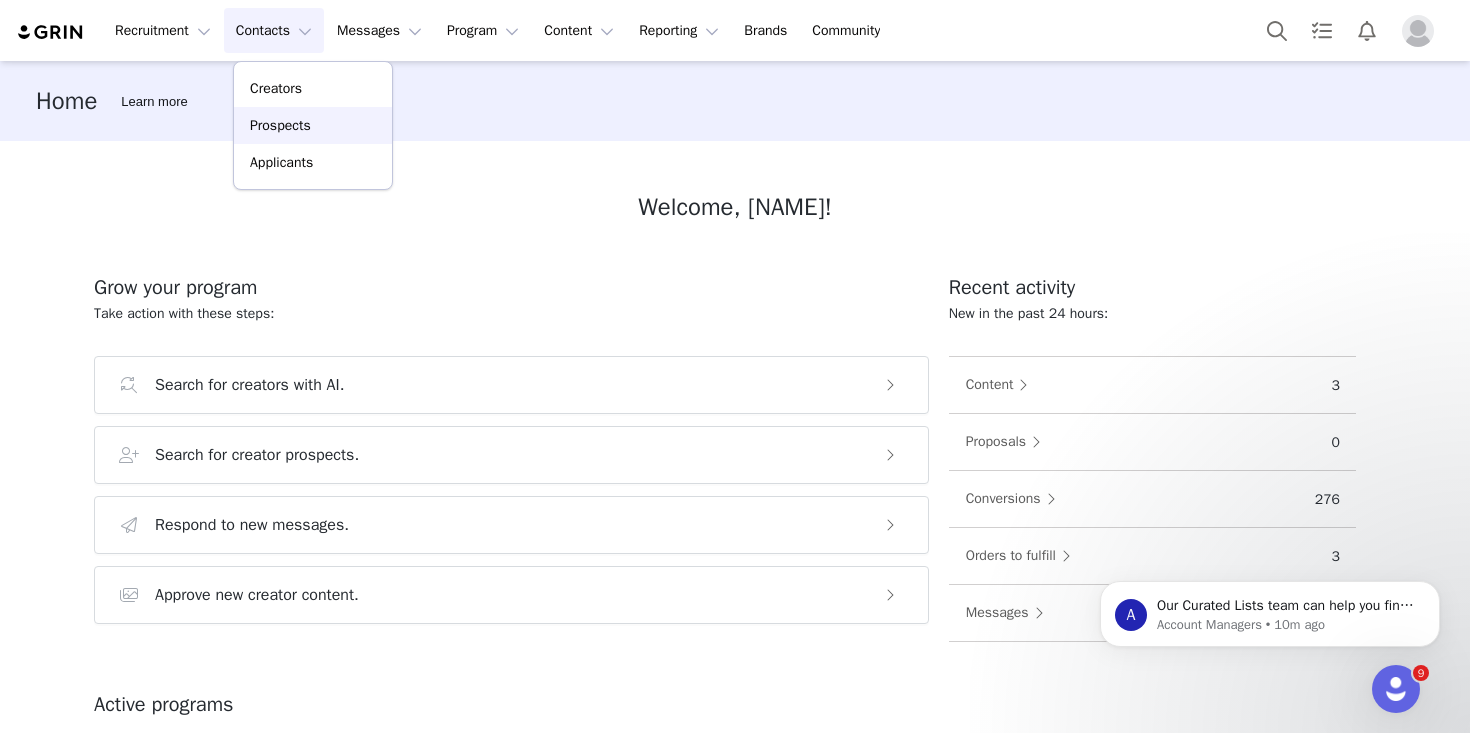click on "Prospects" at bounding box center (280, 125) 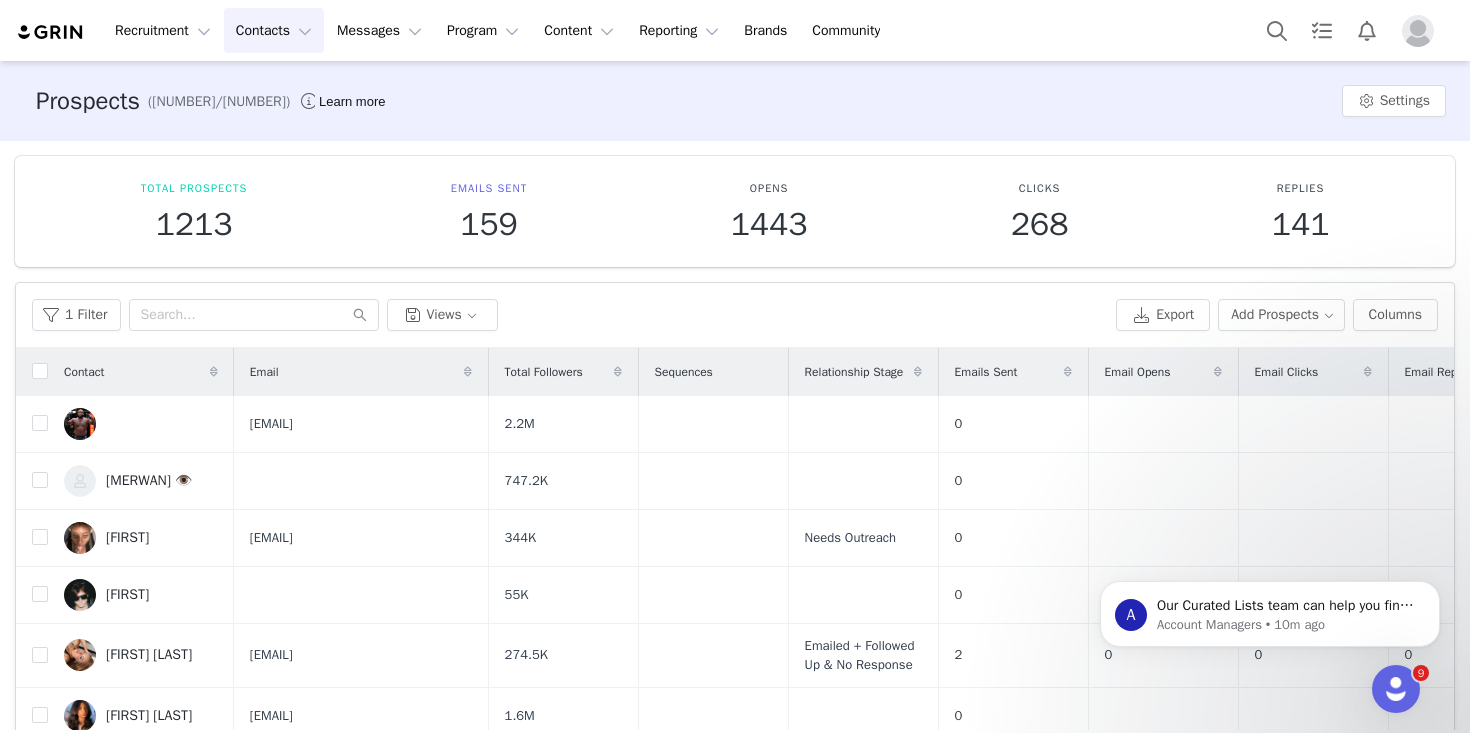 click on "Contacts Contacts" at bounding box center (274, 30) 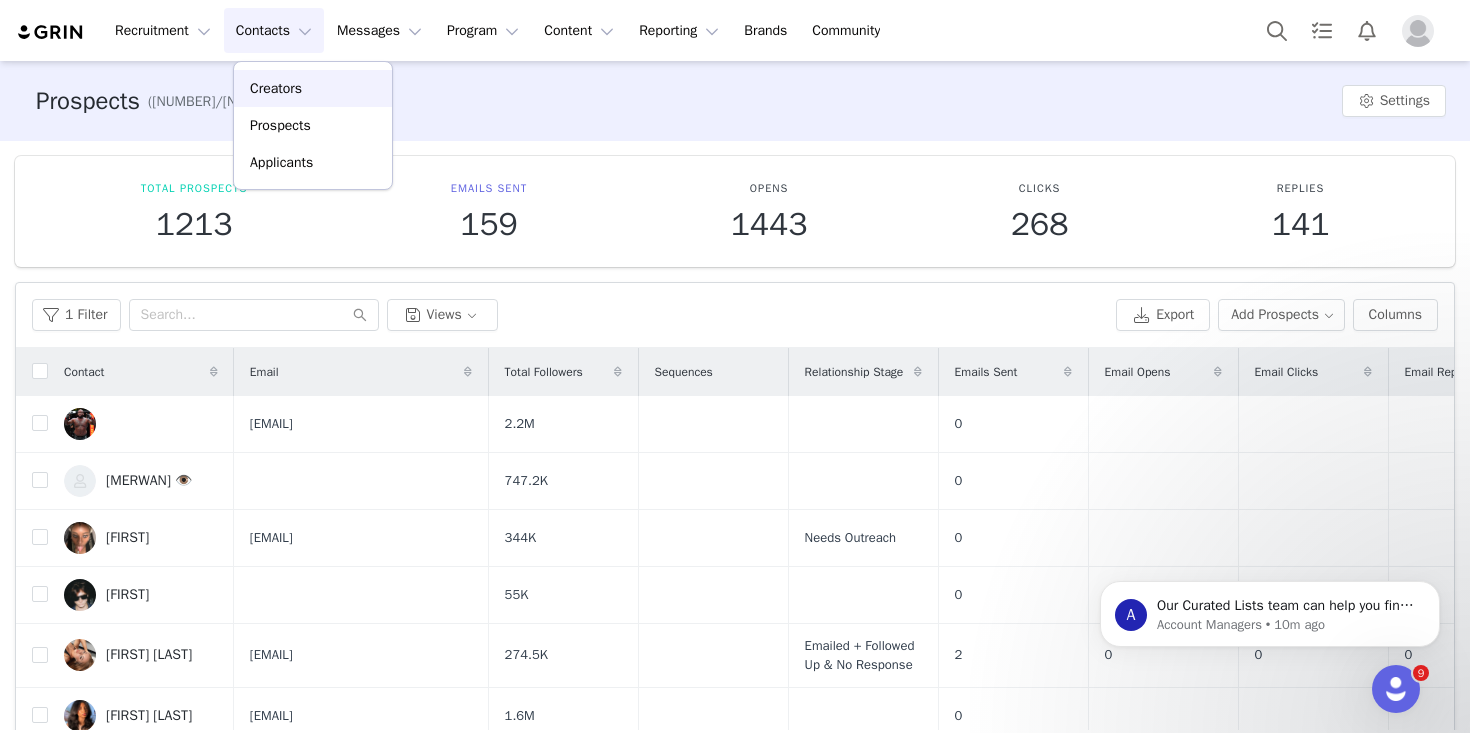 click on "Creators" at bounding box center [313, 88] 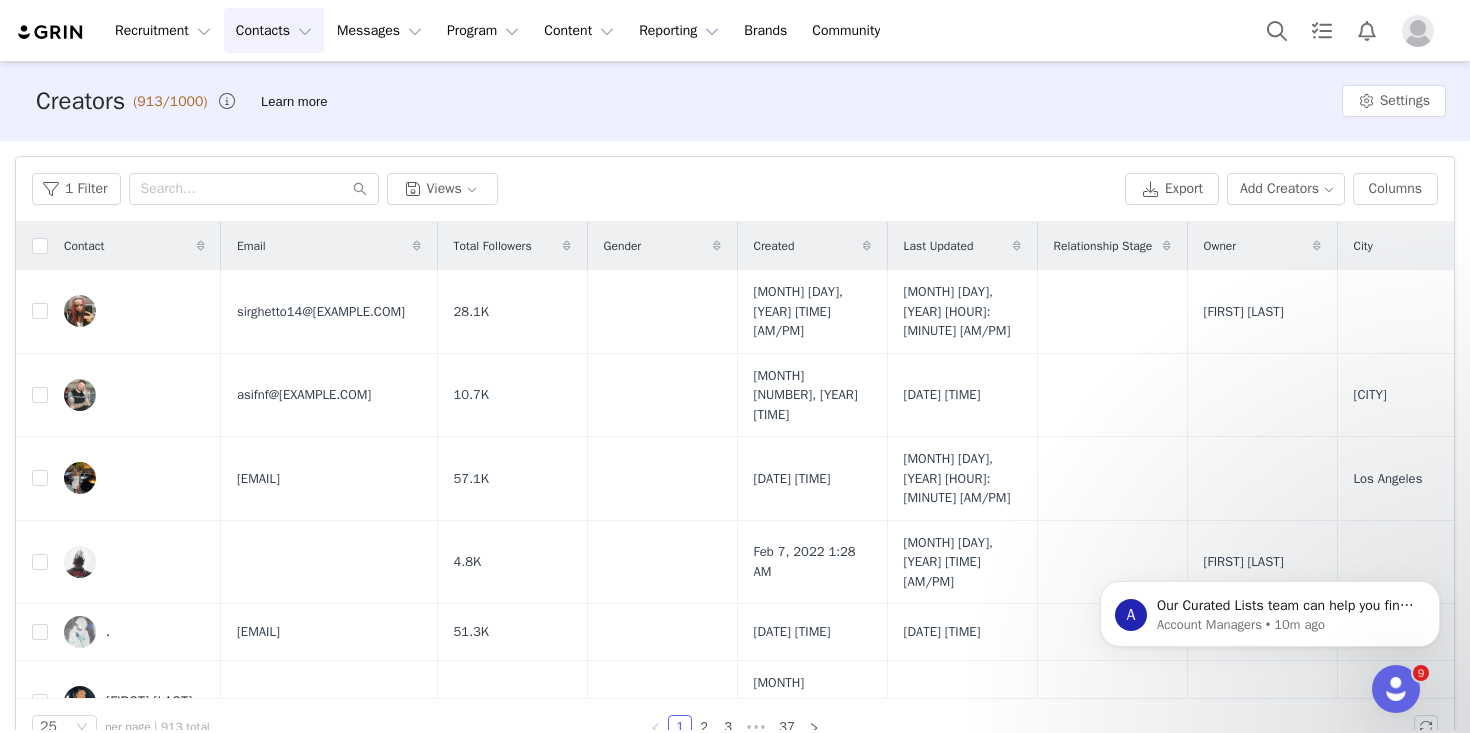 click on "Created" at bounding box center (812, 246) 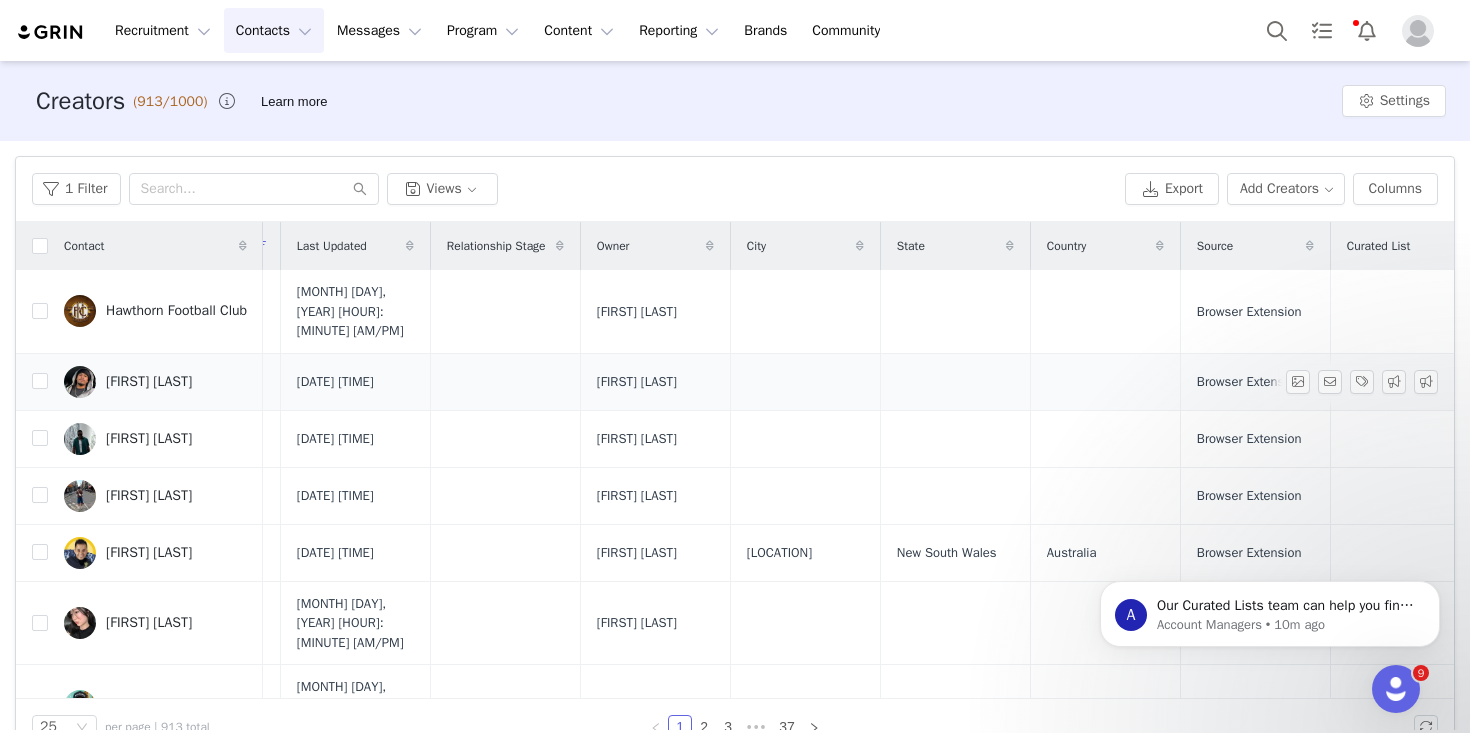 scroll, scrollTop: 0, scrollLeft: 846, axis: horizontal 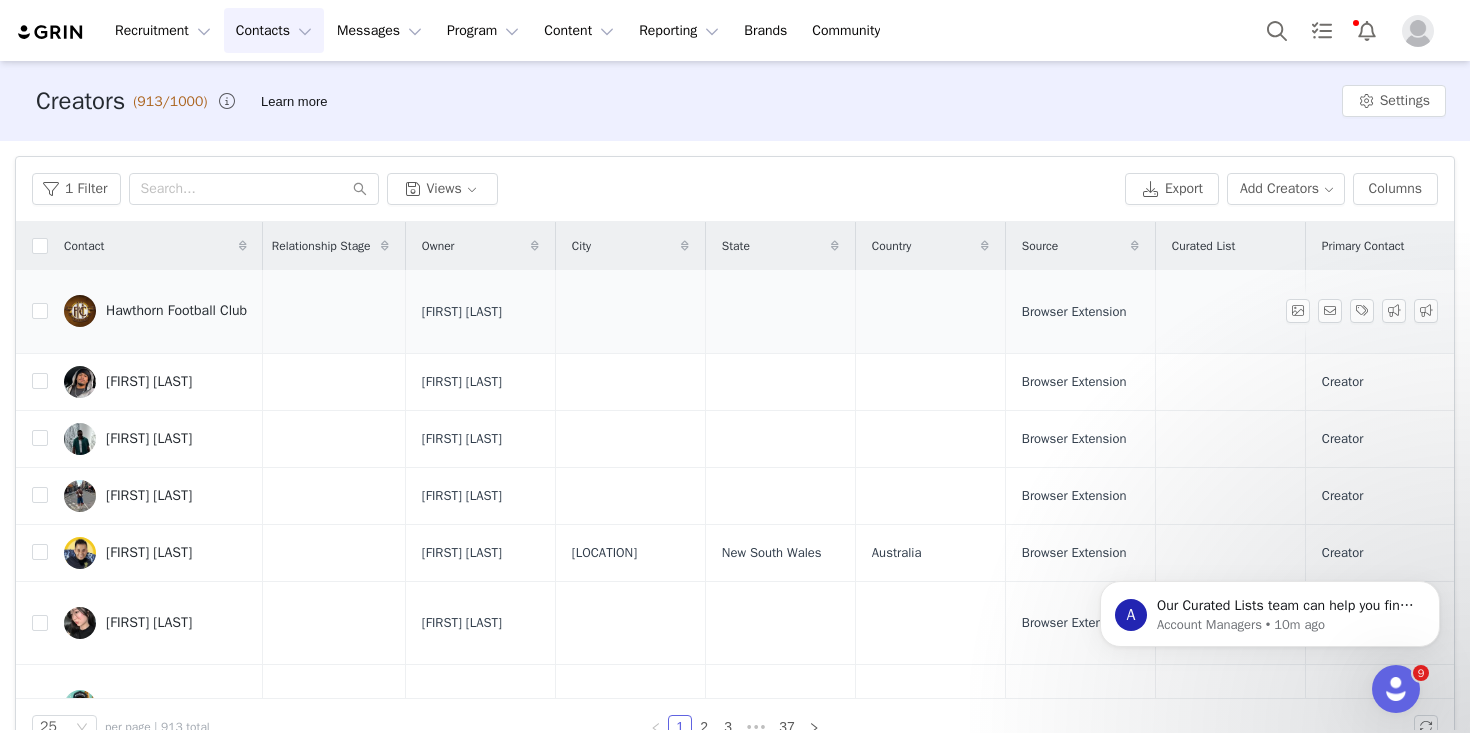 click on "Hawthorn Football Club" at bounding box center (176, 311) 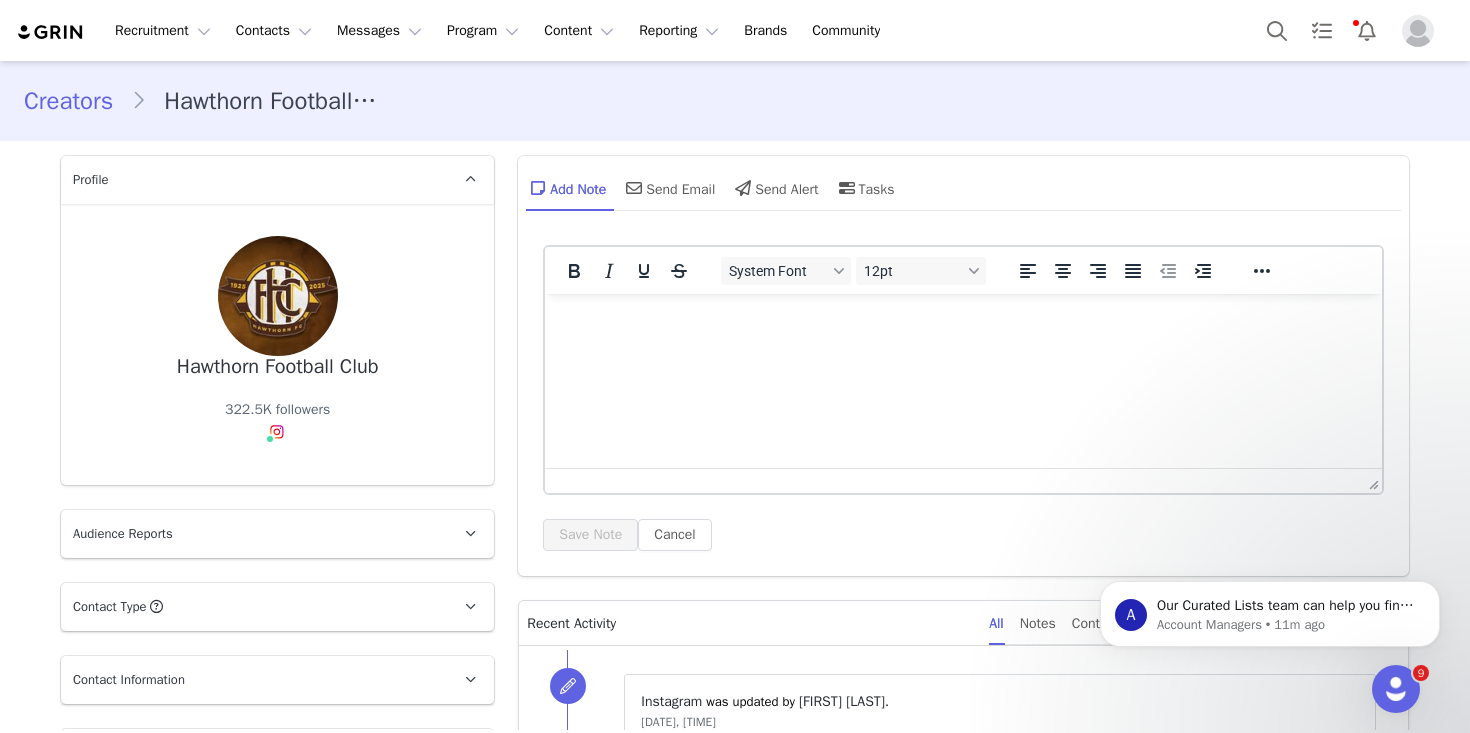 scroll, scrollTop: 0, scrollLeft: 0, axis: both 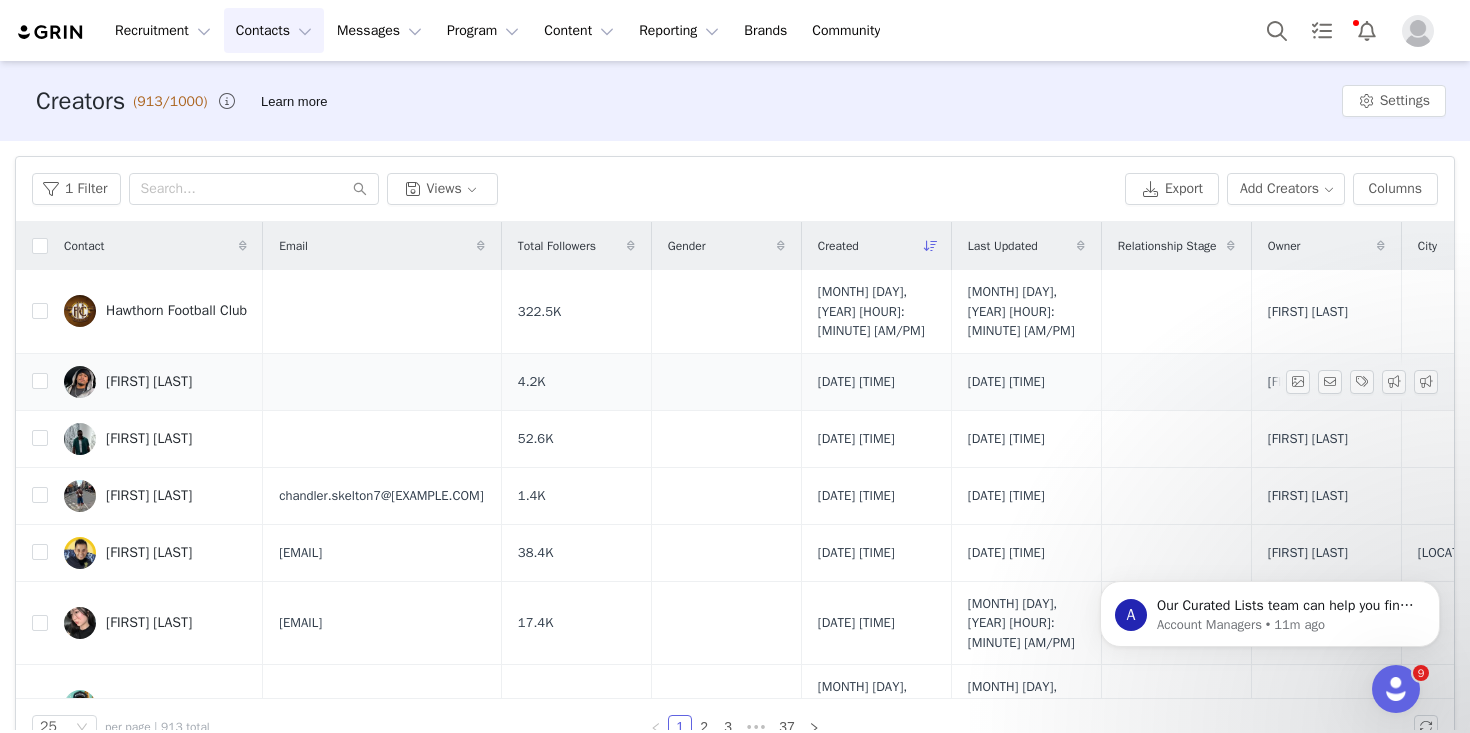 click on "[FIRST] [LAST]" at bounding box center (149, 382) 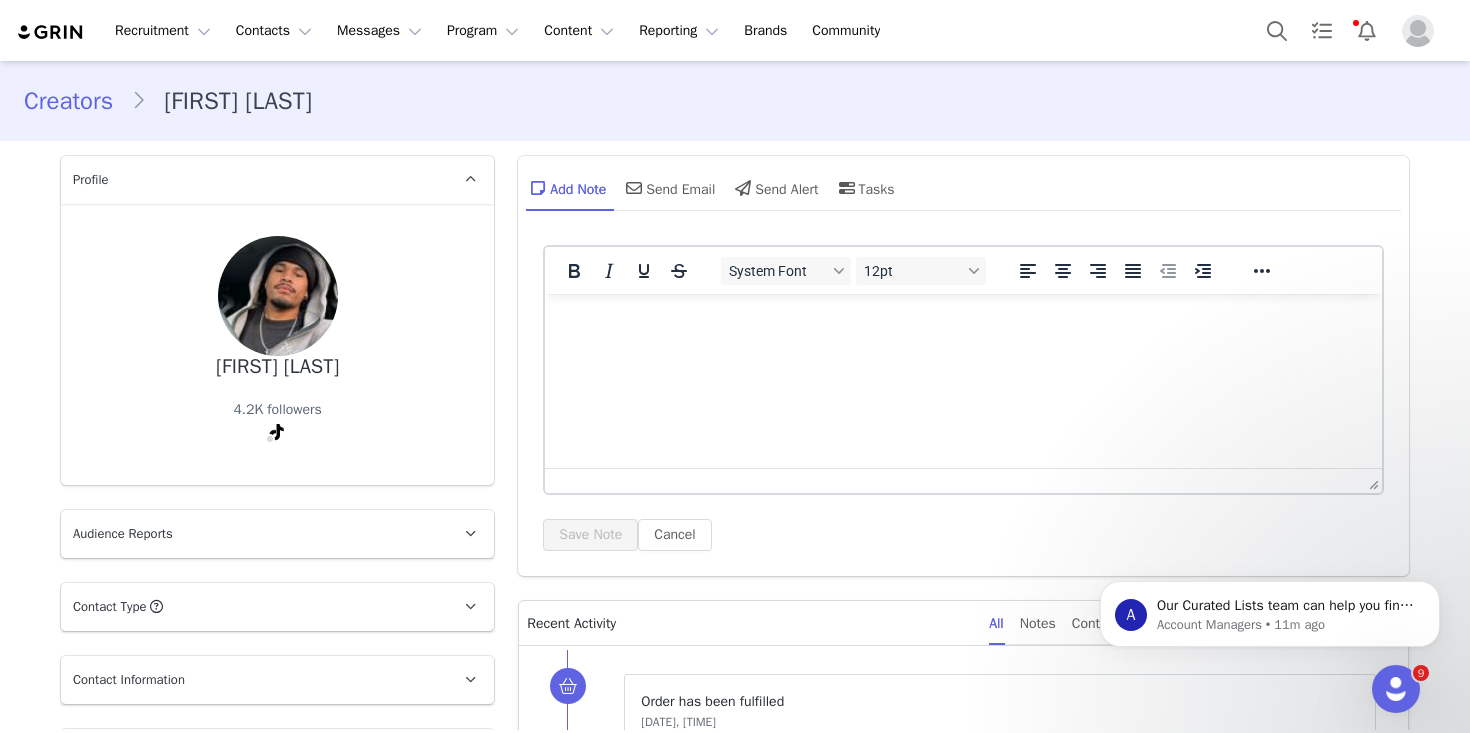 scroll, scrollTop: 0, scrollLeft: 0, axis: both 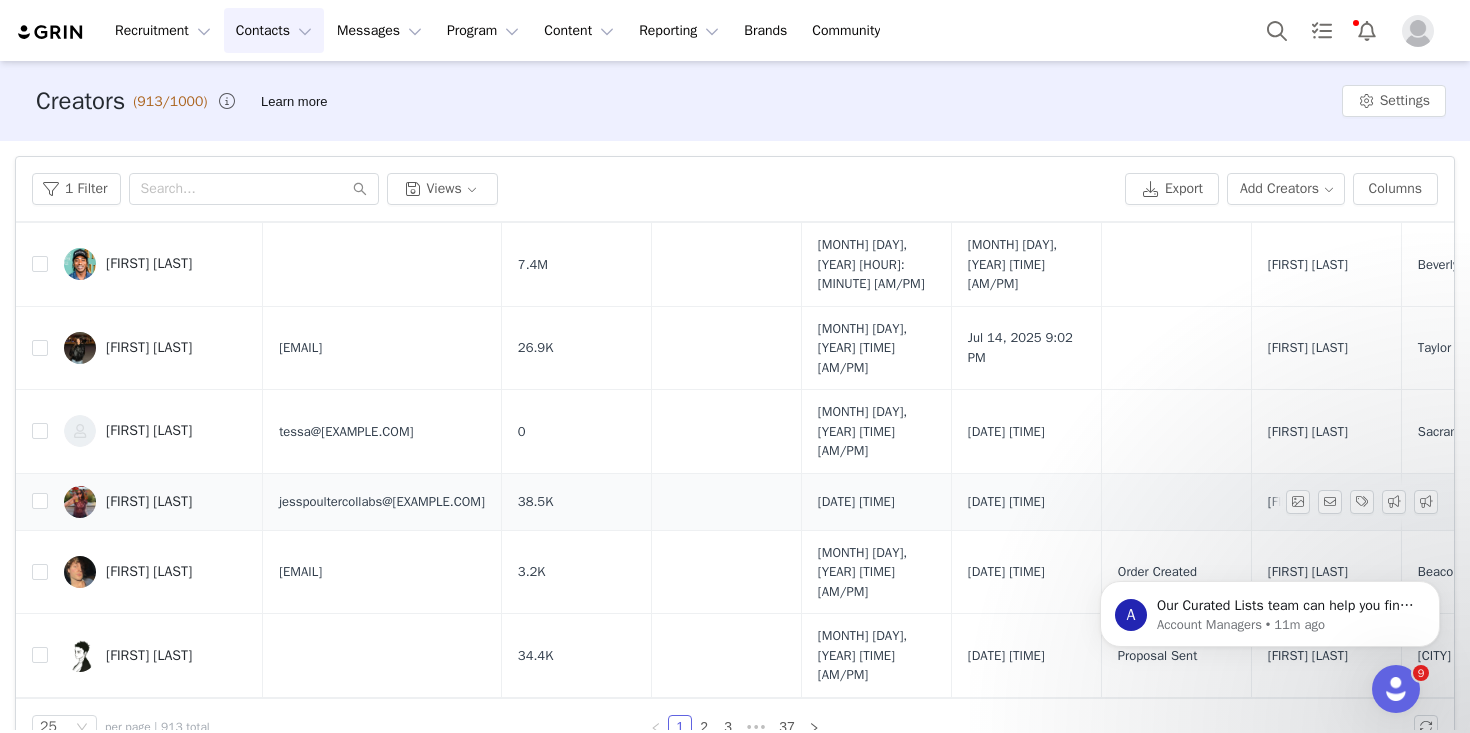click on "[FIRST] [LAST]" at bounding box center (155, 502) 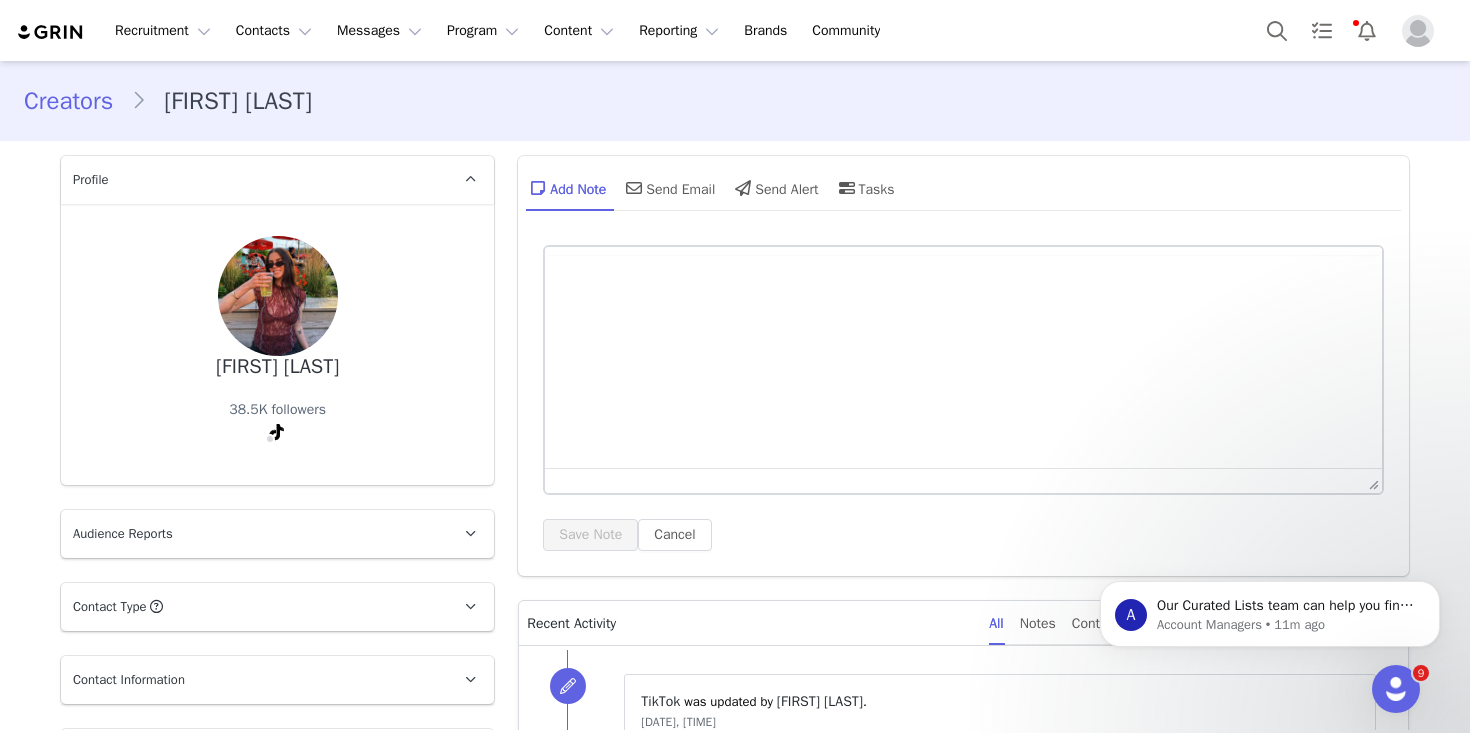 scroll, scrollTop: 0, scrollLeft: 0, axis: both 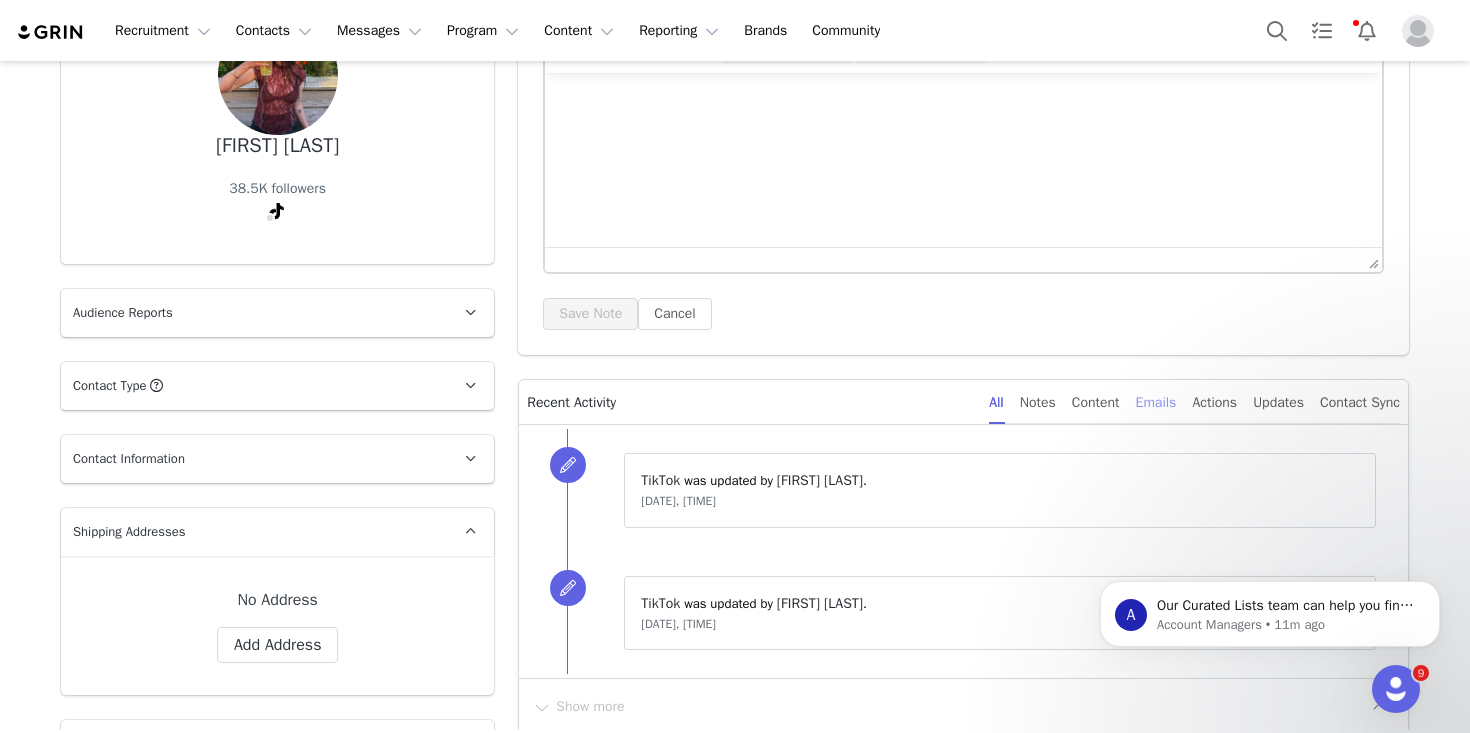 click on "Emails" at bounding box center [1156, 402] 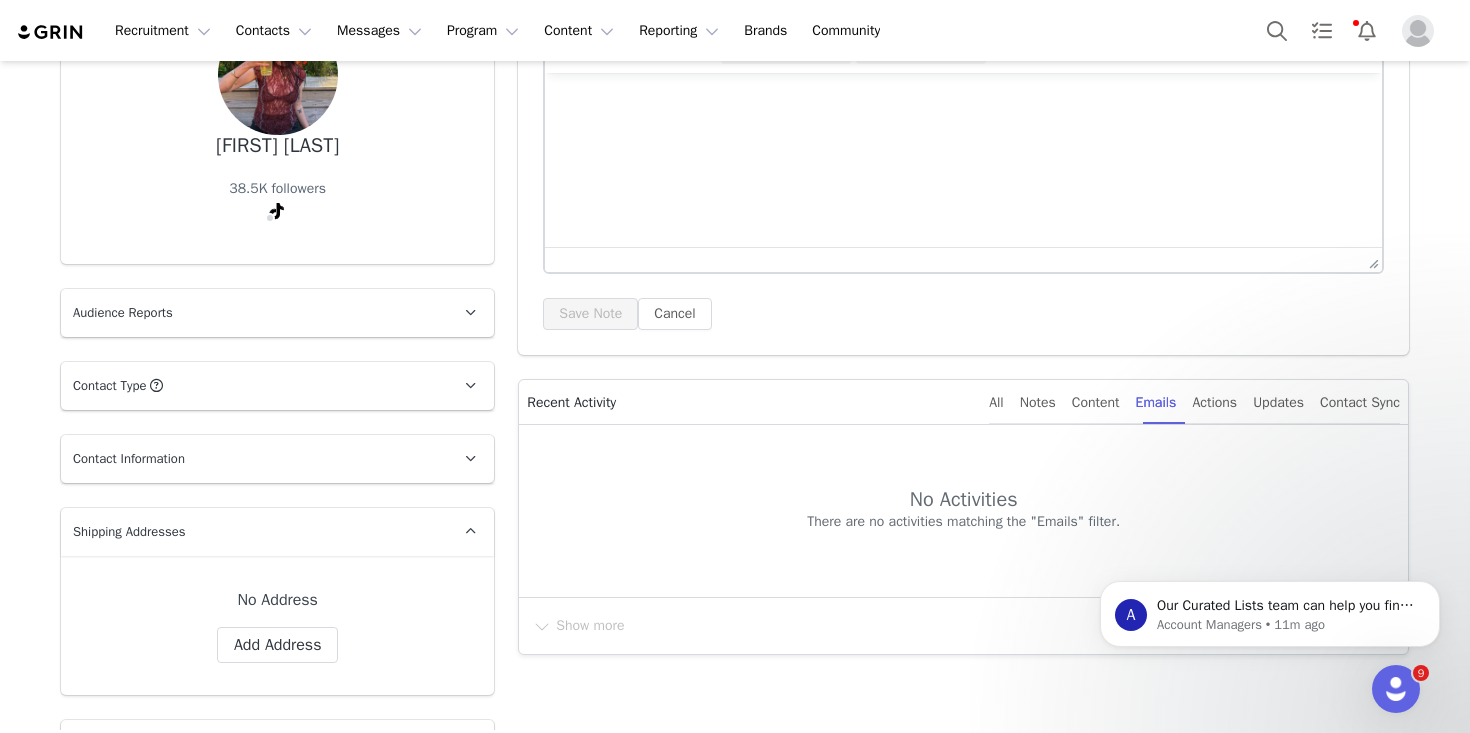 click on "All Notes Content Emails Actions Updates Contact Sync" at bounding box center (1194, 402) 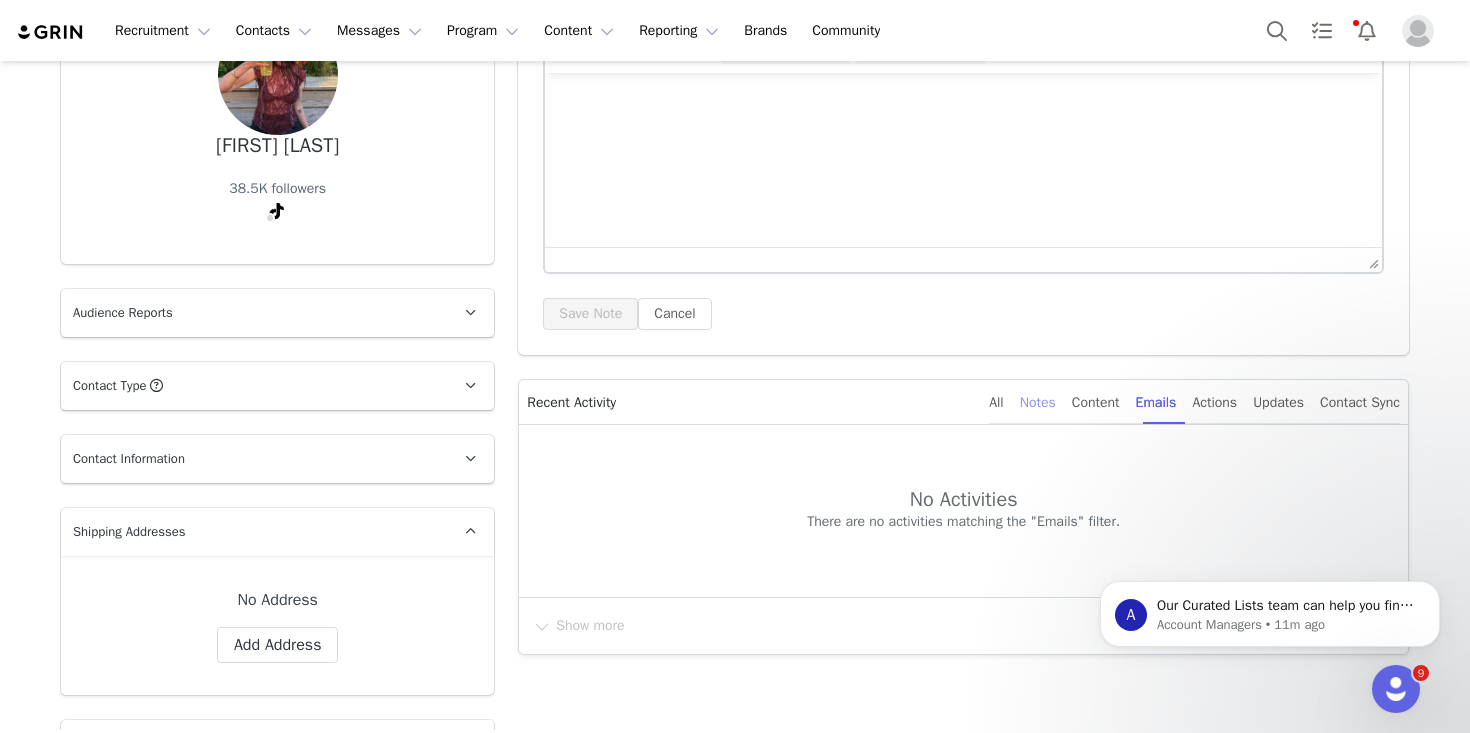 click on "Notes" at bounding box center [1038, 402] 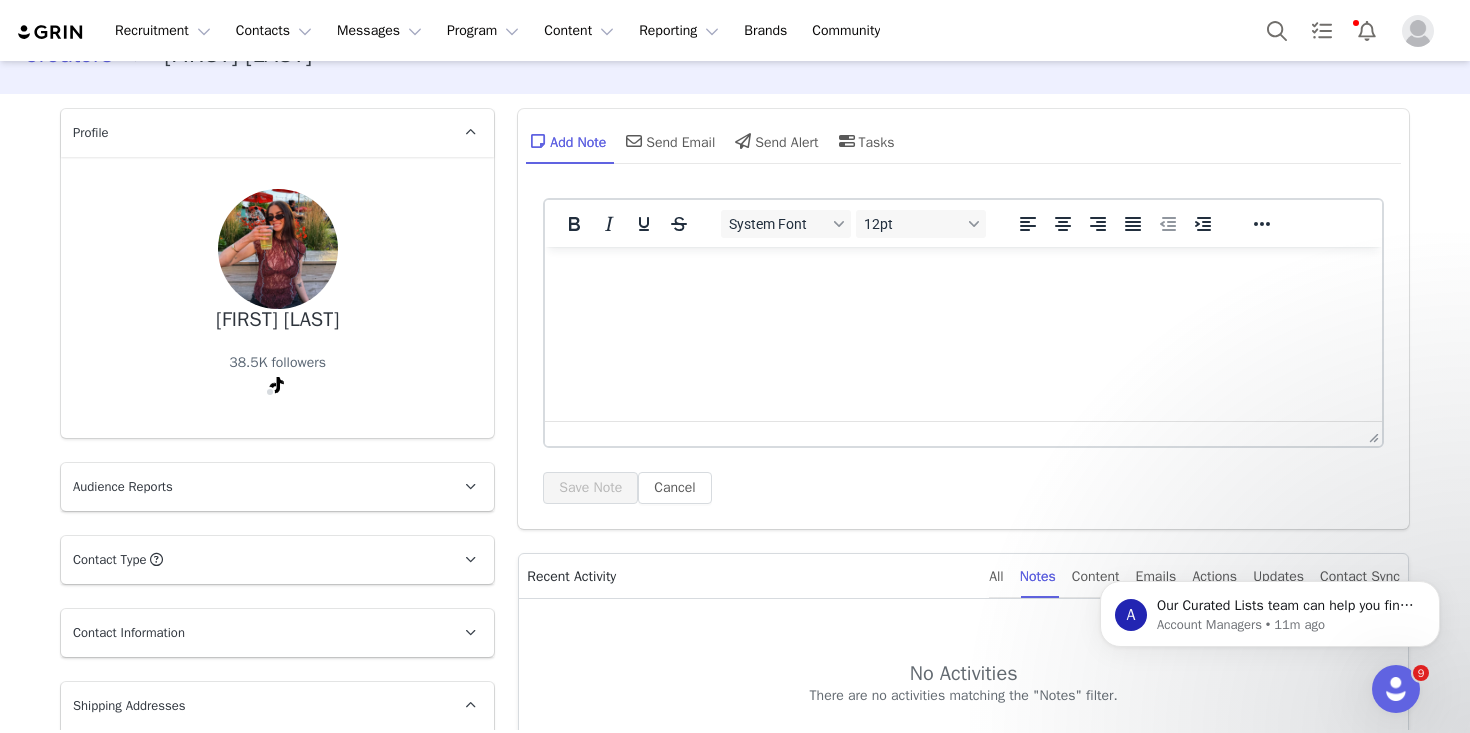 scroll, scrollTop: 40, scrollLeft: 0, axis: vertical 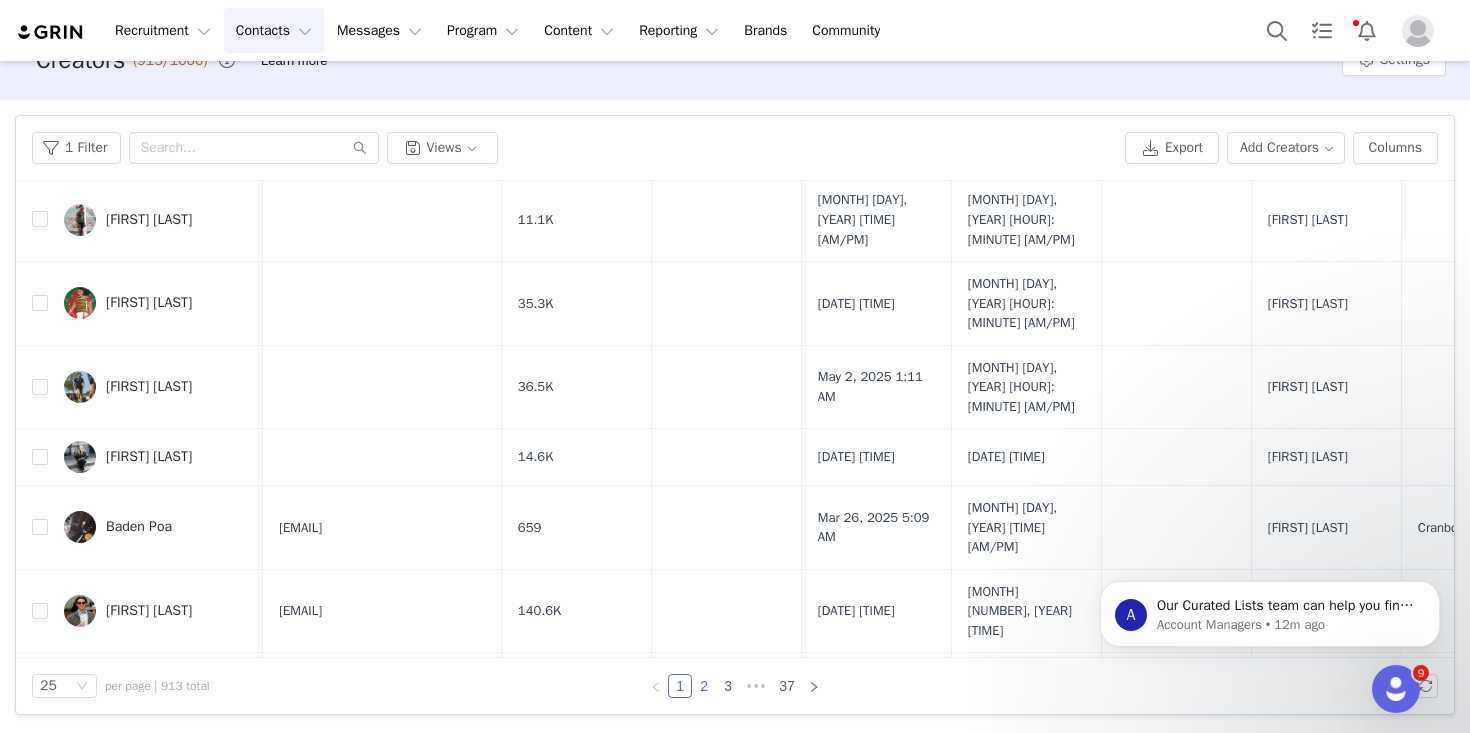 click on "2" at bounding box center (704, 686) 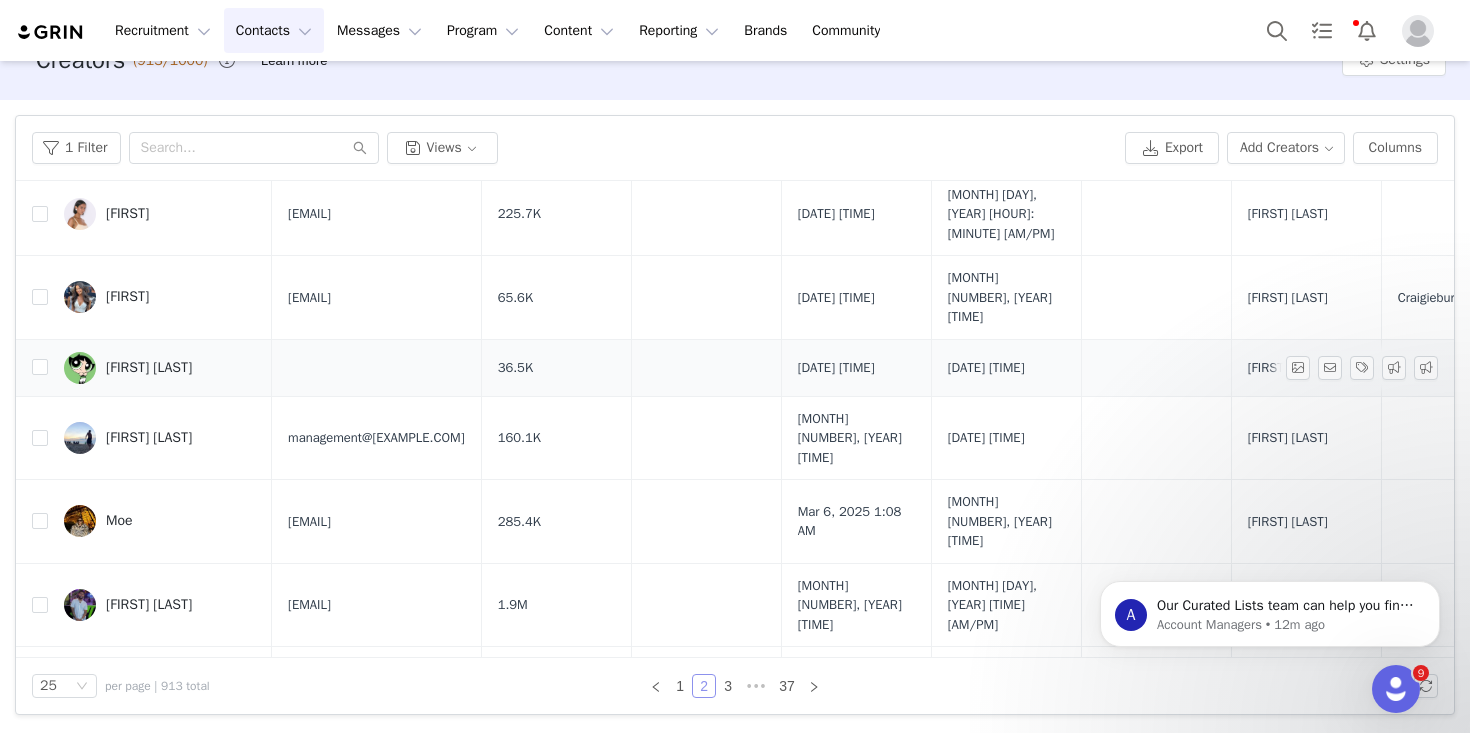 scroll, scrollTop: 0, scrollLeft: 0, axis: both 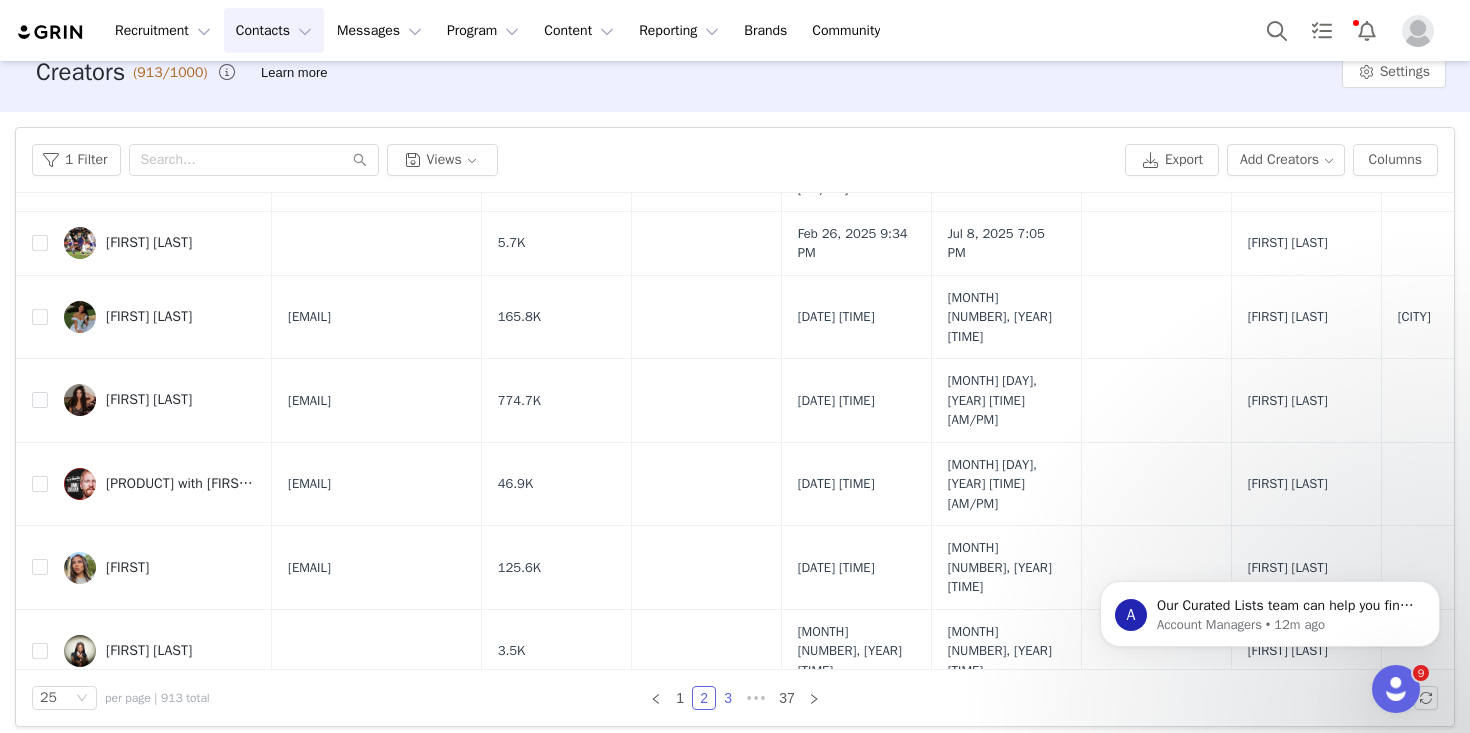 click on "3" at bounding box center [728, 698] 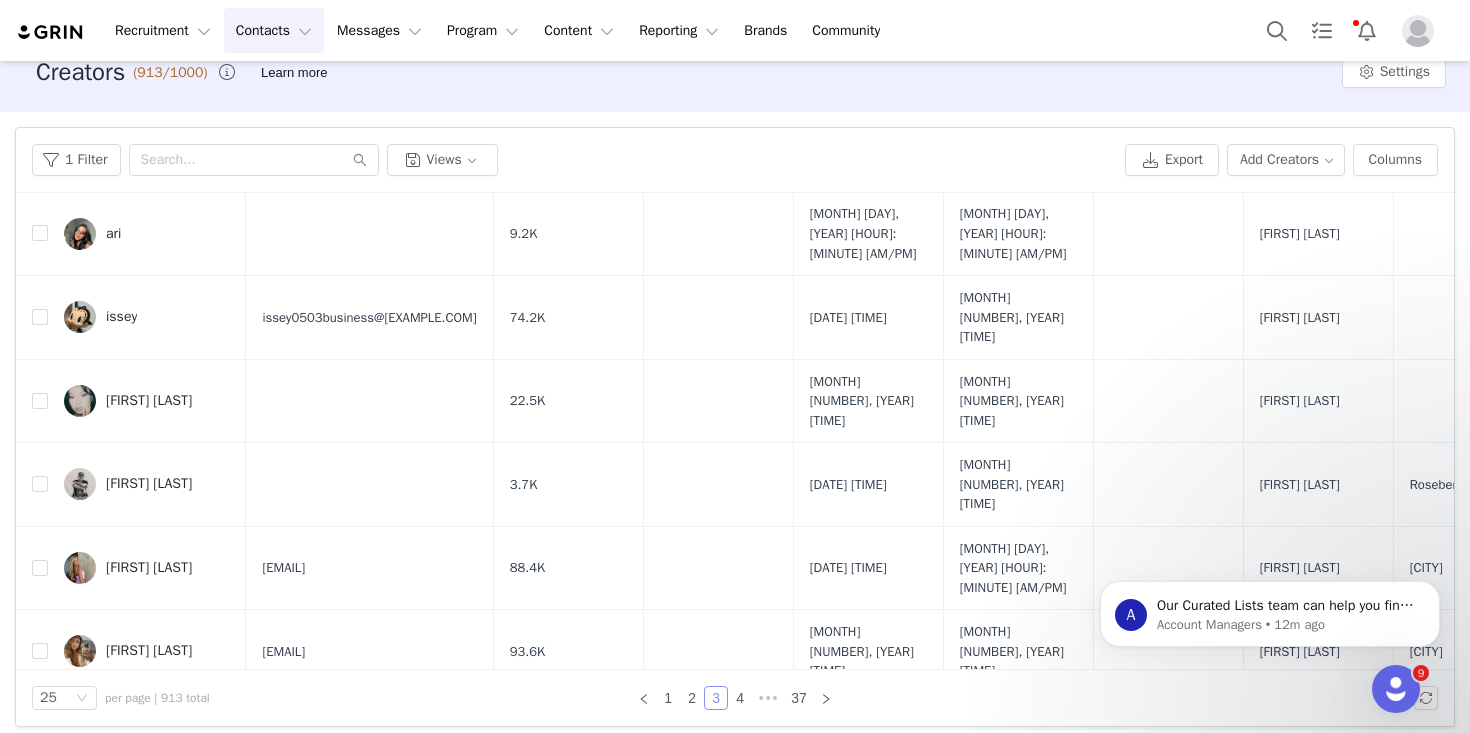 scroll, scrollTop: 1171, scrollLeft: 0, axis: vertical 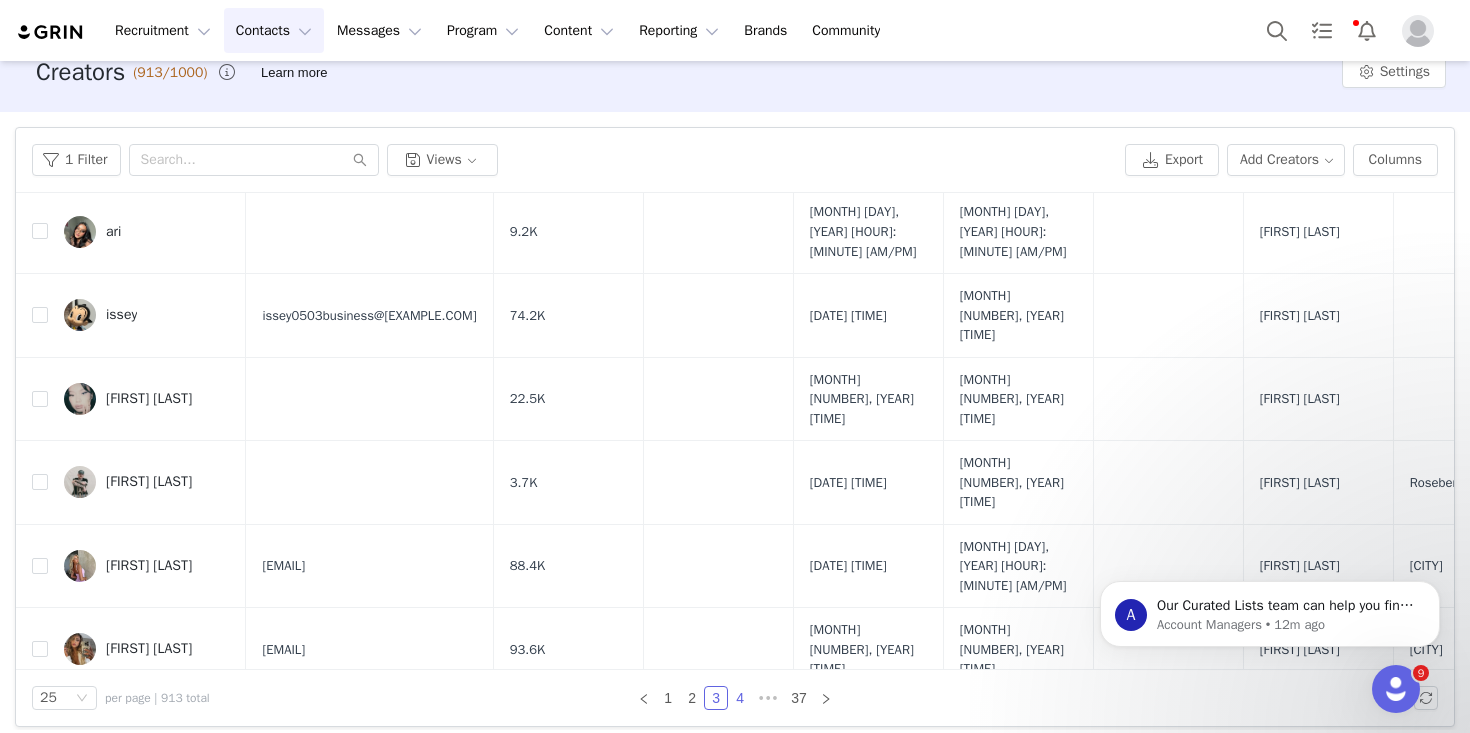 click on "4" at bounding box center (740, 698) 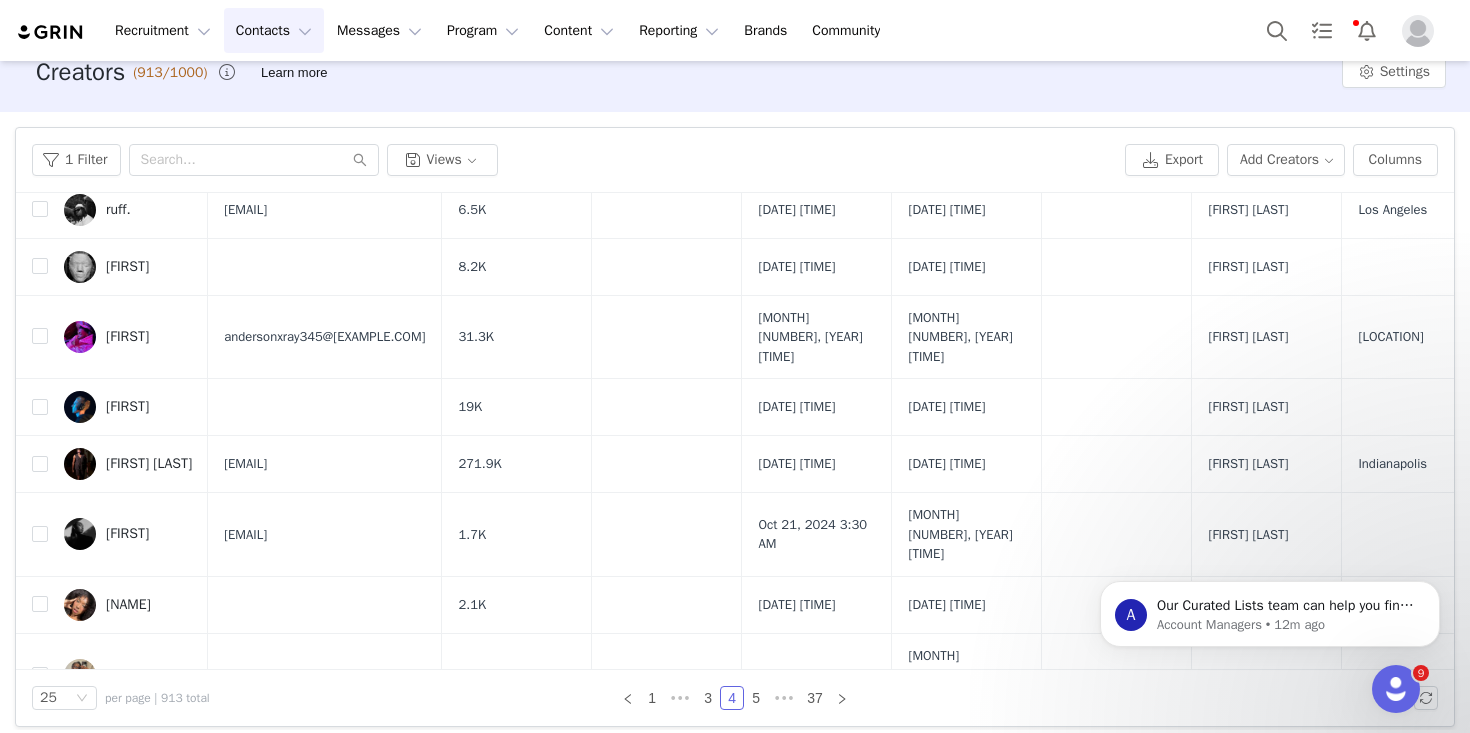 scroll, scrollTop: 1171, scrollLeft: 0, axis: vertical 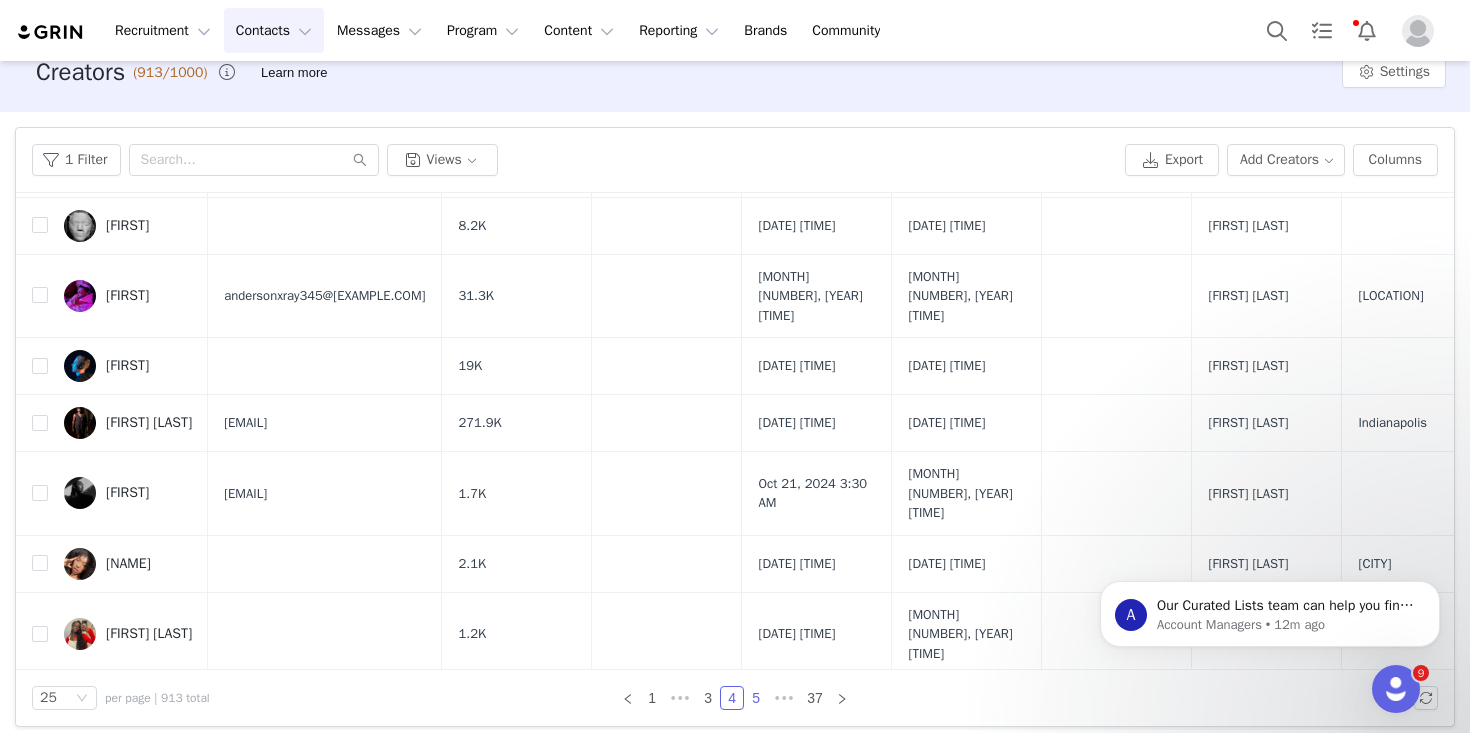 click on "5" at bounding box center [756, 698] 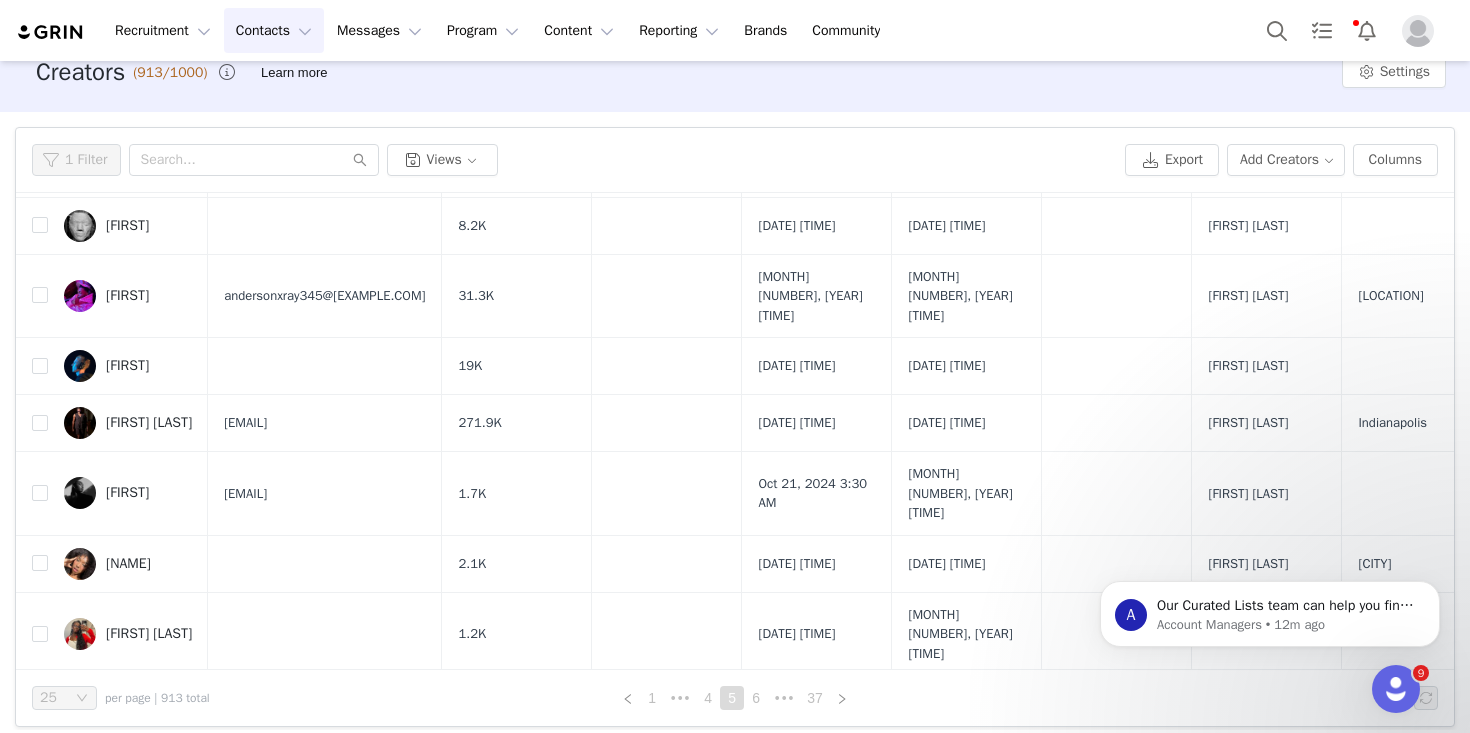 scroll, scrollTop: 0, scrollLeft: 0, axis: both 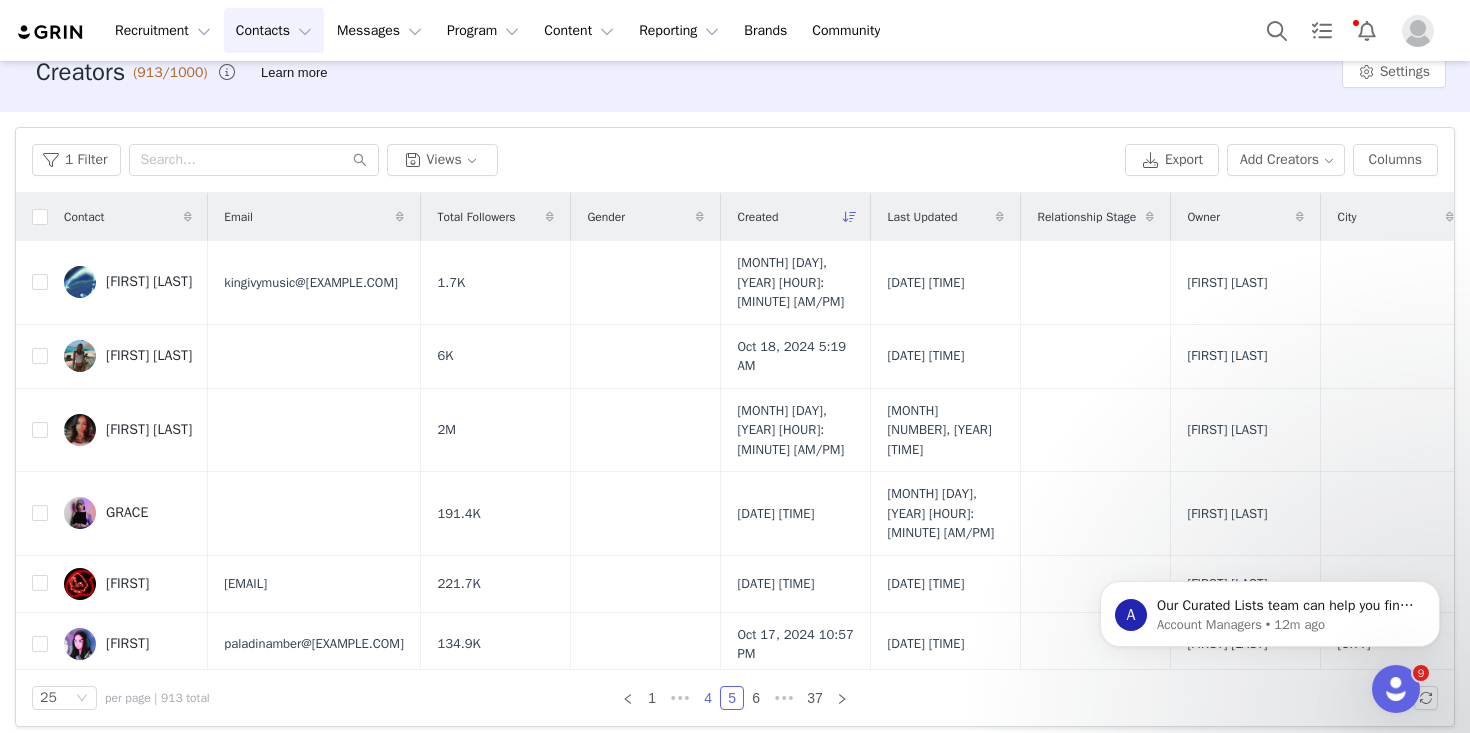 click on "4" at bounding box center [708, 698] 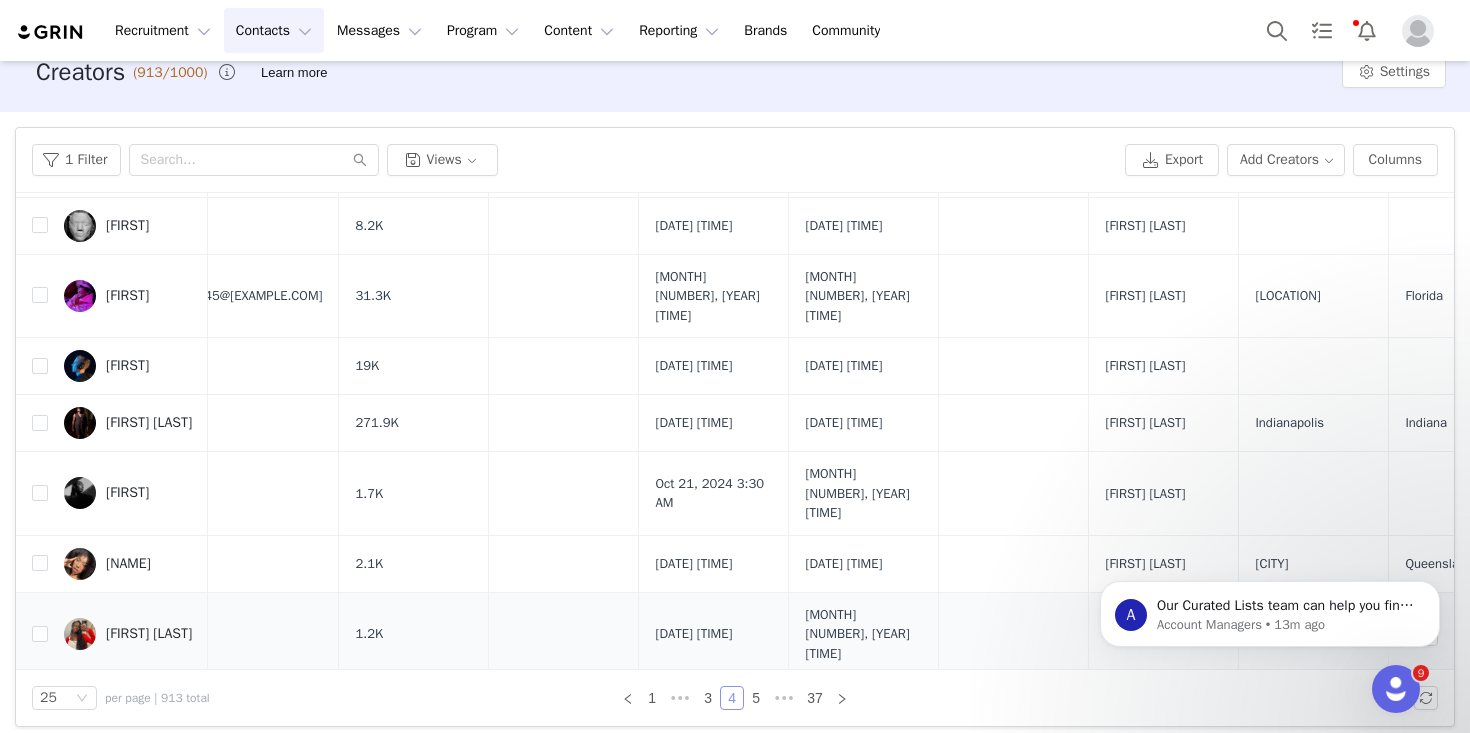 scroll, scrollTop: 1171, scrollLeft: 0, axis: vertical 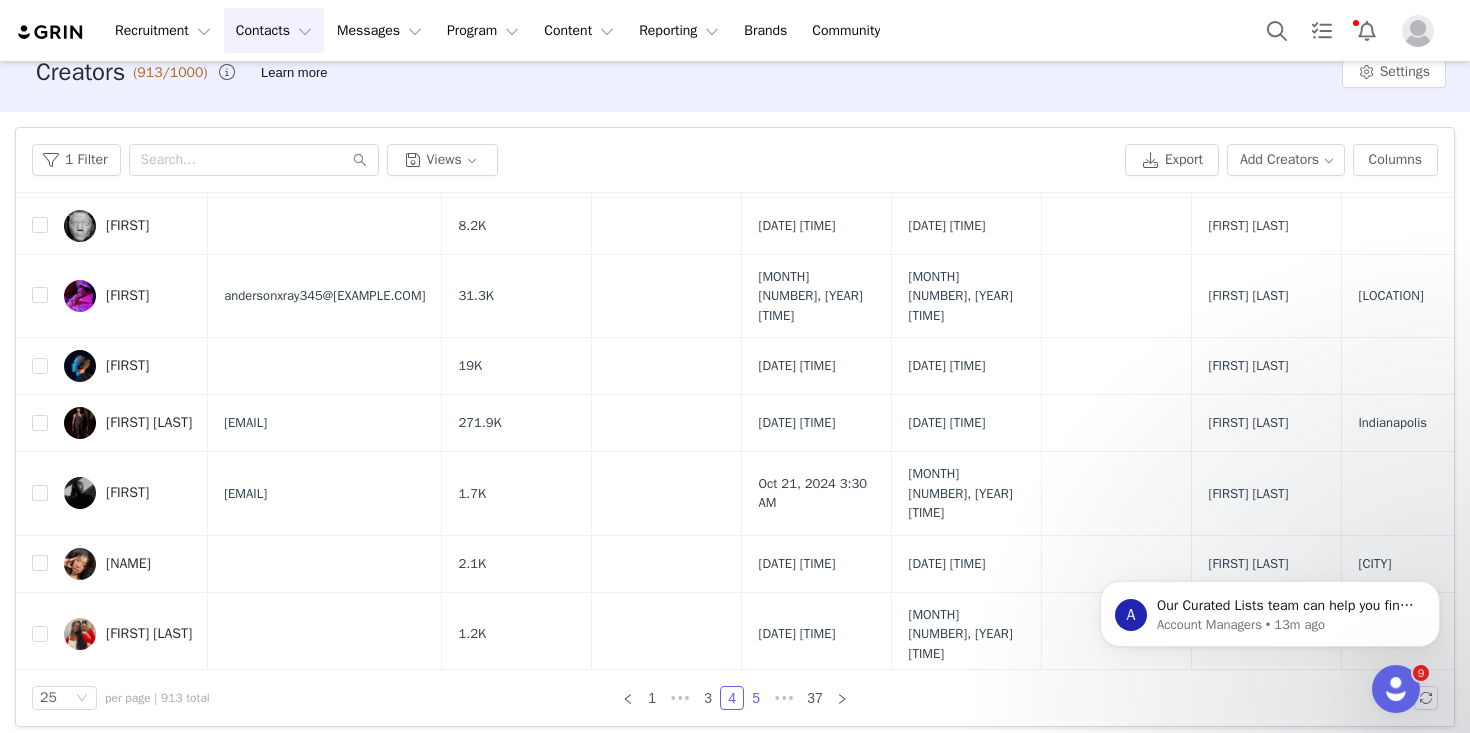 click on "5" at bounding box center (756, 698) 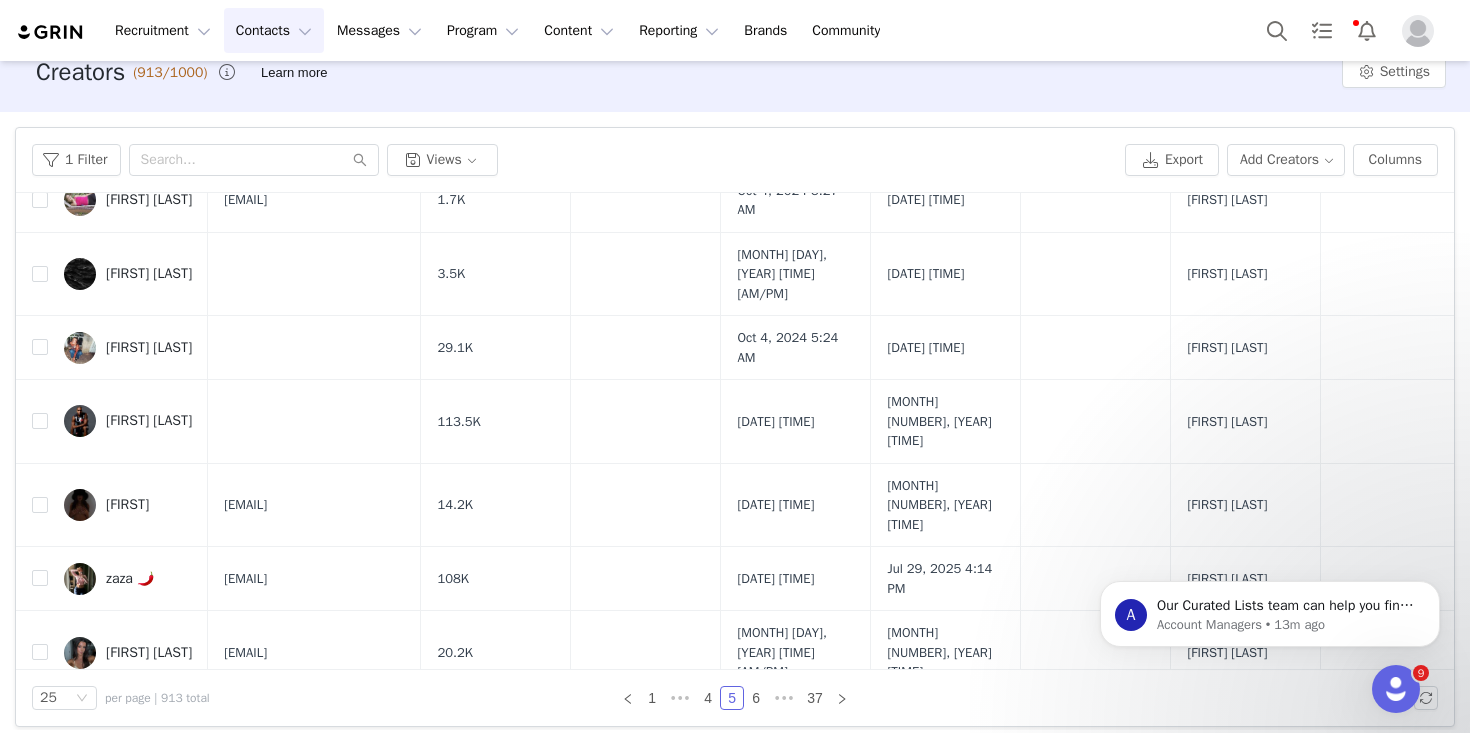 scroll, scrollTop: 1171, scrollLeft: 0, axis: vertical 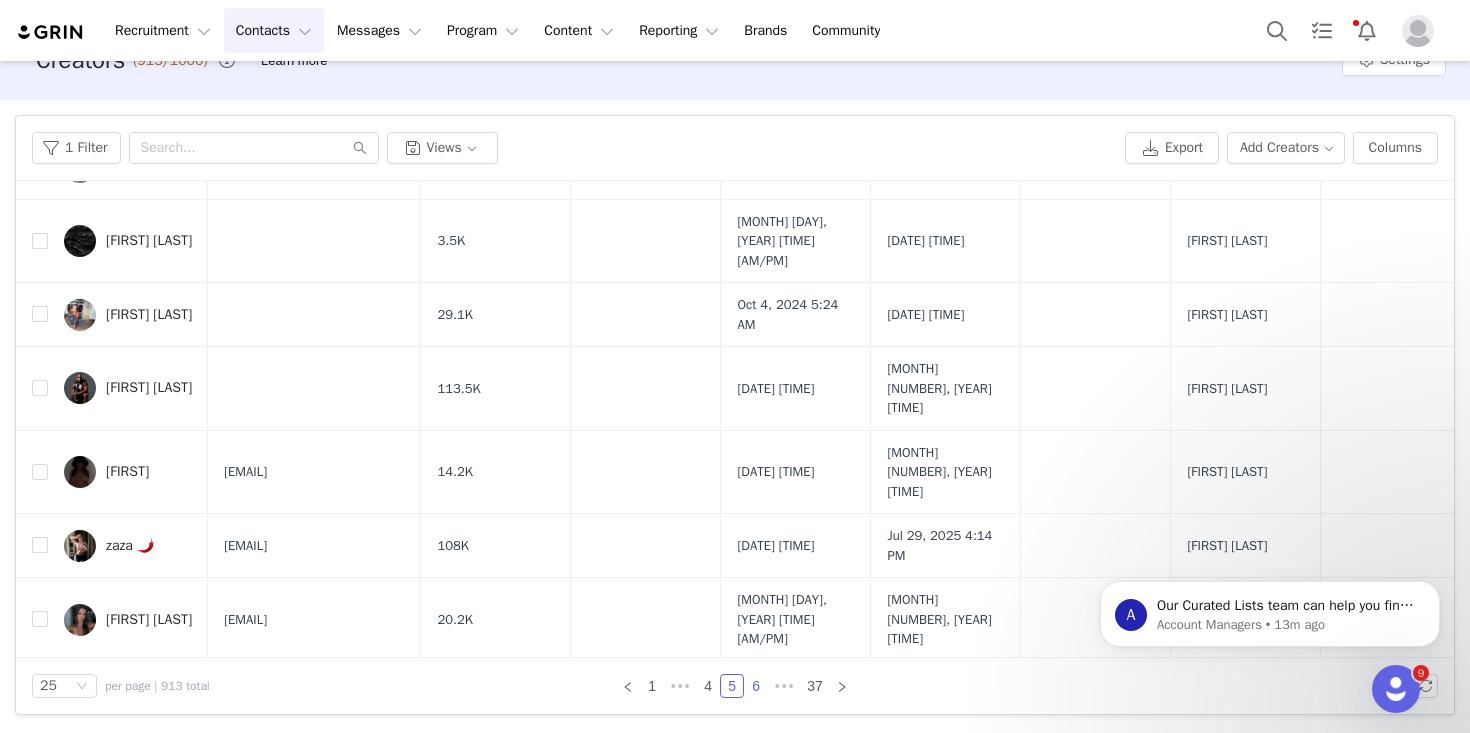 click on "6" at bounding box center (756, 686) 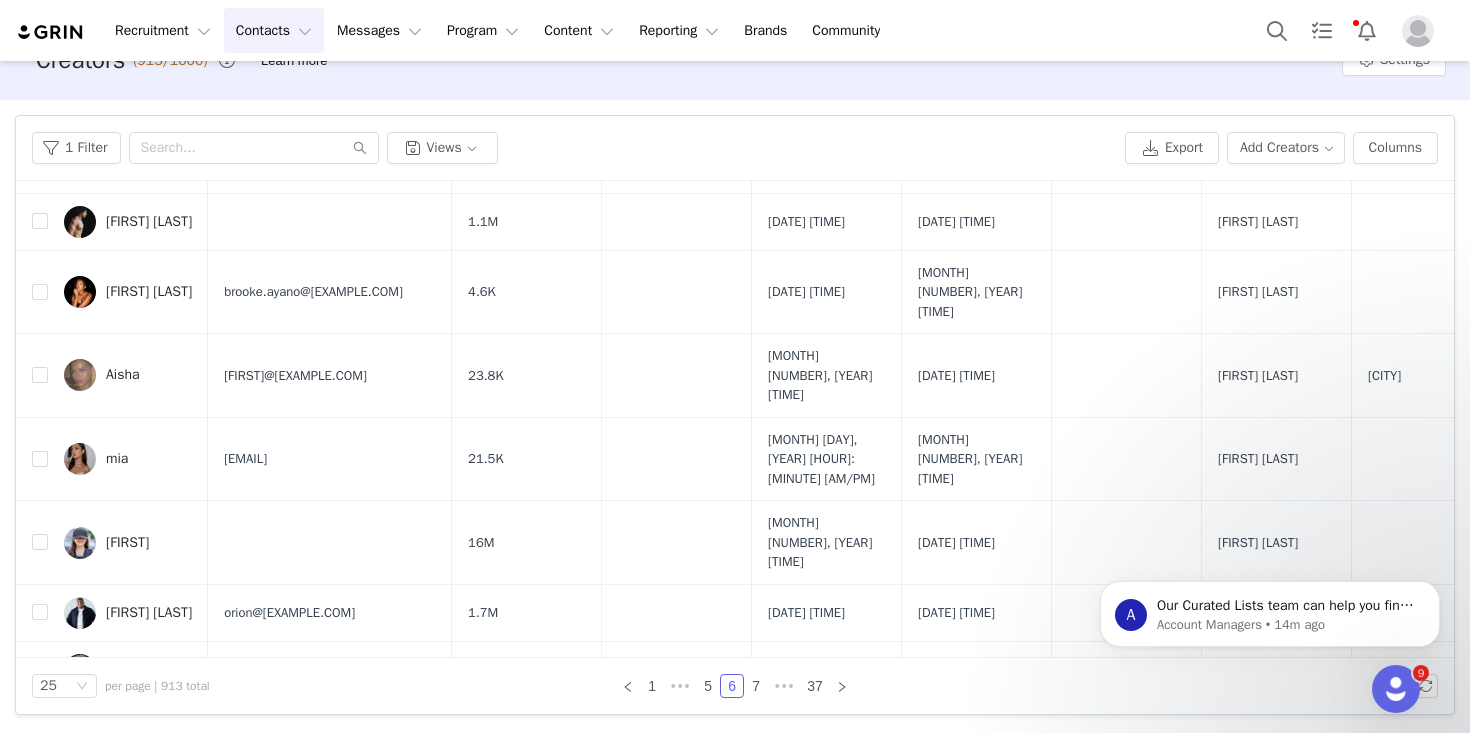 scroll, scrollTop: 1171, scrollLeft: 0, axis: vertical 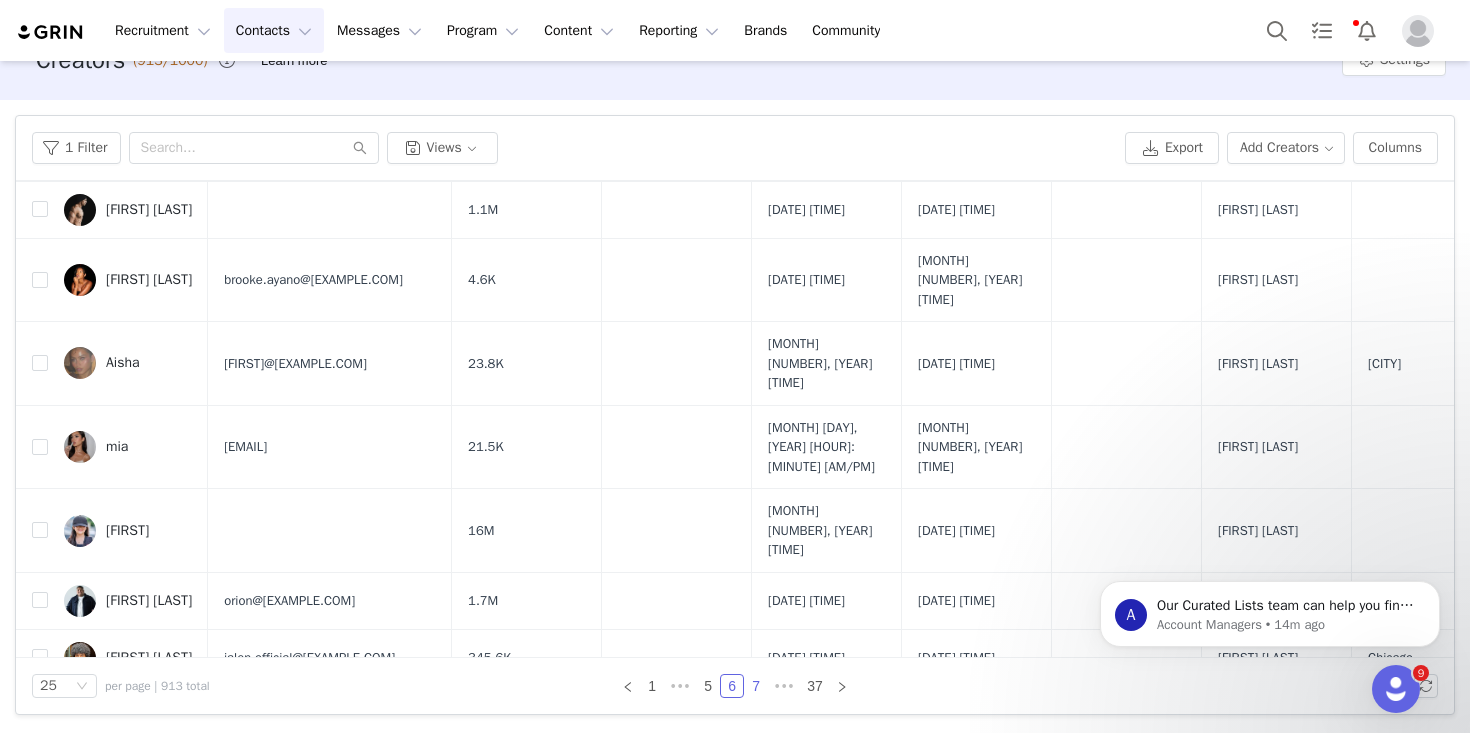 click on "7" at bounding box center (756, 686) 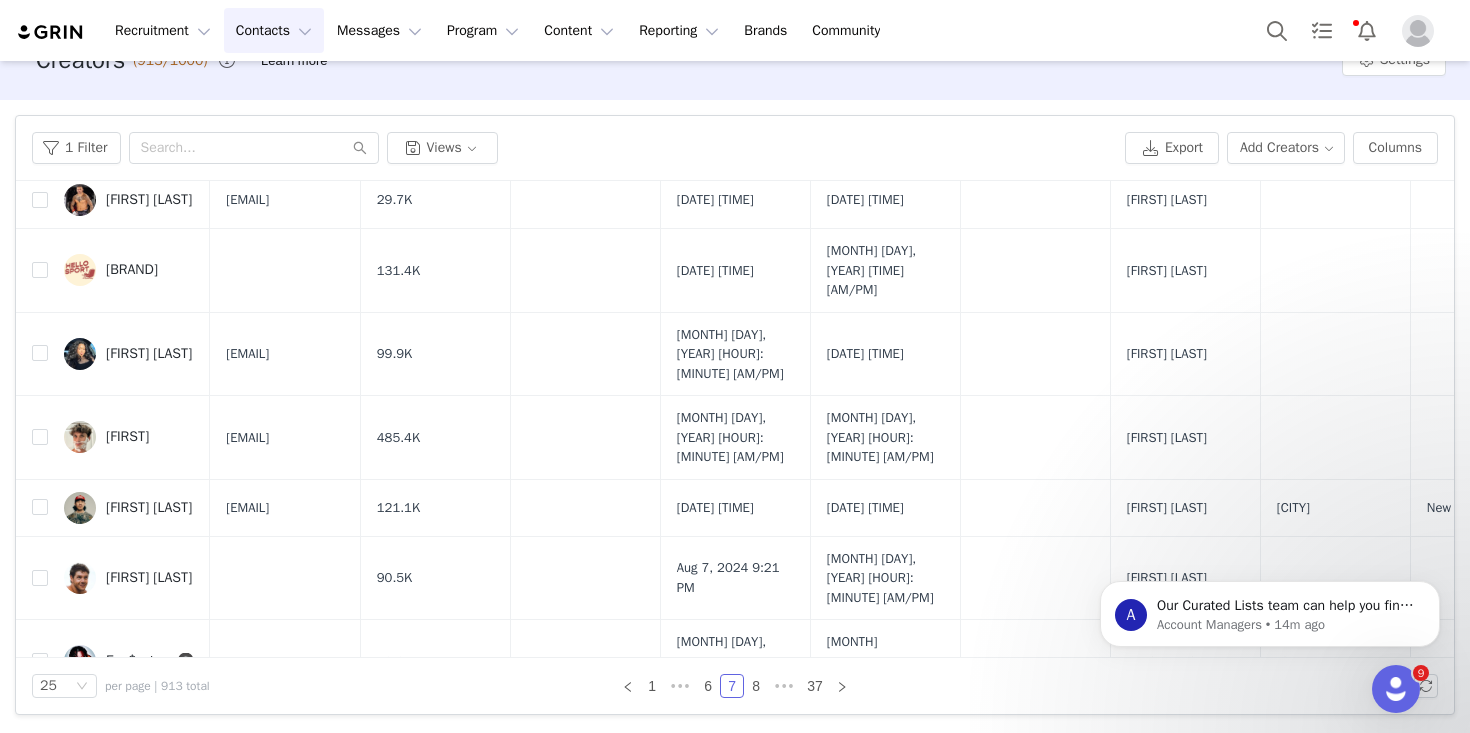 scroll, scrollTop: 1171, scrollLeft: 0, axis: vertical 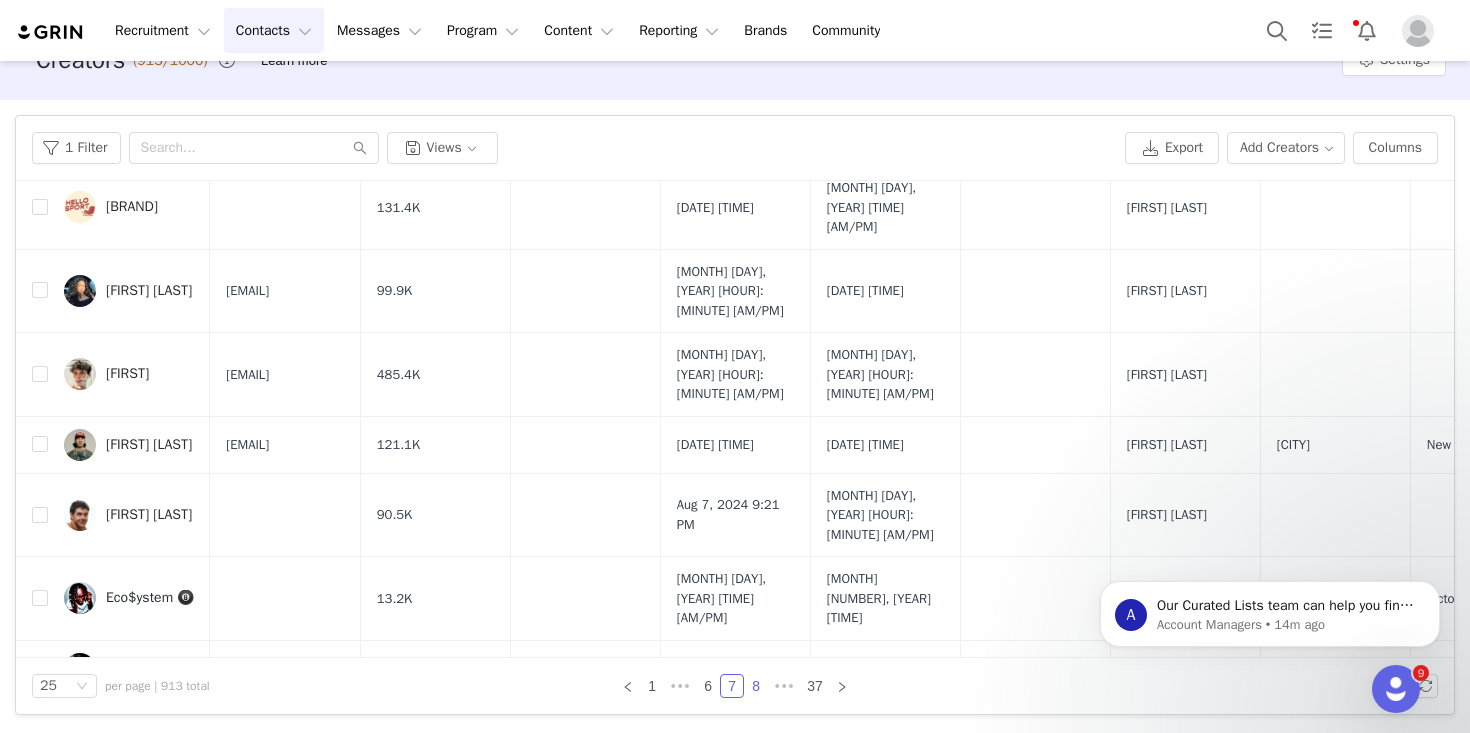 click on "8" at bounding box center [756, 686] 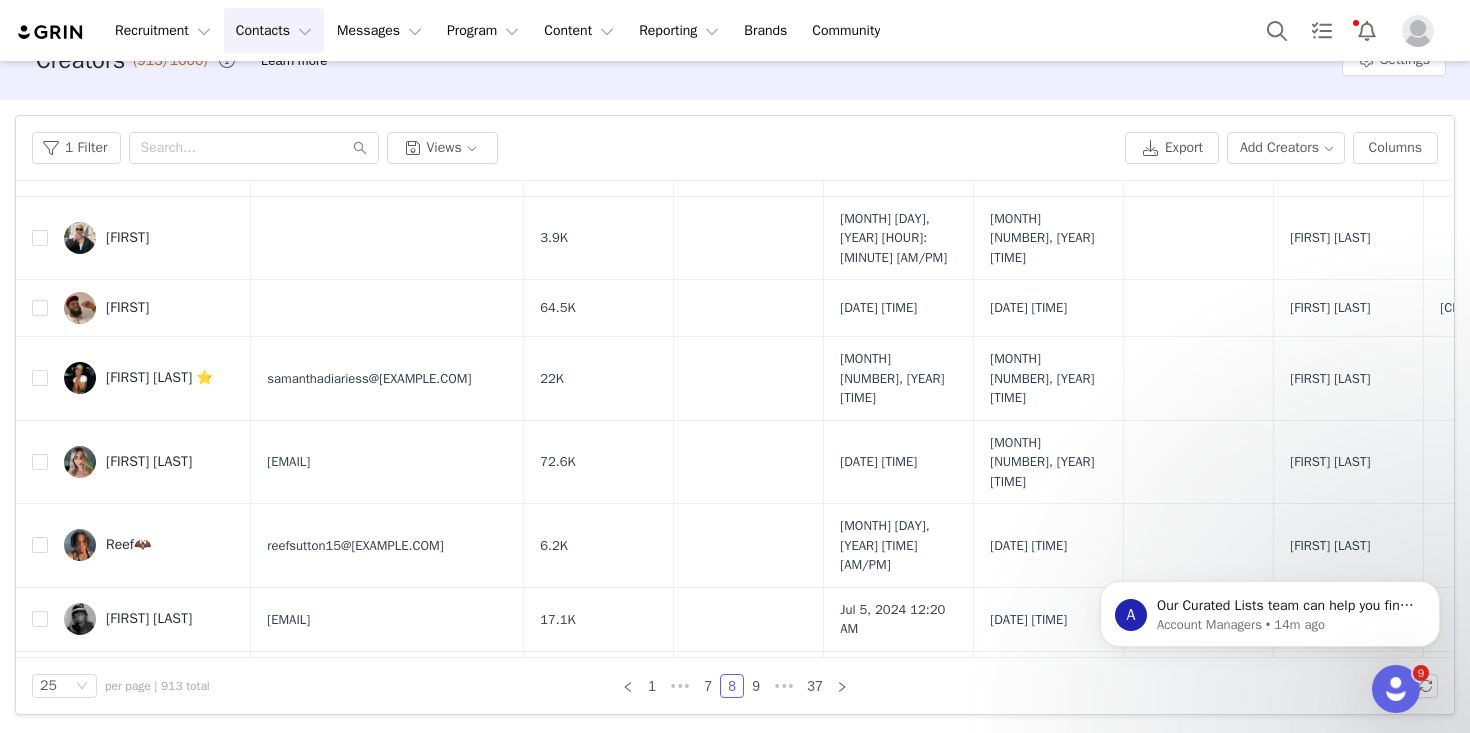 scroll, scrollTop: 1171, scrollLeft: 0, axis: vertical 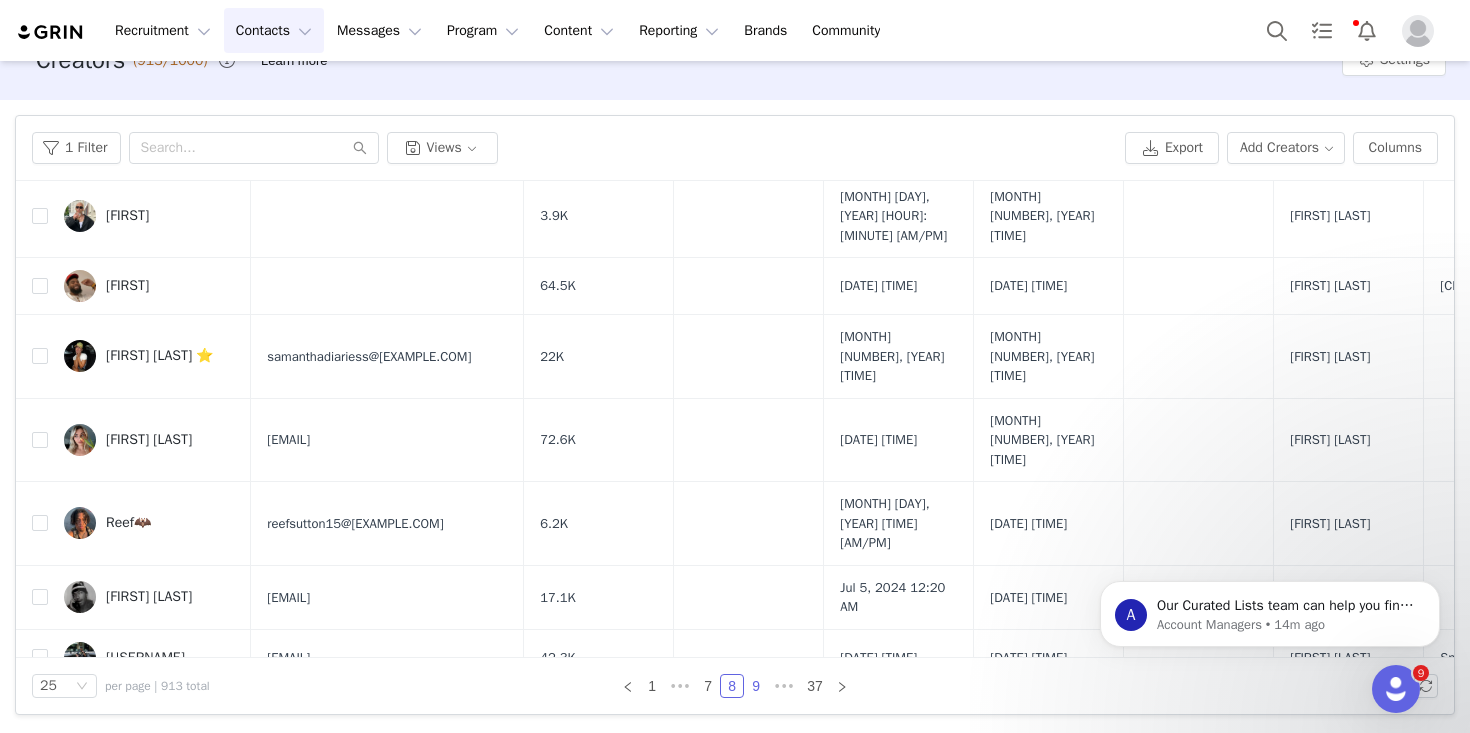 click on "9" at bounding box center (756, 686) 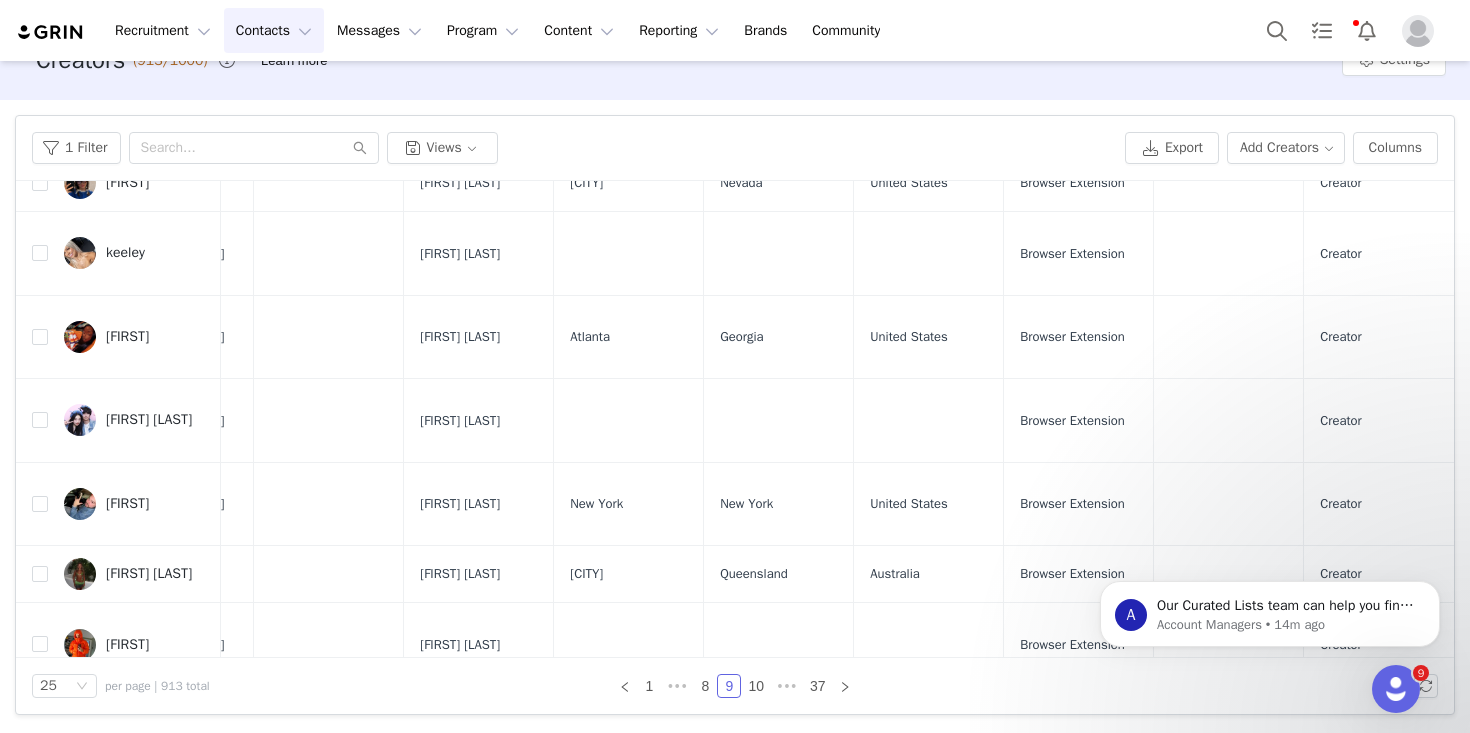 scroll, scrollTop: 1171, scrollLeft: 851, axis: both 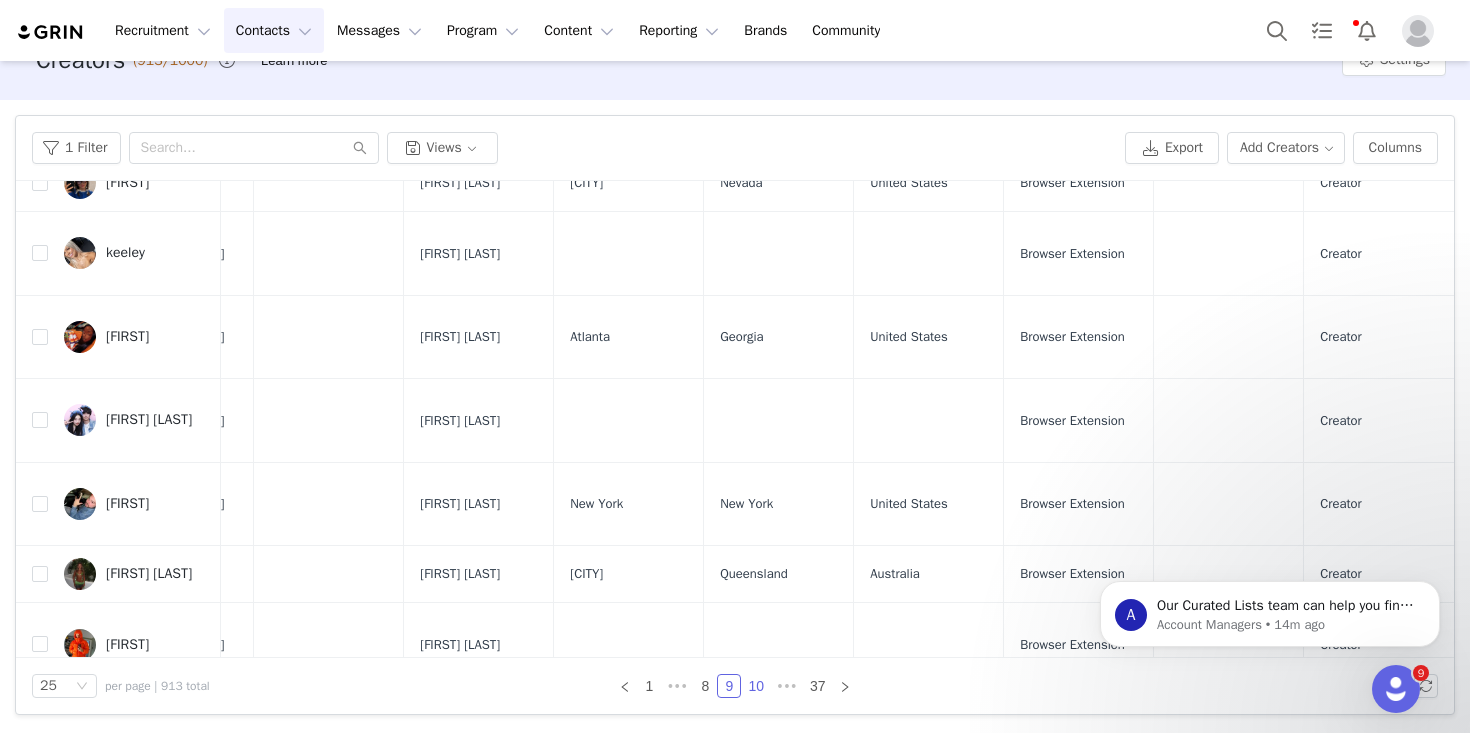 click on "10" at bounding box center (756, 686) 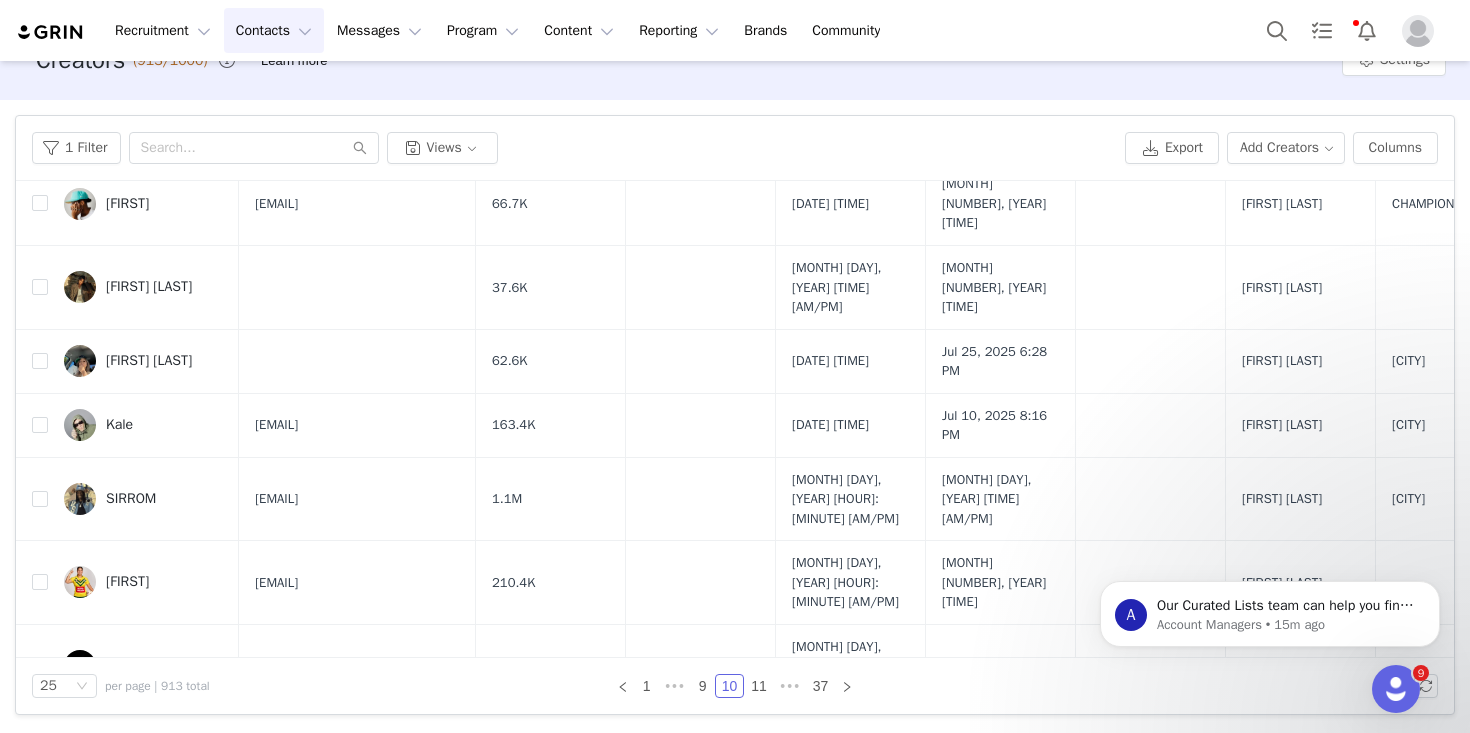 scroll, scrollTop: 1171, scrollLeft: 0, axis: vertical 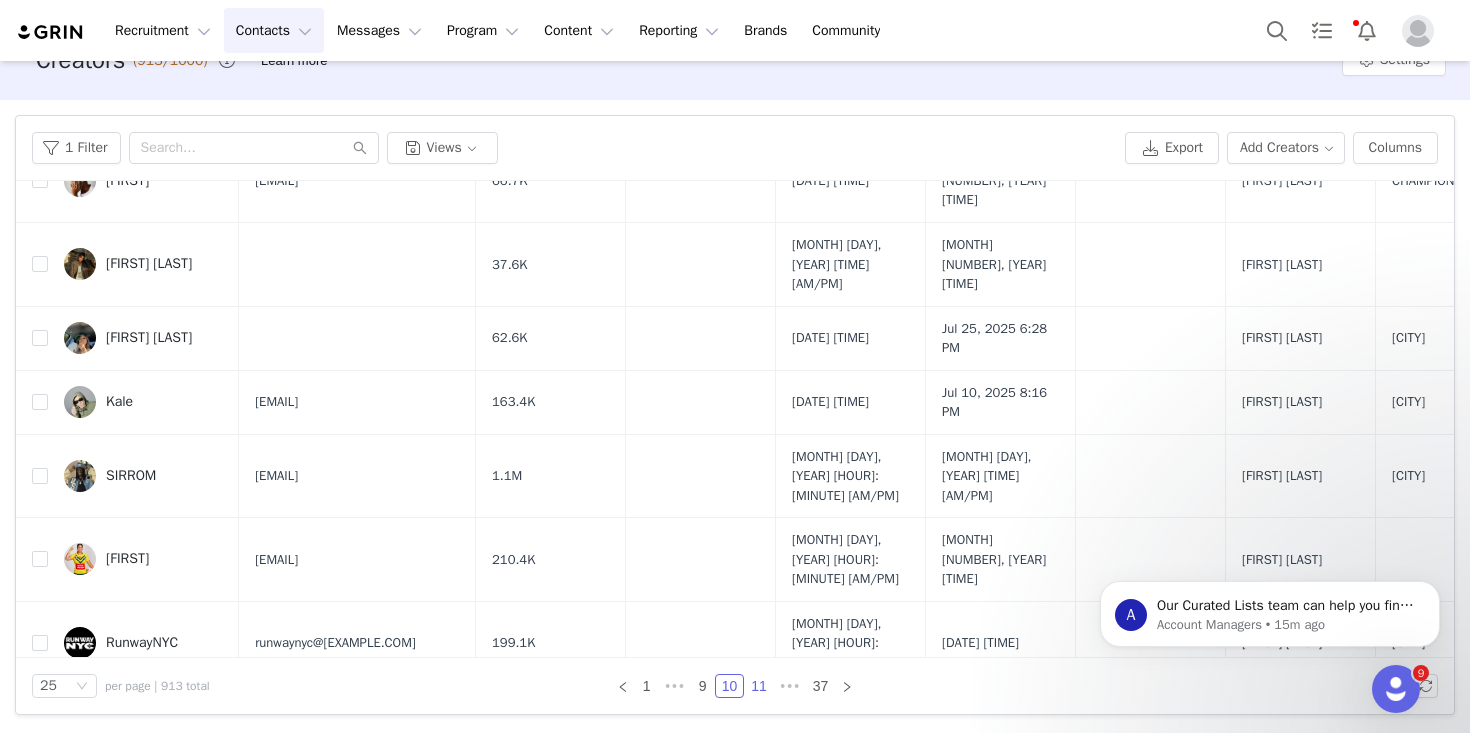 click on "11" at bounding box center (759, 686) 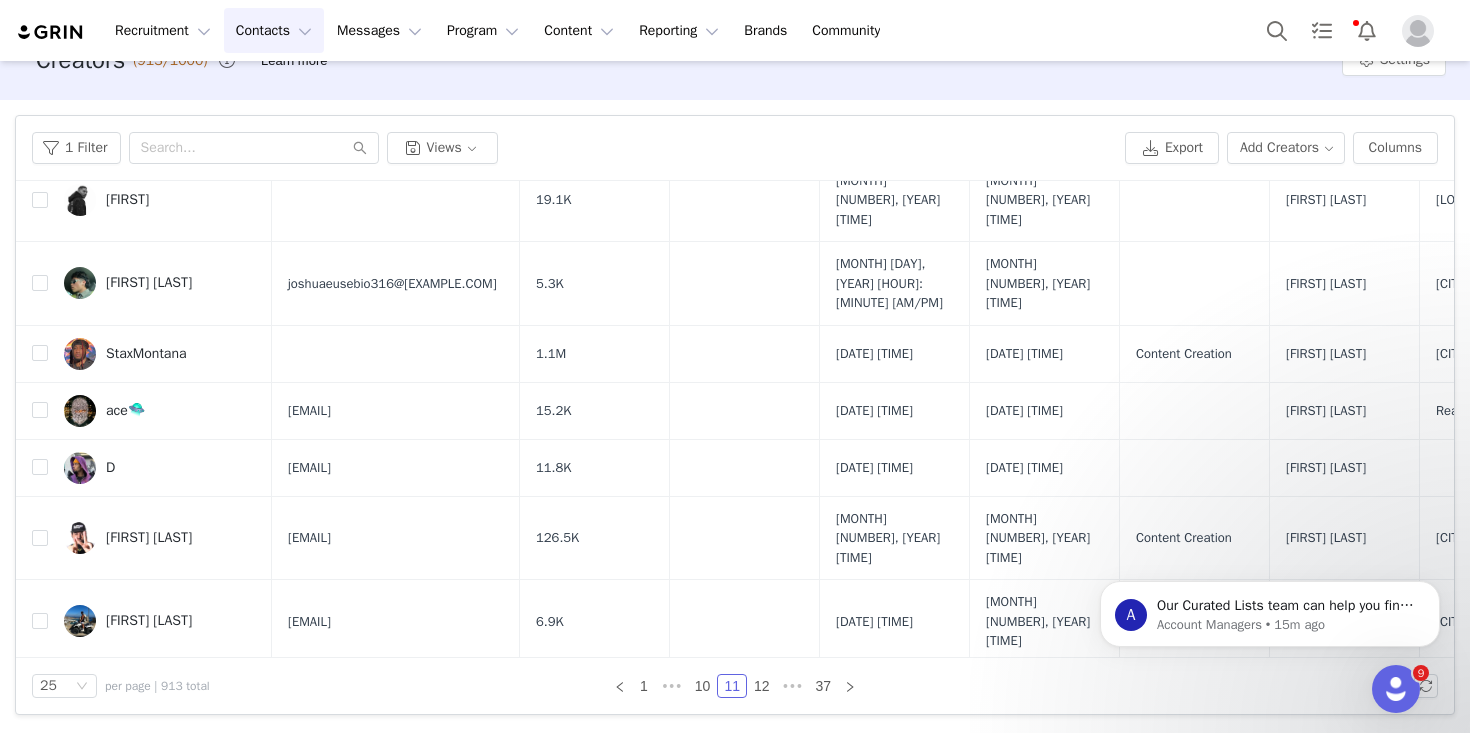 scroll, scrollTop: 1171, scrollLeft: 0, axis: vertical 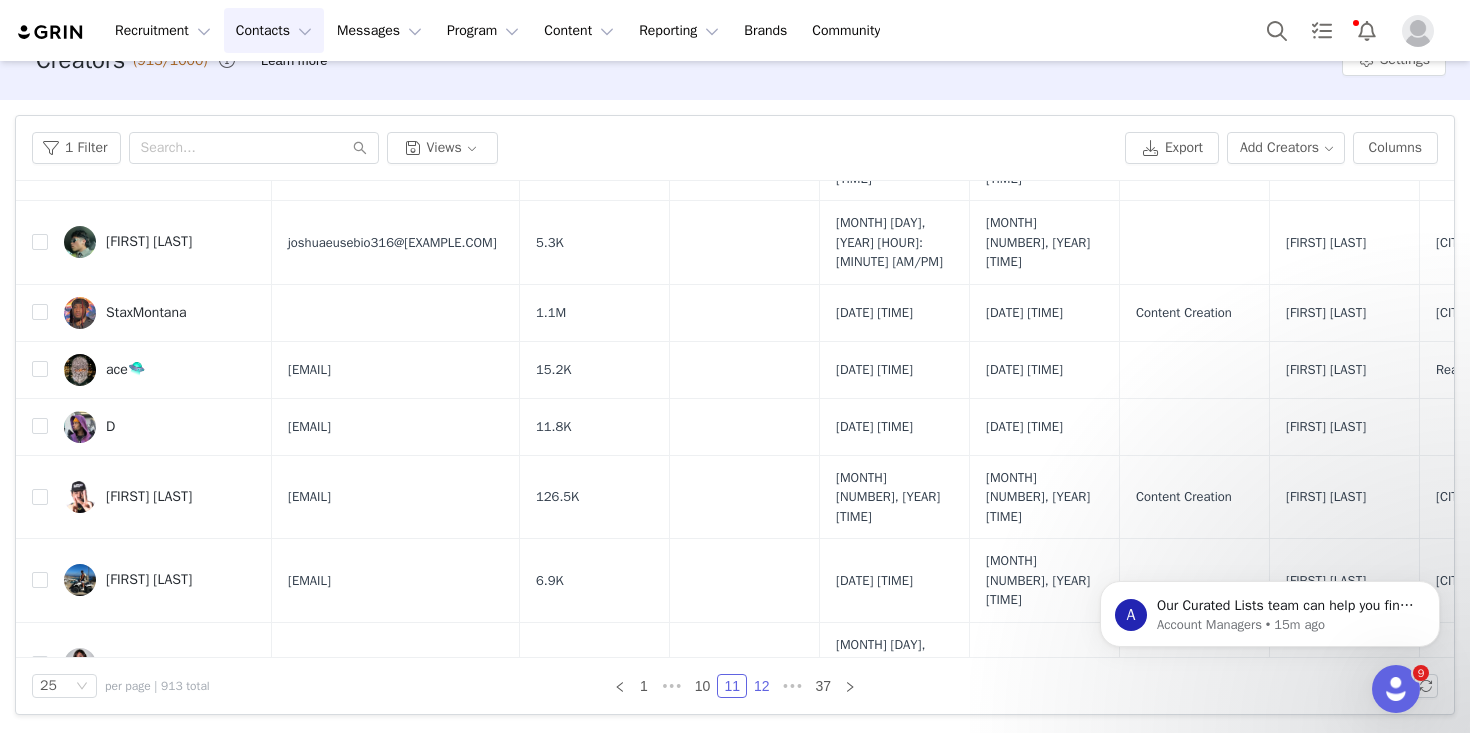 click on "12" at bounding box center (762, 686) 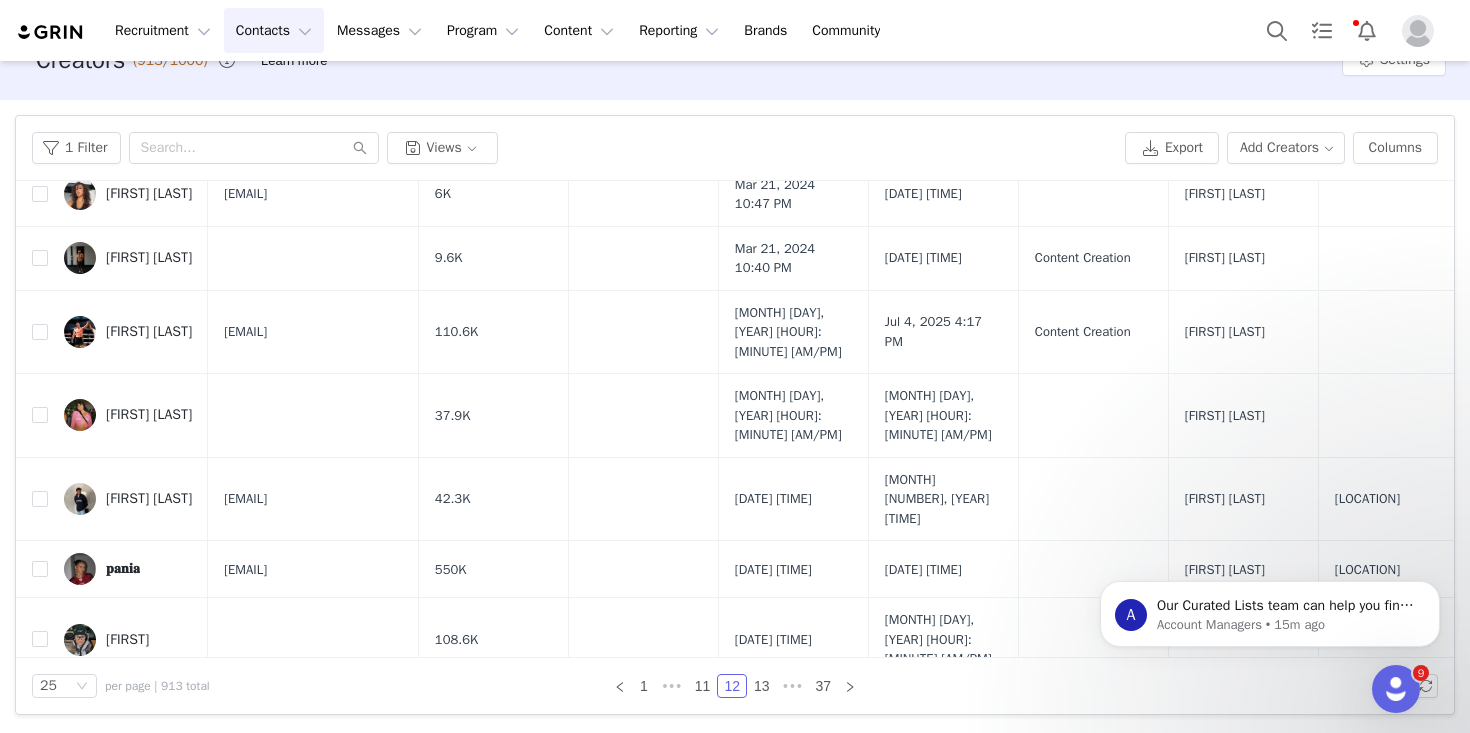 scroll, scrollTop: 1171, scrollLeft: 0, axis: vertical 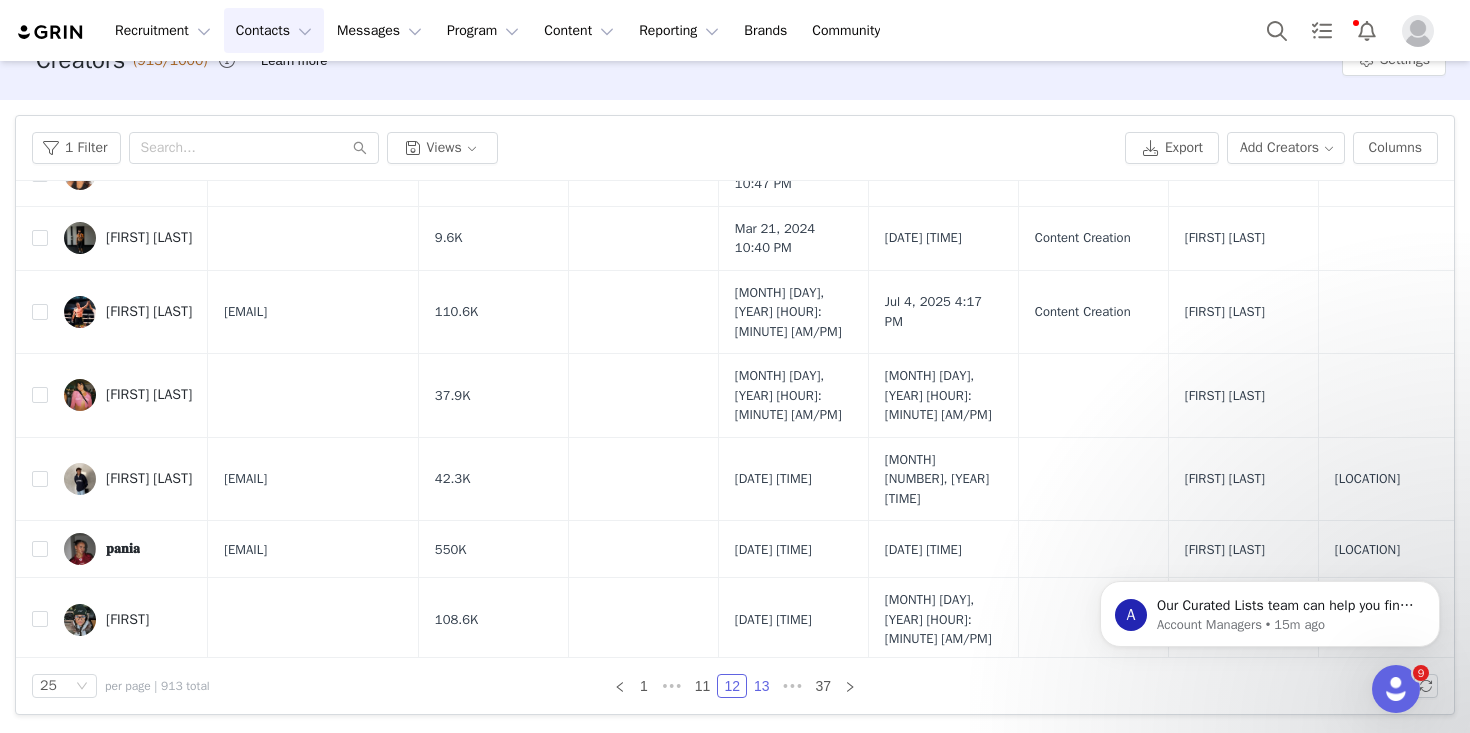 click on "13" at bounding box center (762, 686) 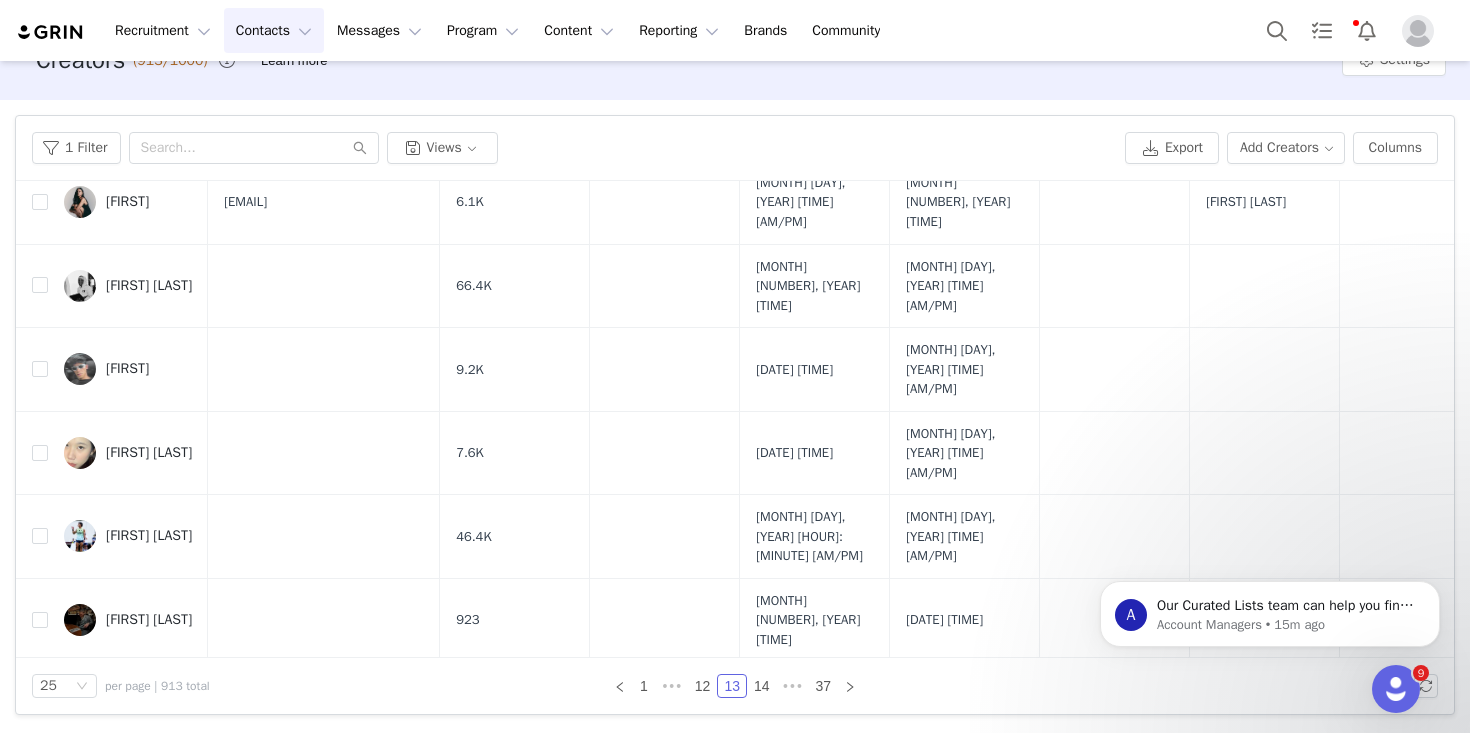 scroll, scrollTop: 1171, scrollLeft: 0, axis: vertical 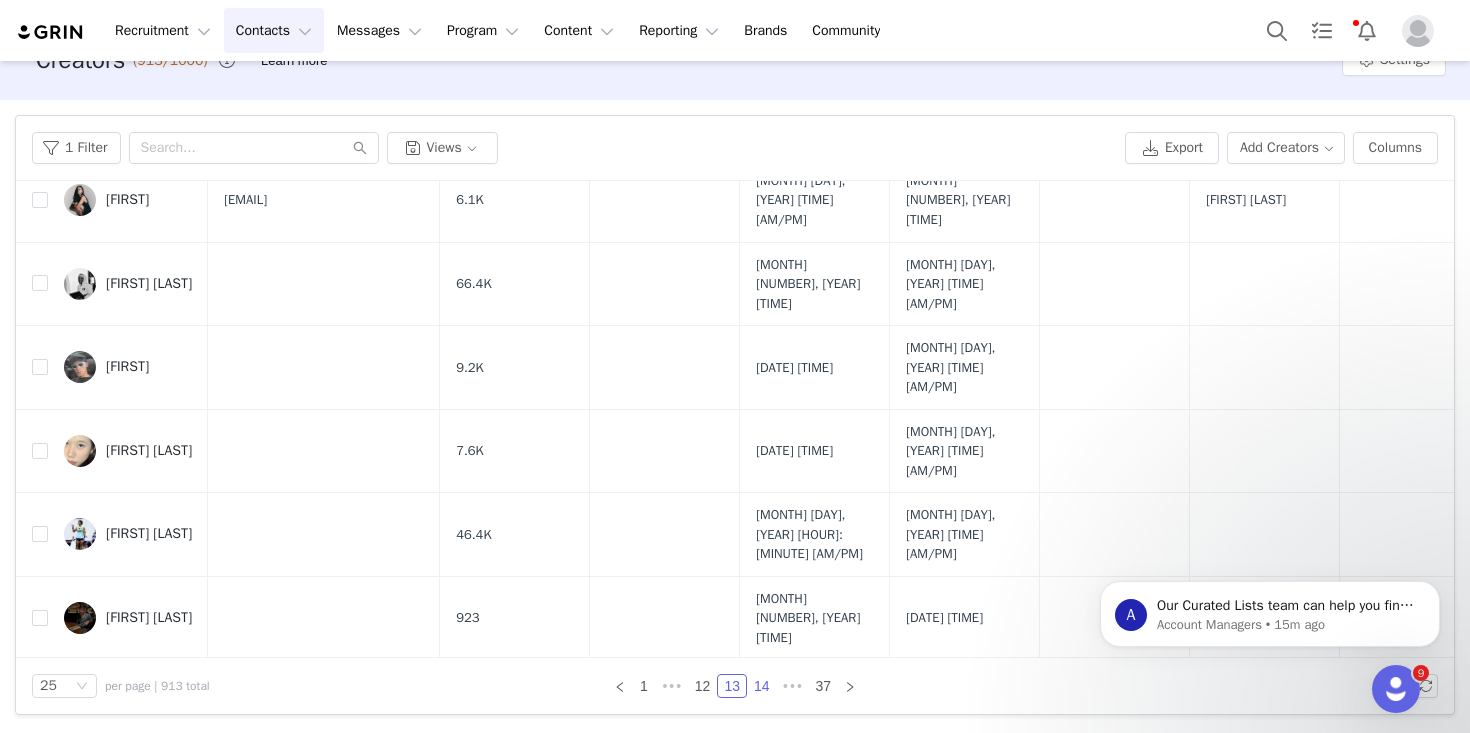 click on "14" at bounding box center [762, 686] 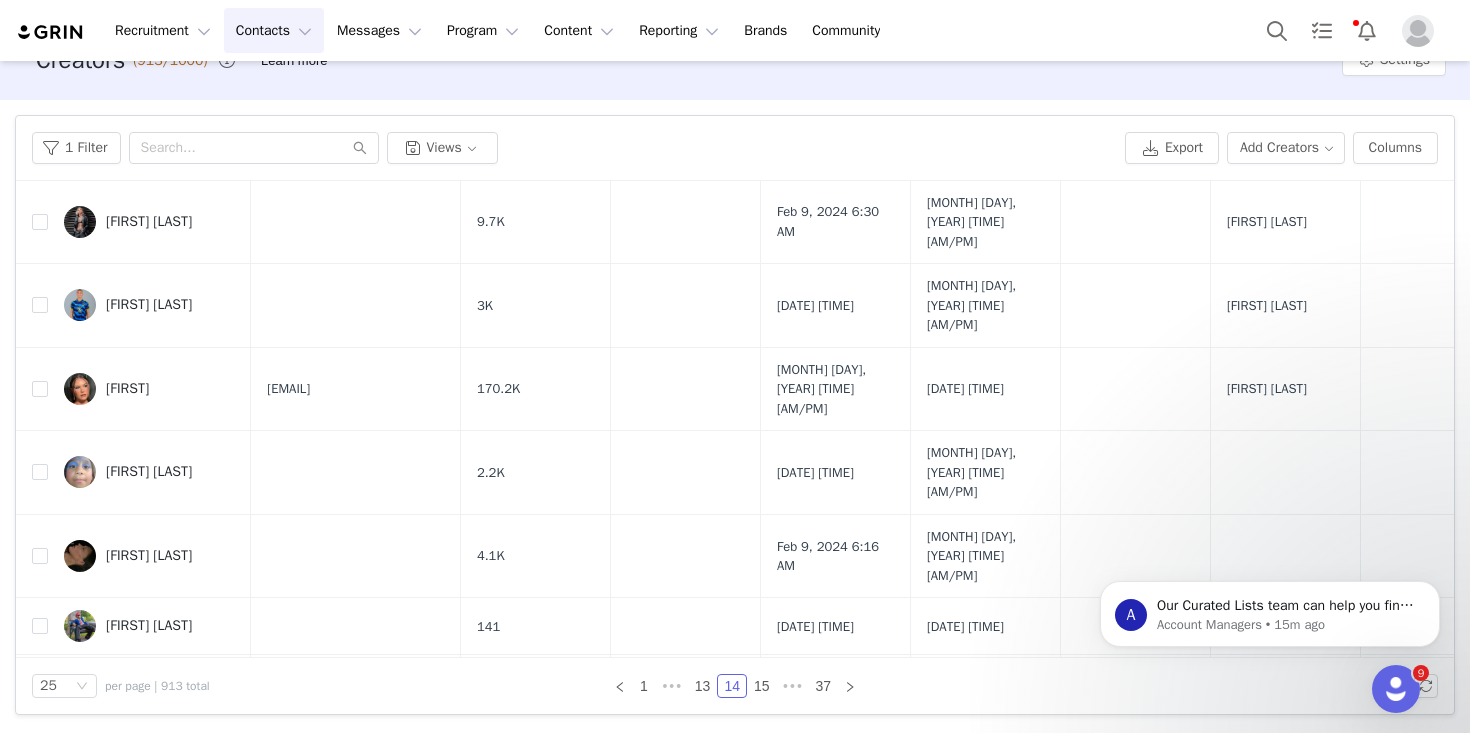 scroll, scrollTop: 1171, scrollLeft: 0, axis: vertical 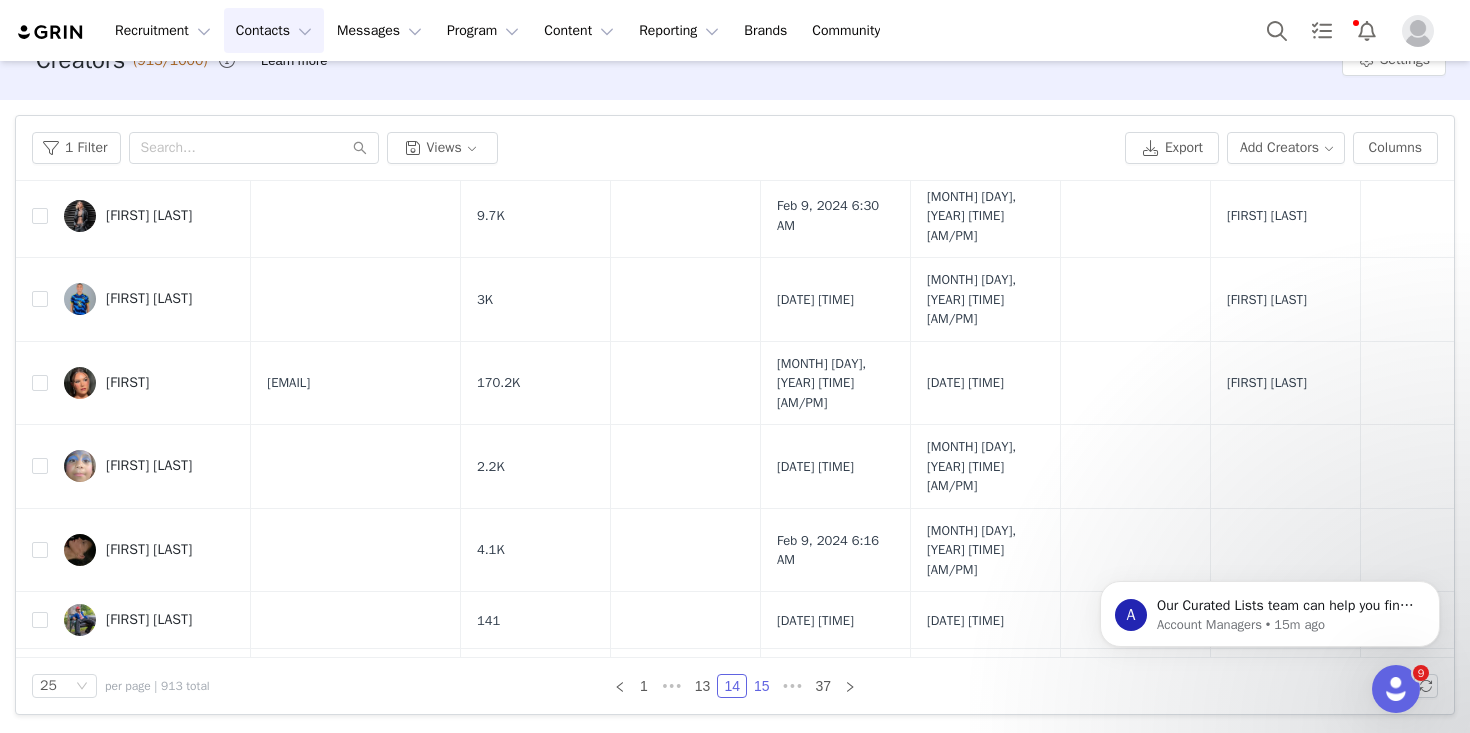 click on "15" at bounding box center [762, 686] 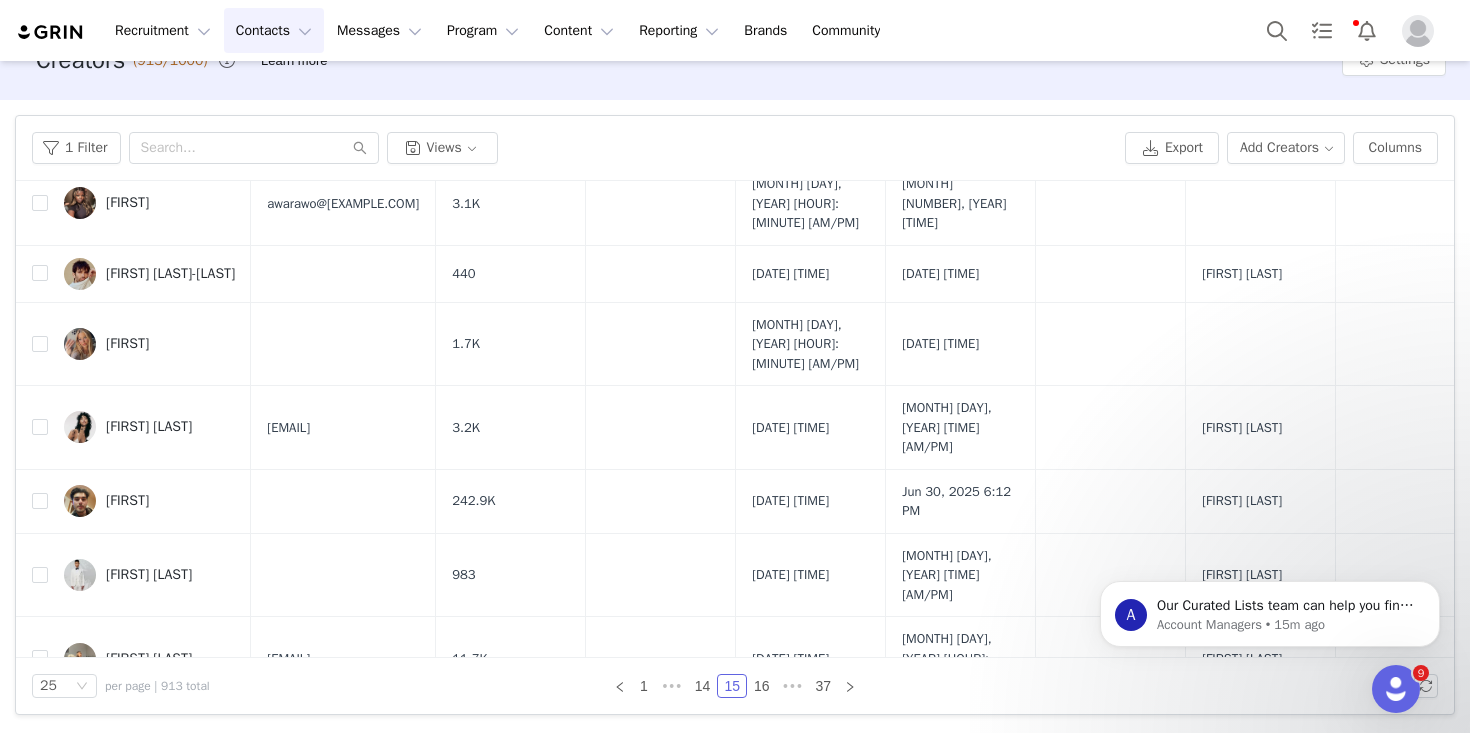 scroll, scrollTop: 1171, scrollLeft: 0, axis: vertical 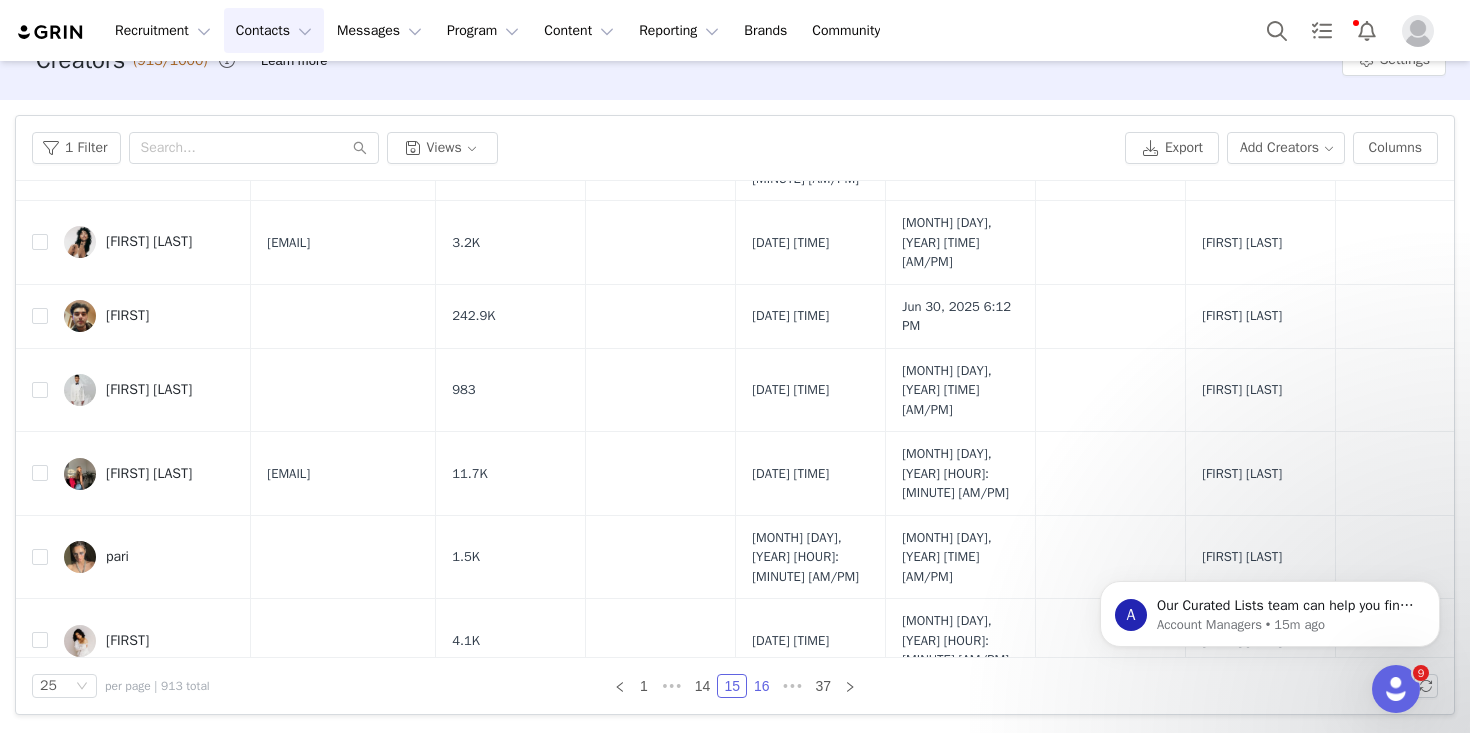 click on "16" at bounding box center [762, 686] 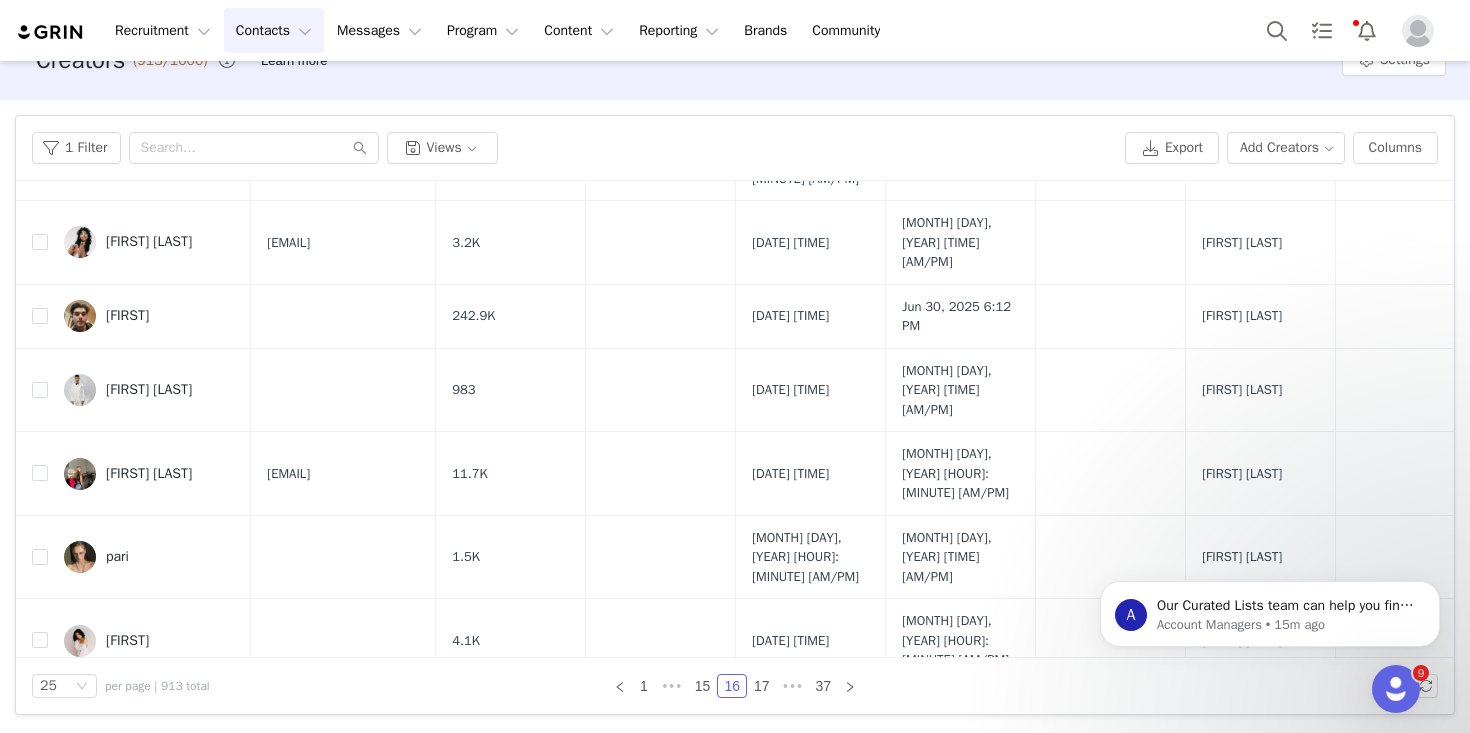 scroll, scrollTop: 0, scrollLeft: 0, axis: both 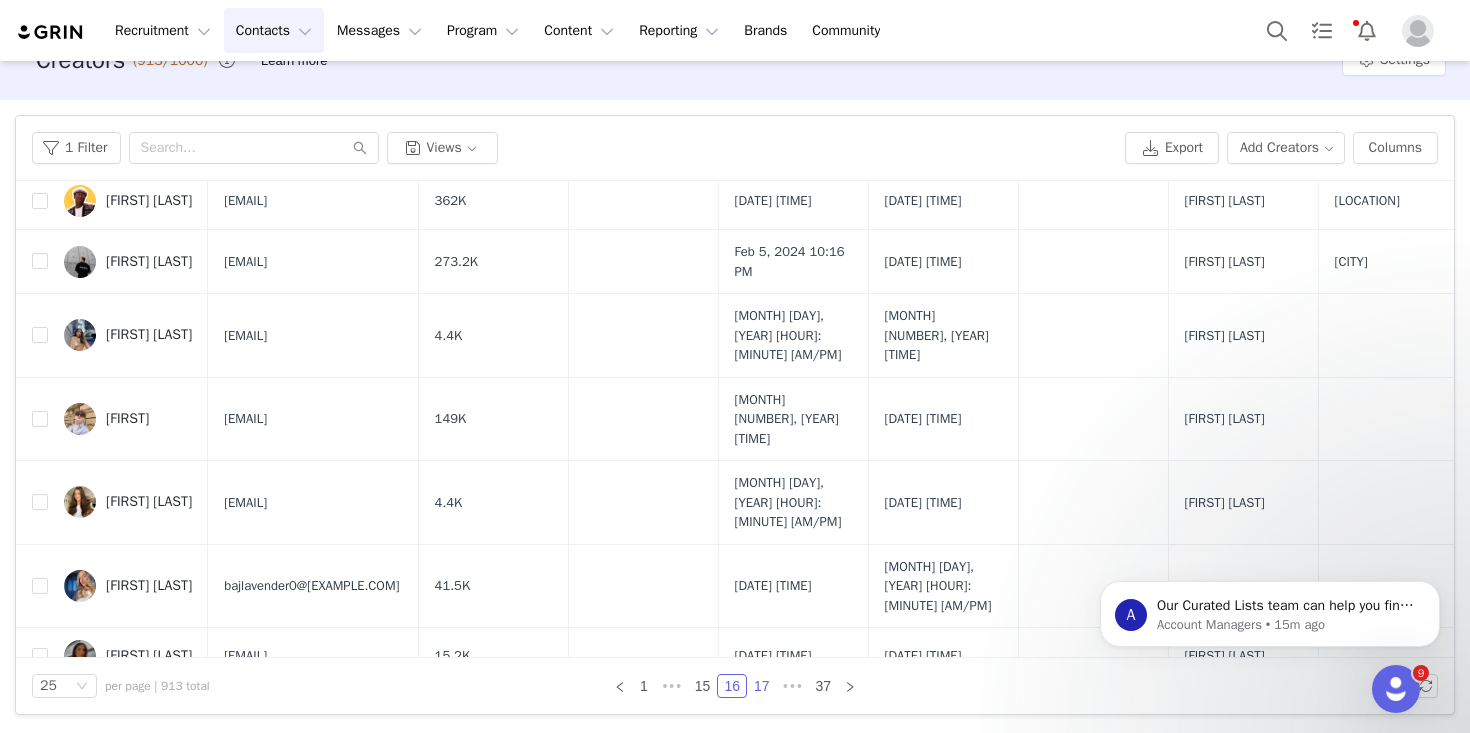 click on "17" at bounding box center [762, 686] 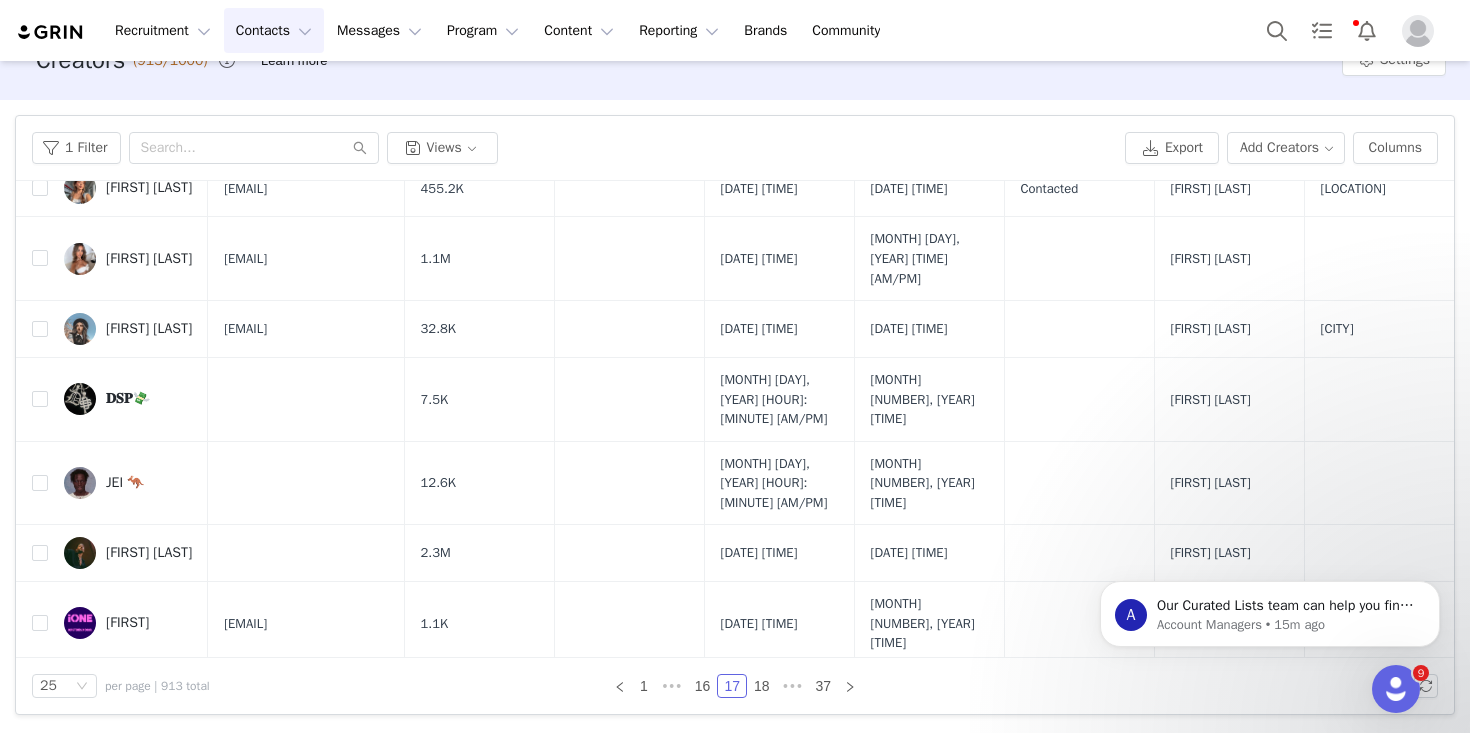 scroll, scrollTop: 1171, scrollLeft: 0, axis: vertical 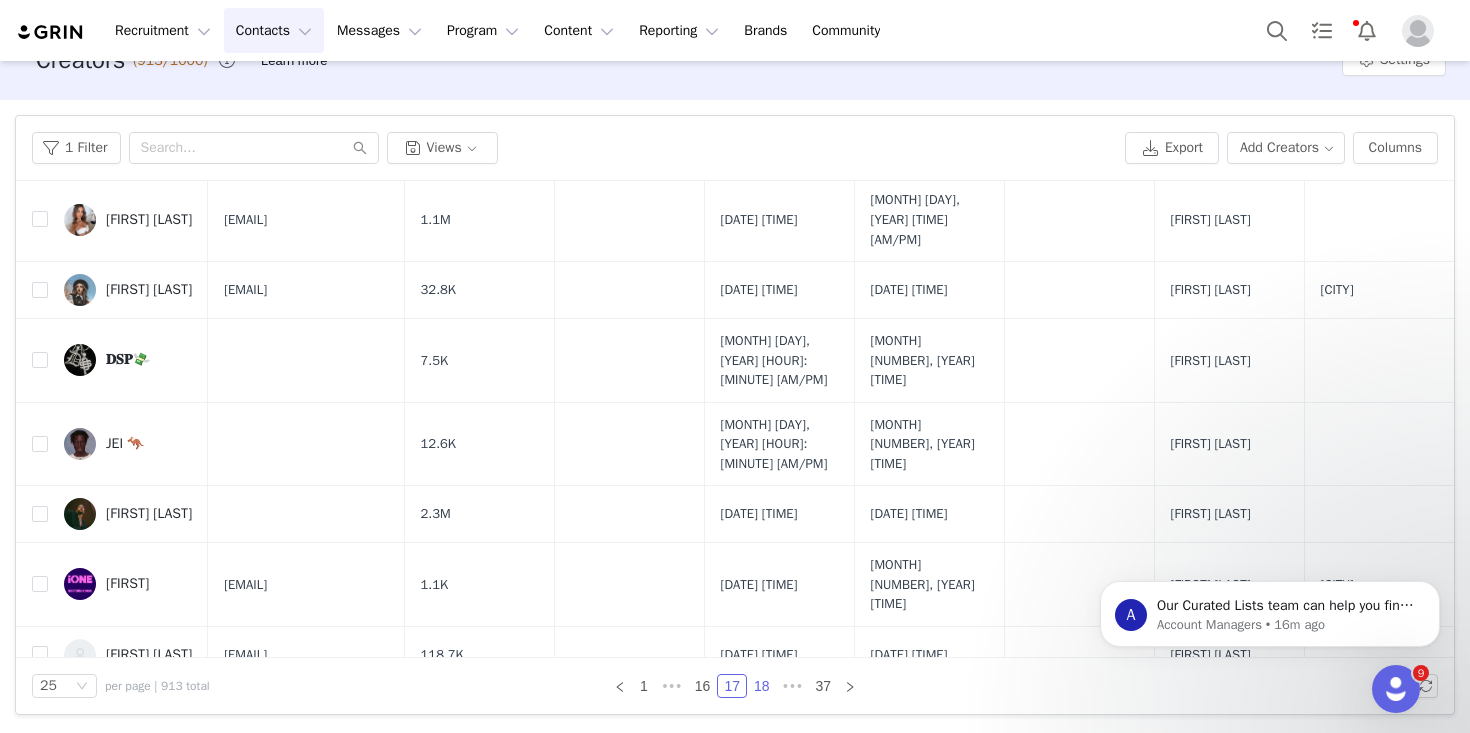click on "18" at bounding box center [762, 686] 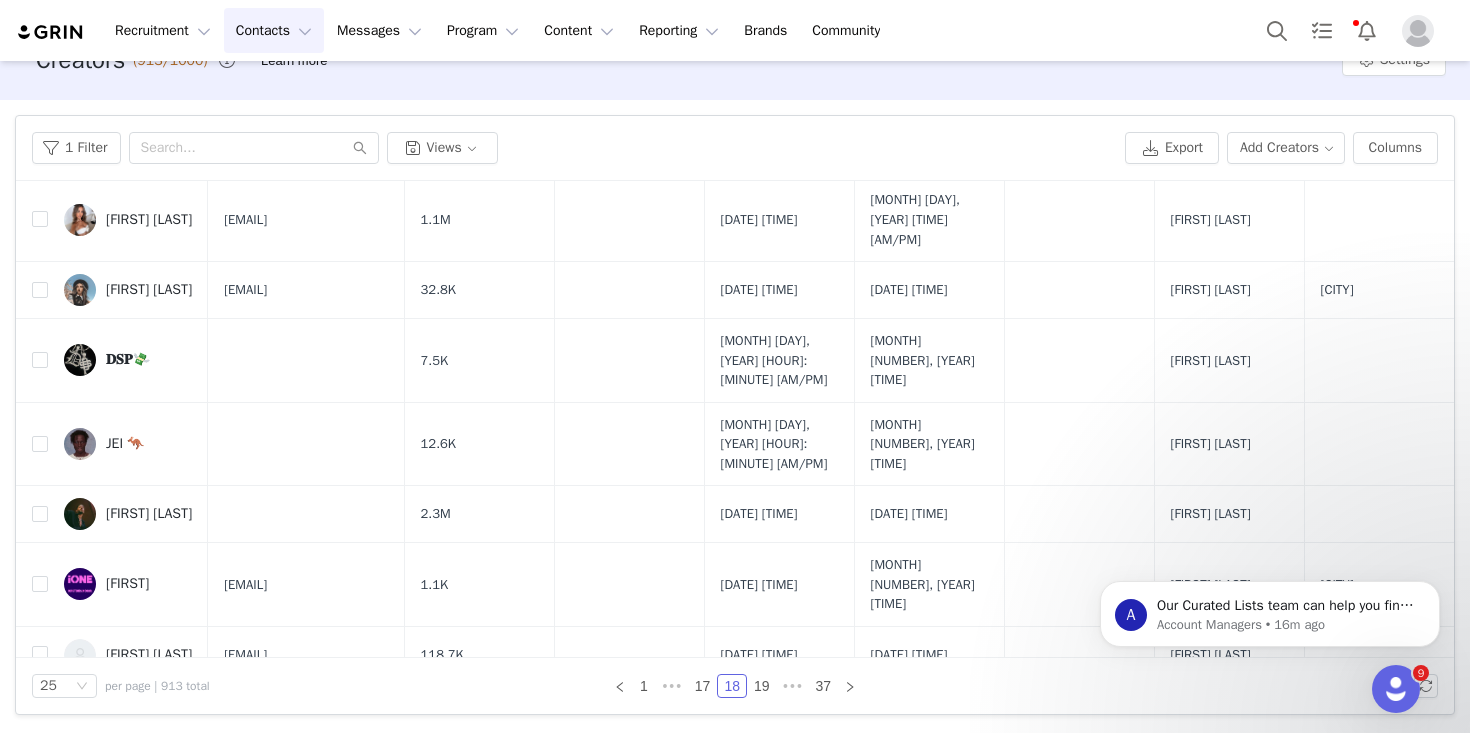 scroll, scrollTop: 0, scrollLeft: 0, axis: both 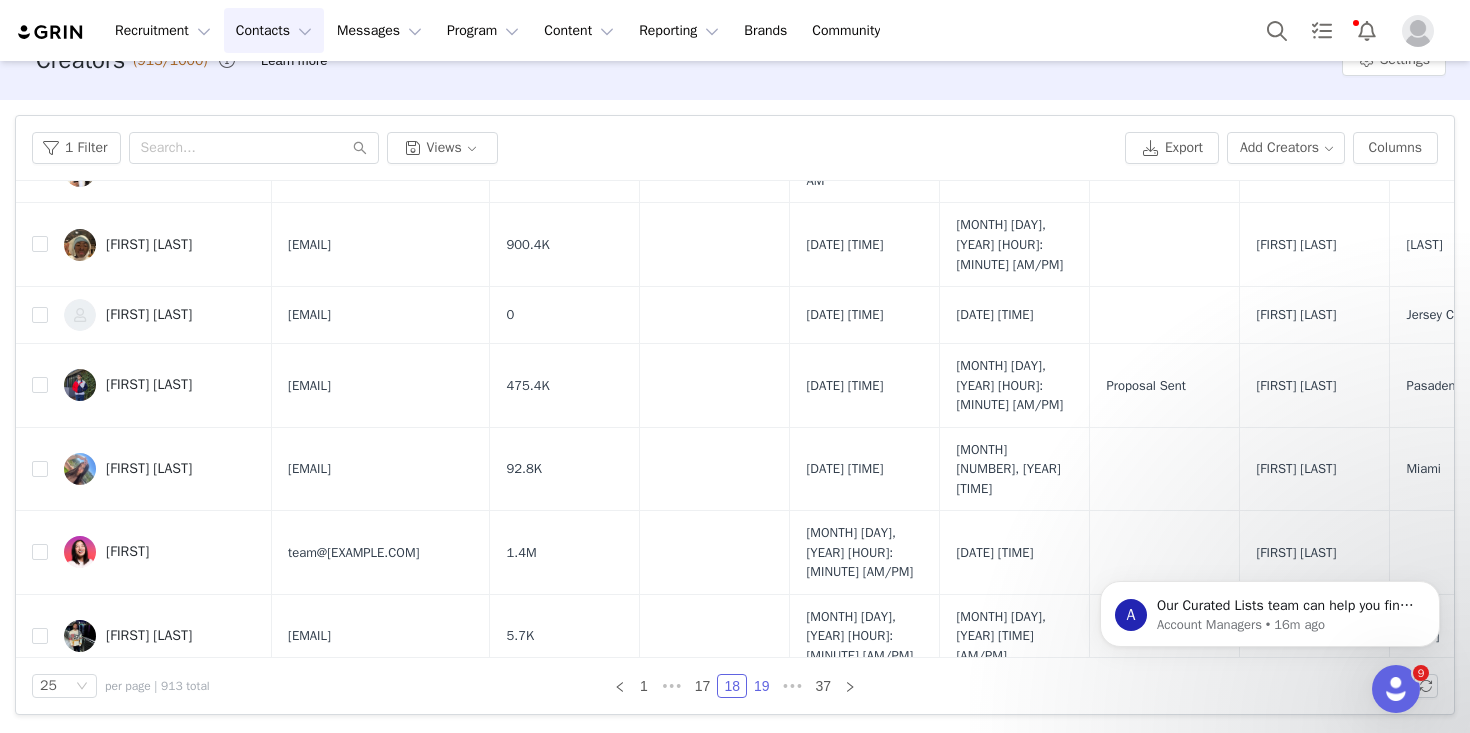 click on "19" at bounding box center (762, 686) 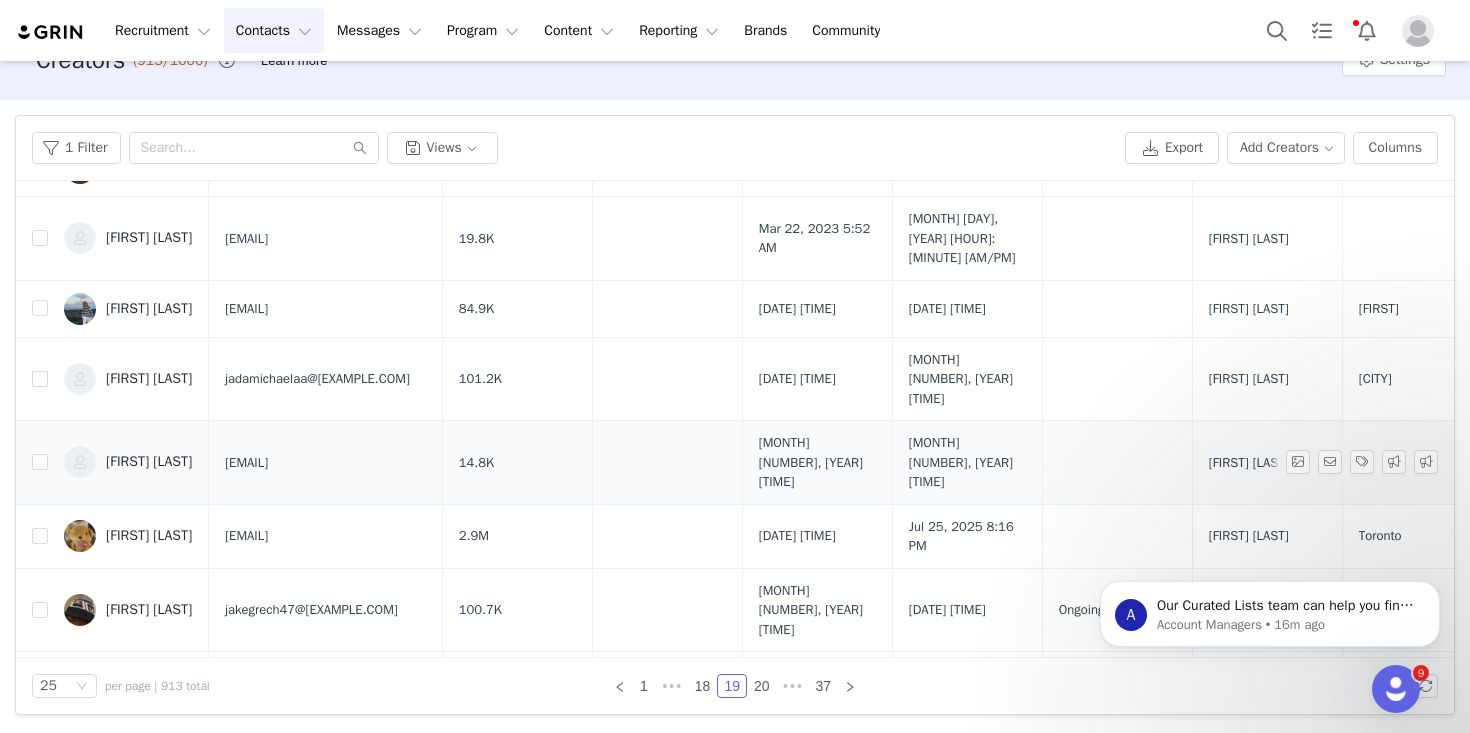 scroll, scrollTop: 1171, scrollLeft: 0, axis: vertical 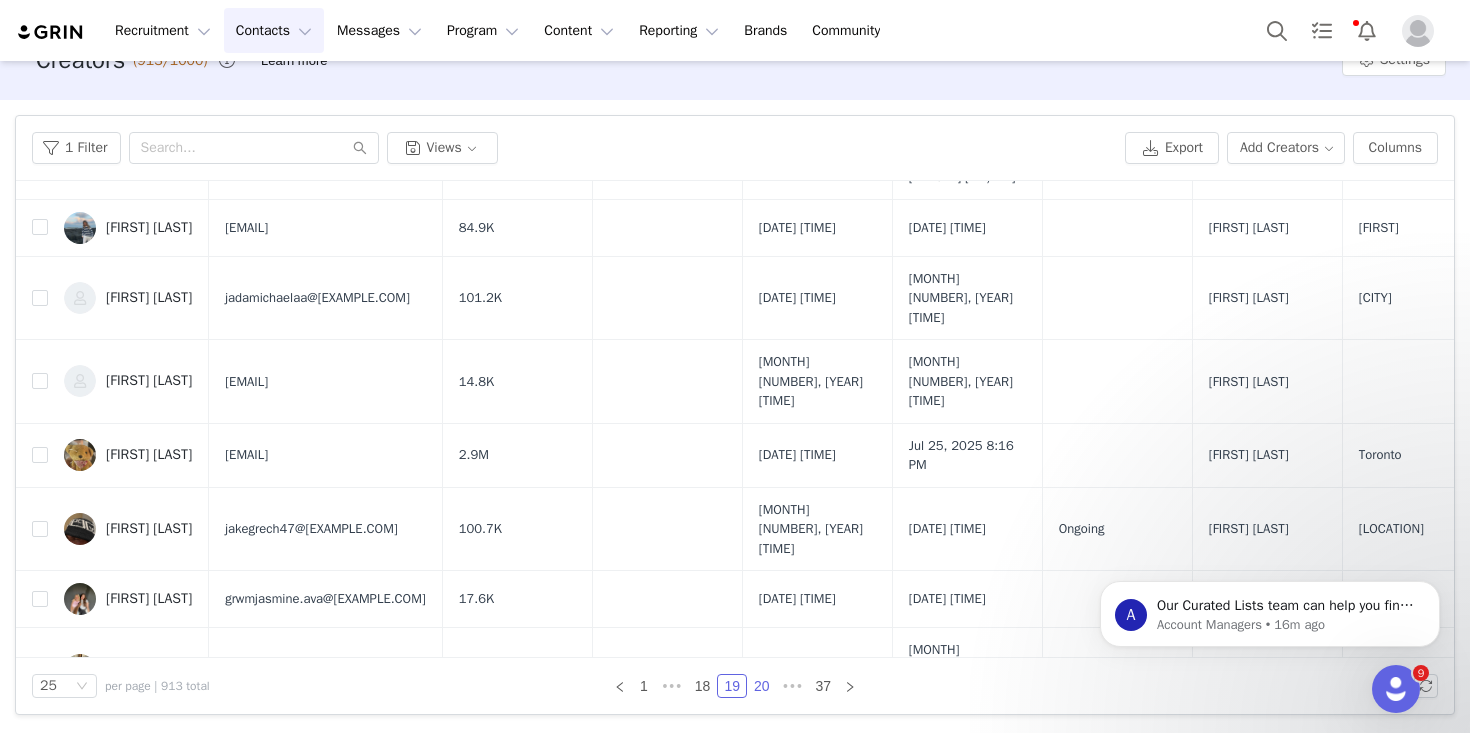 click on "20" at bounding box center [762, 686] 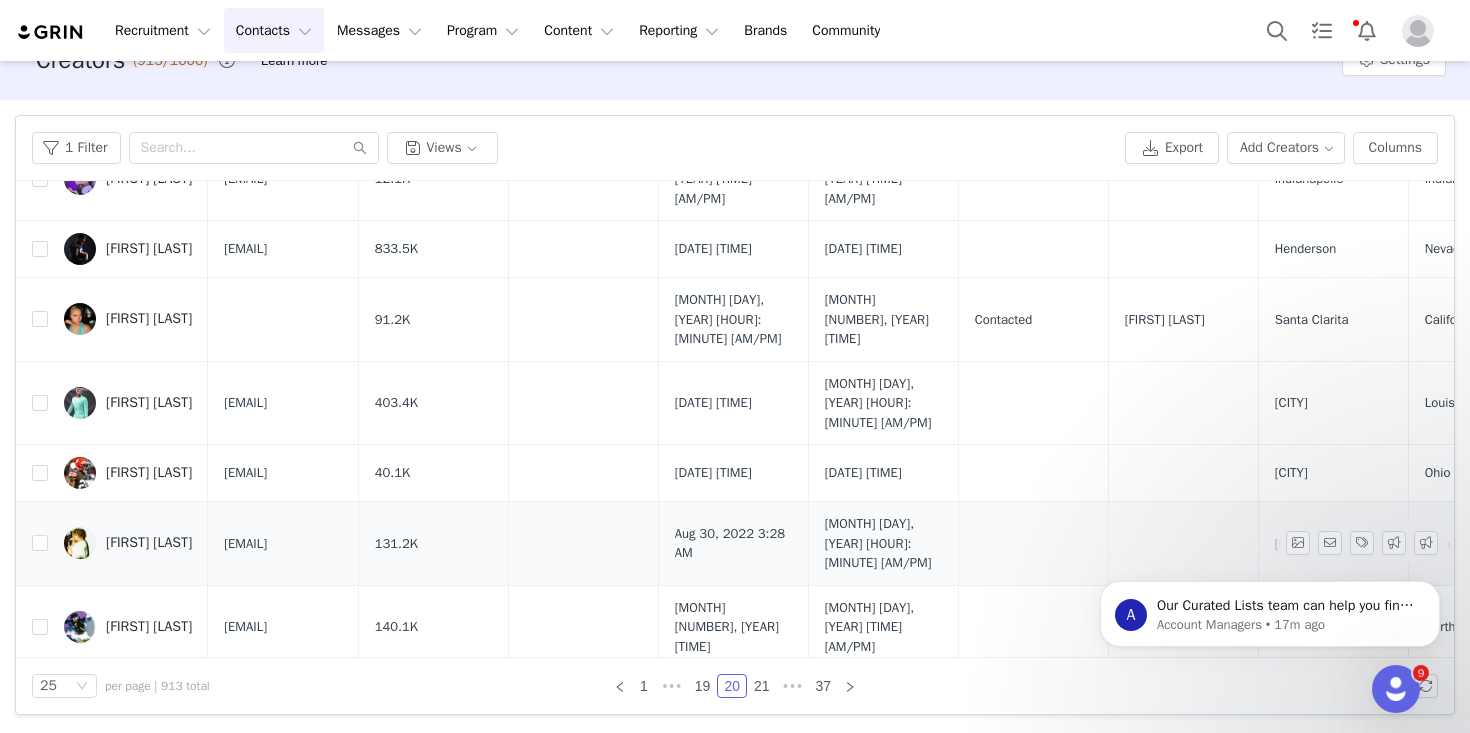 scroll, scrollTop: 1171, scrollLeft: 0, axis: vertical 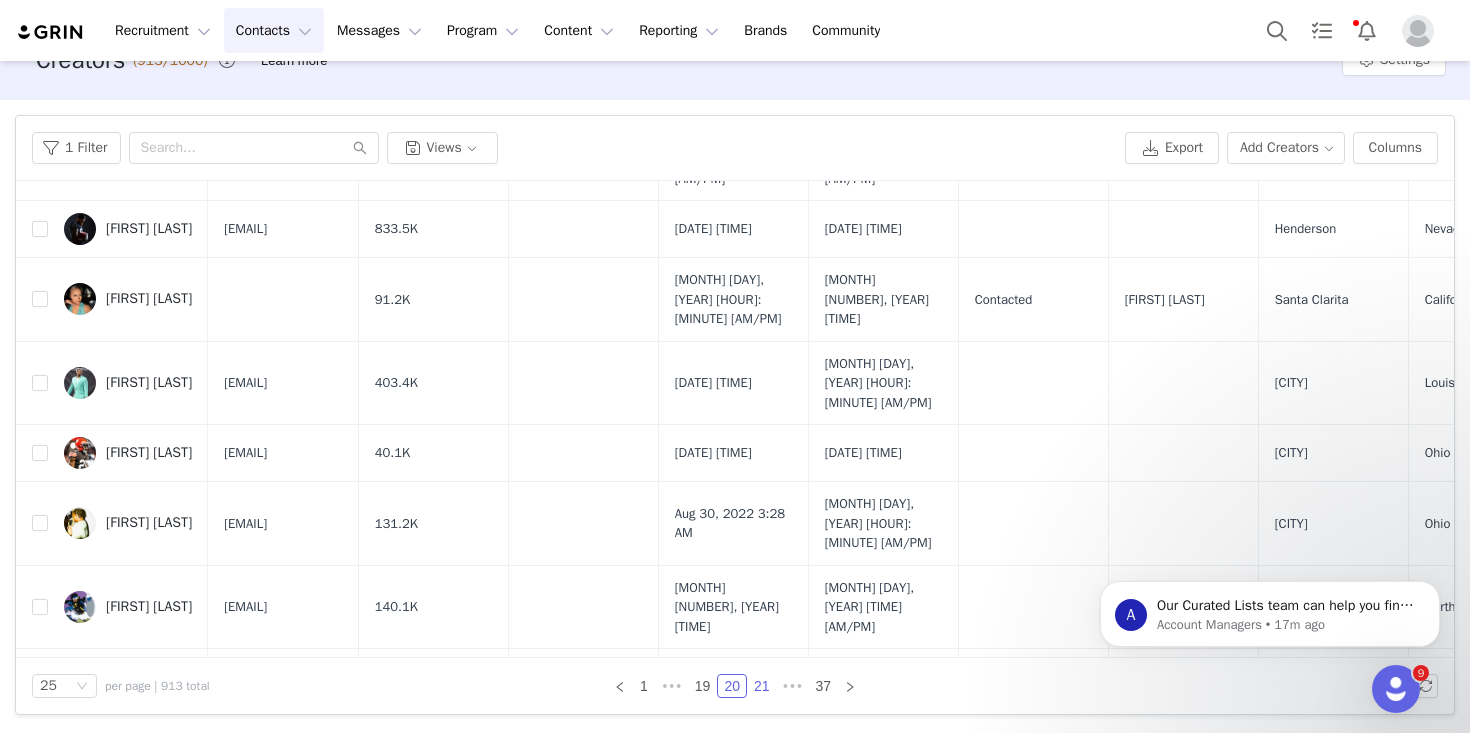 click on "21" at bounding box center [762, 686] 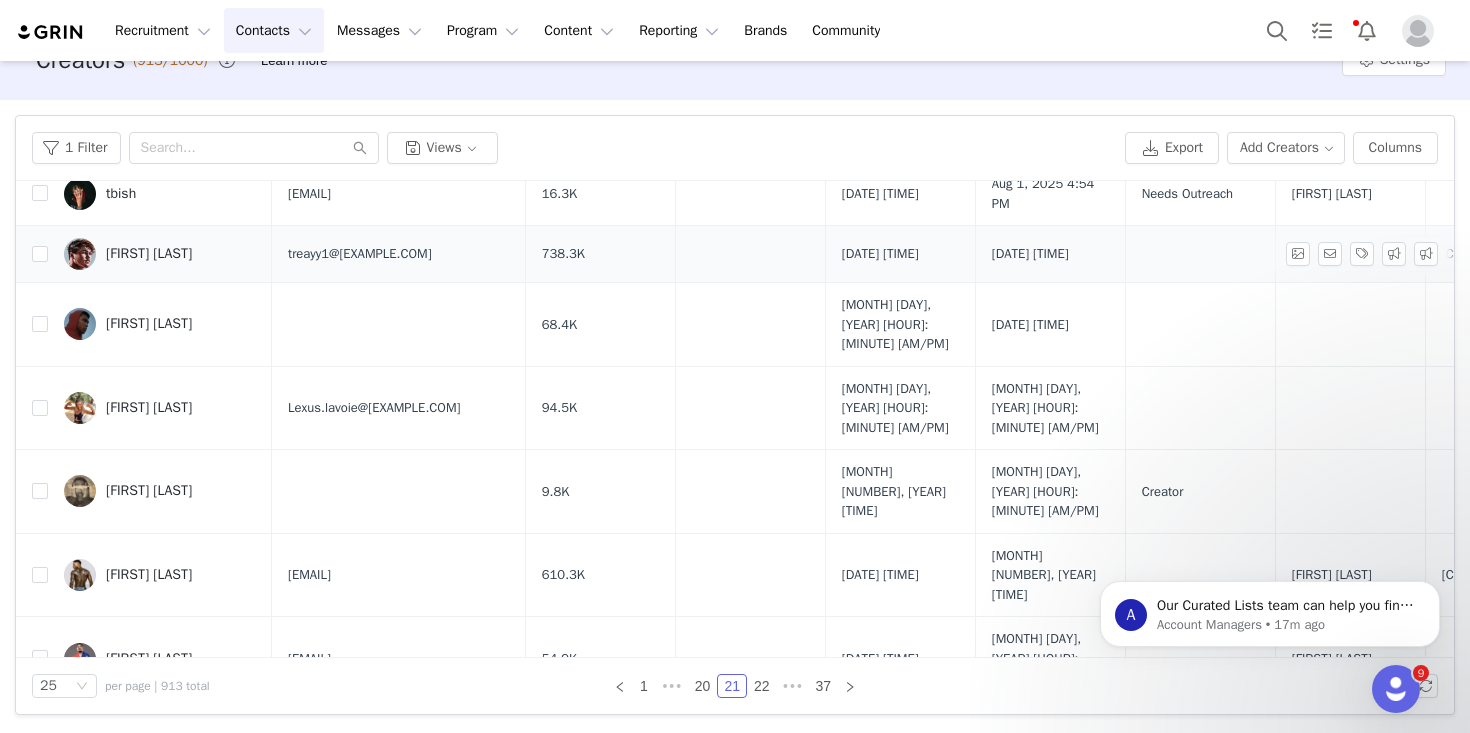scroll, scrollTop: 1171, scrollLeft: 0, axis: vertical 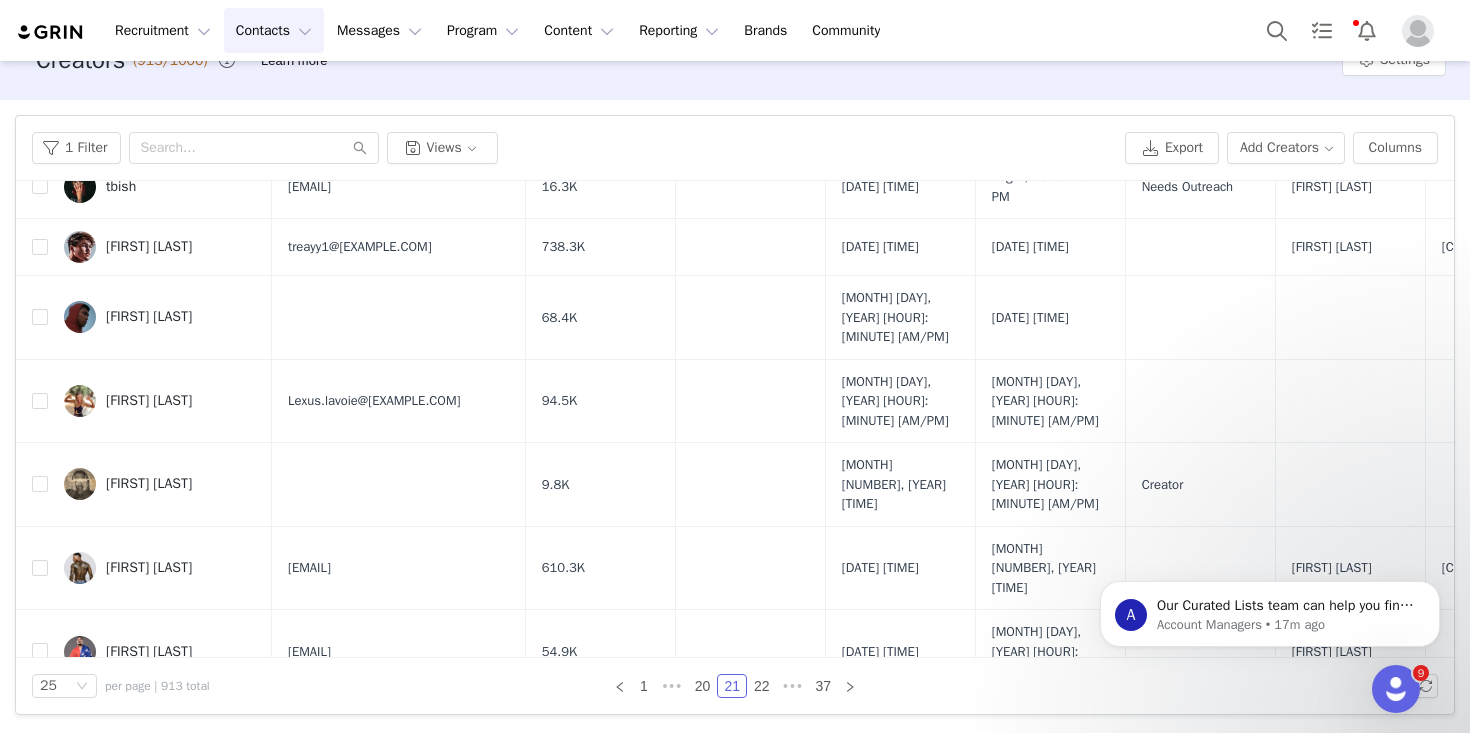 click on "[NUMBER] per page | [NUMBER] total [NUMBER] ••• [NUMBER] [NUMBER] [NUMBER] ••• [NUMBER]" at bounding box center (735, 686) 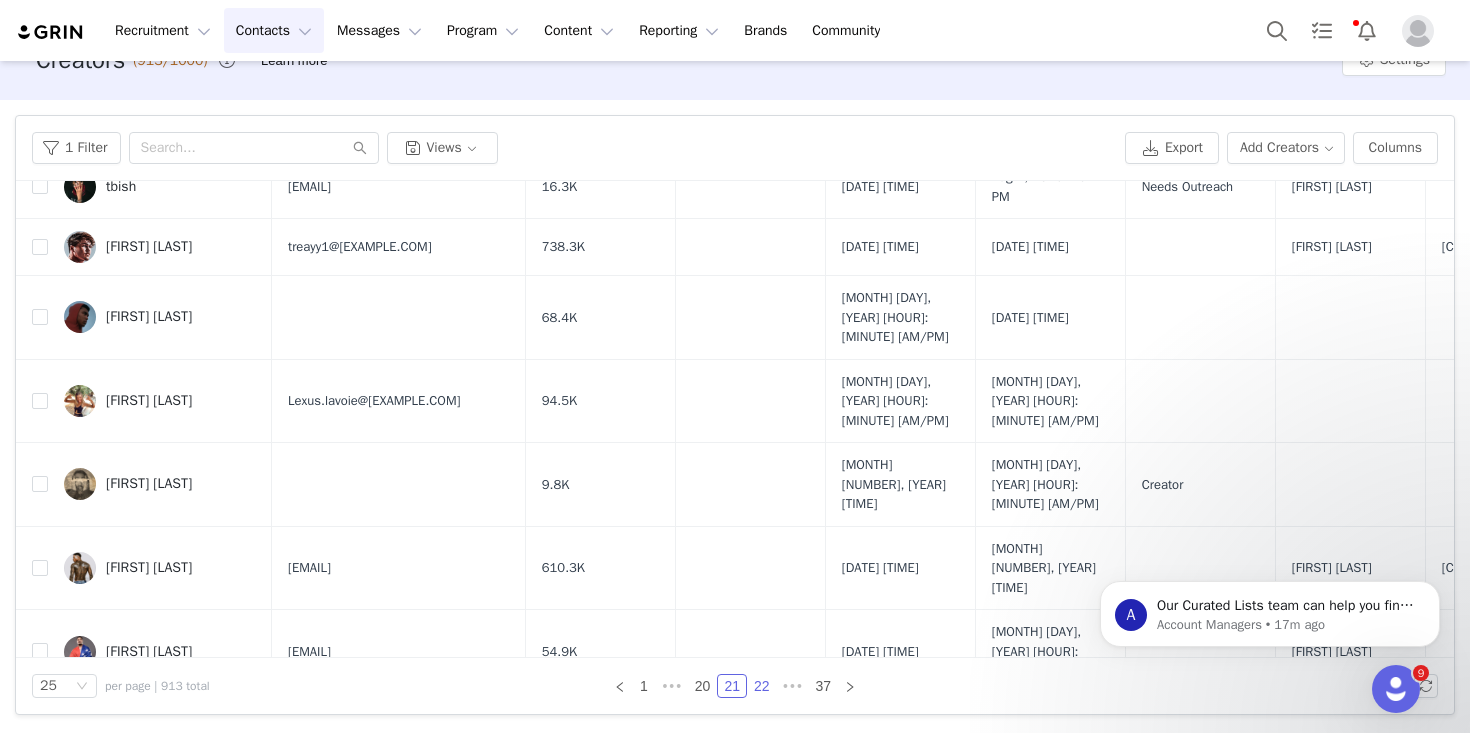 click on "22" at bounding box center (762, 686) 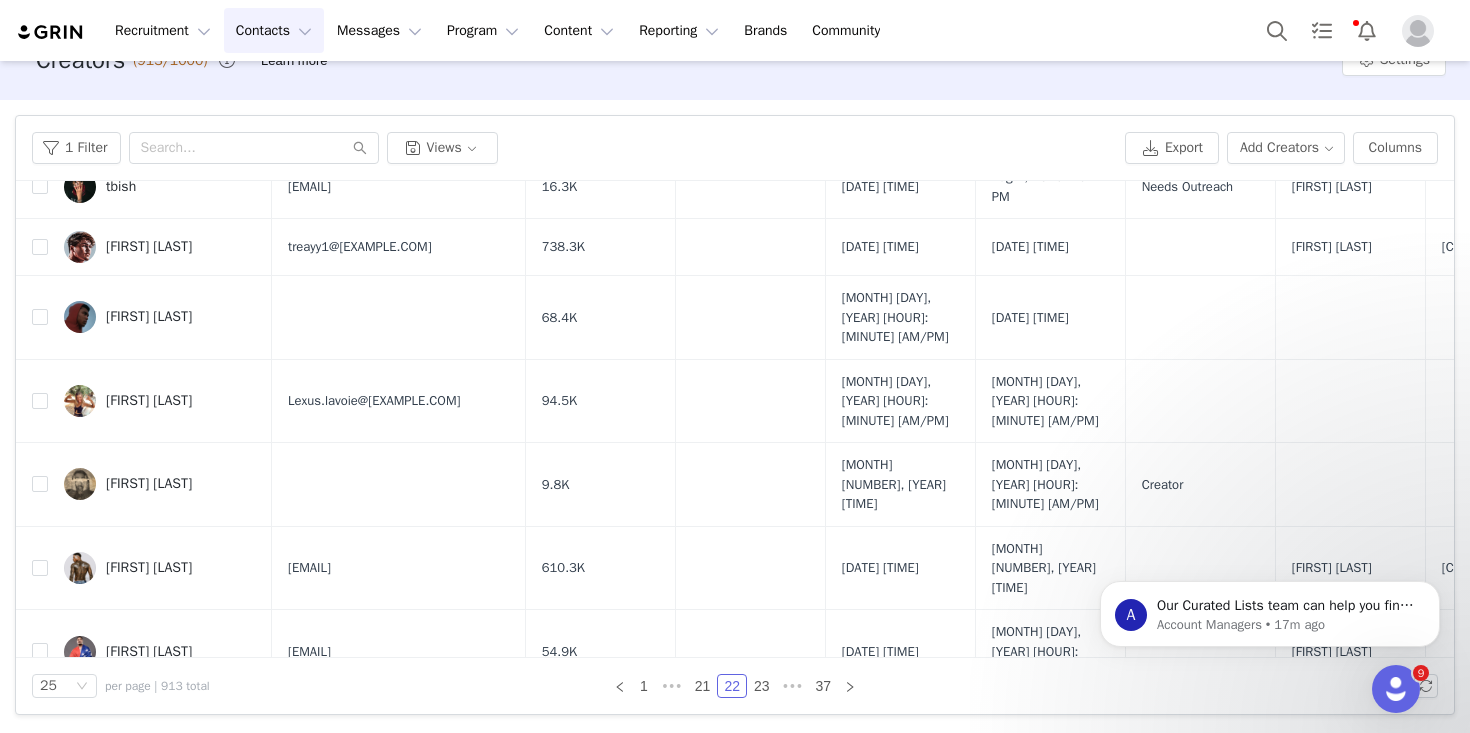 scroll, scrollTop: 0, scrollLeft: 0, axis: both 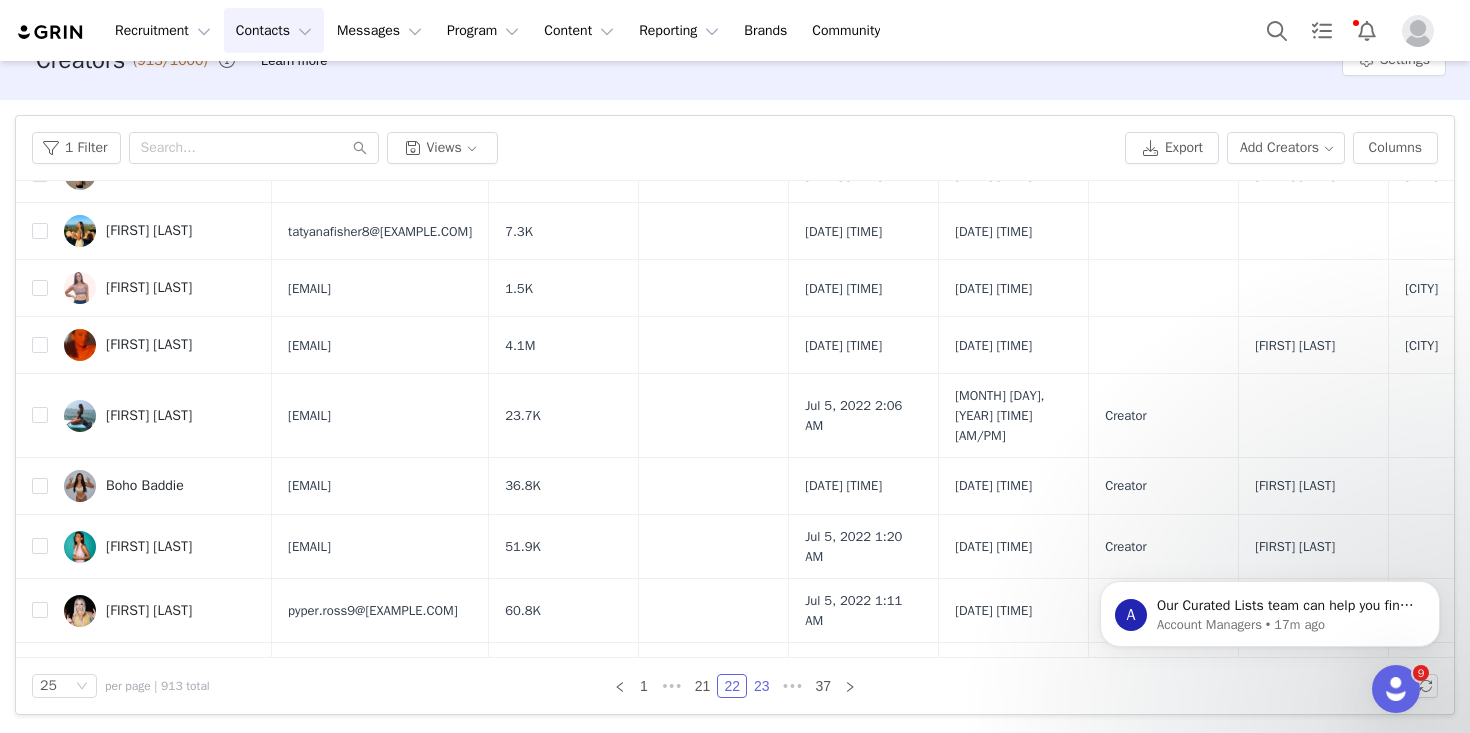 click on "23" at bounding box center (762, 686) 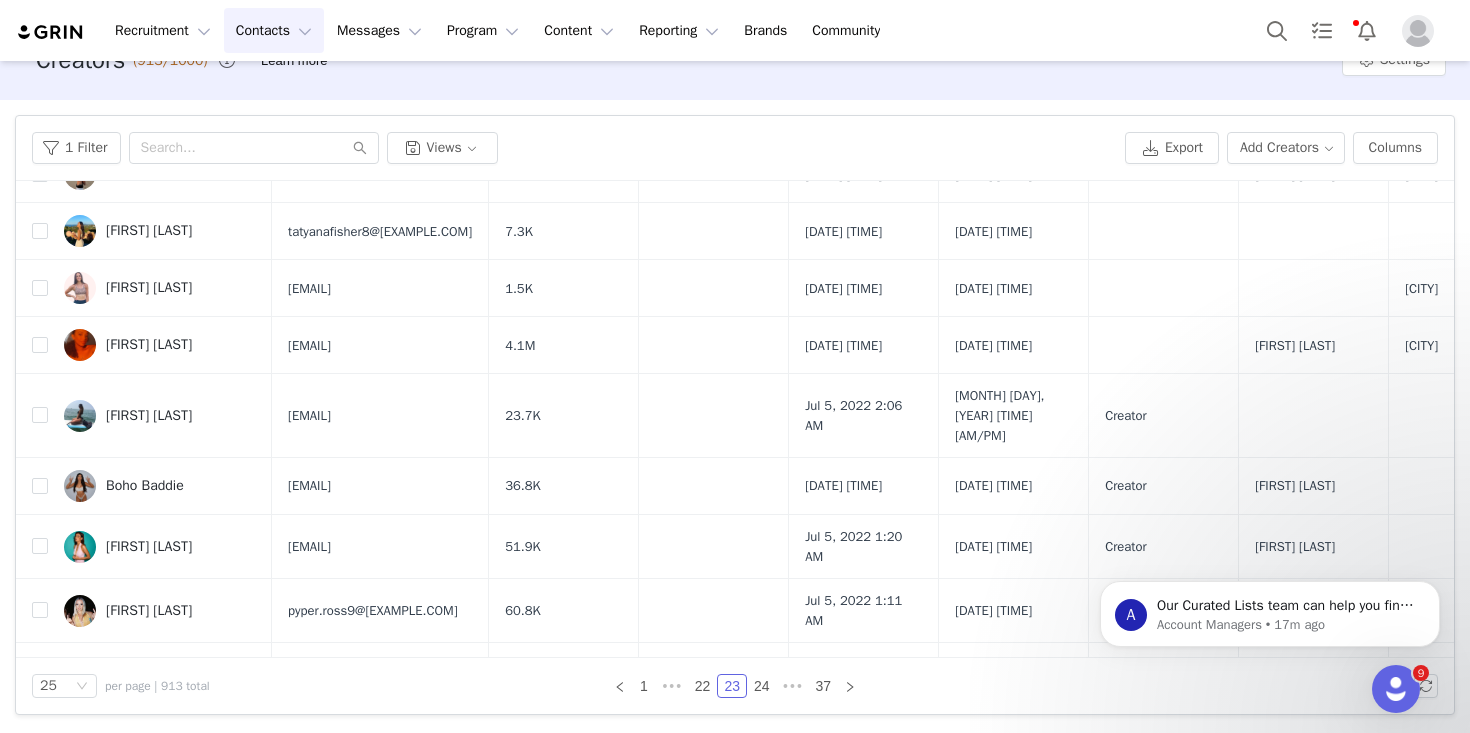 scroll, scrollTop: 0, scrollLeft: 0, axis: both 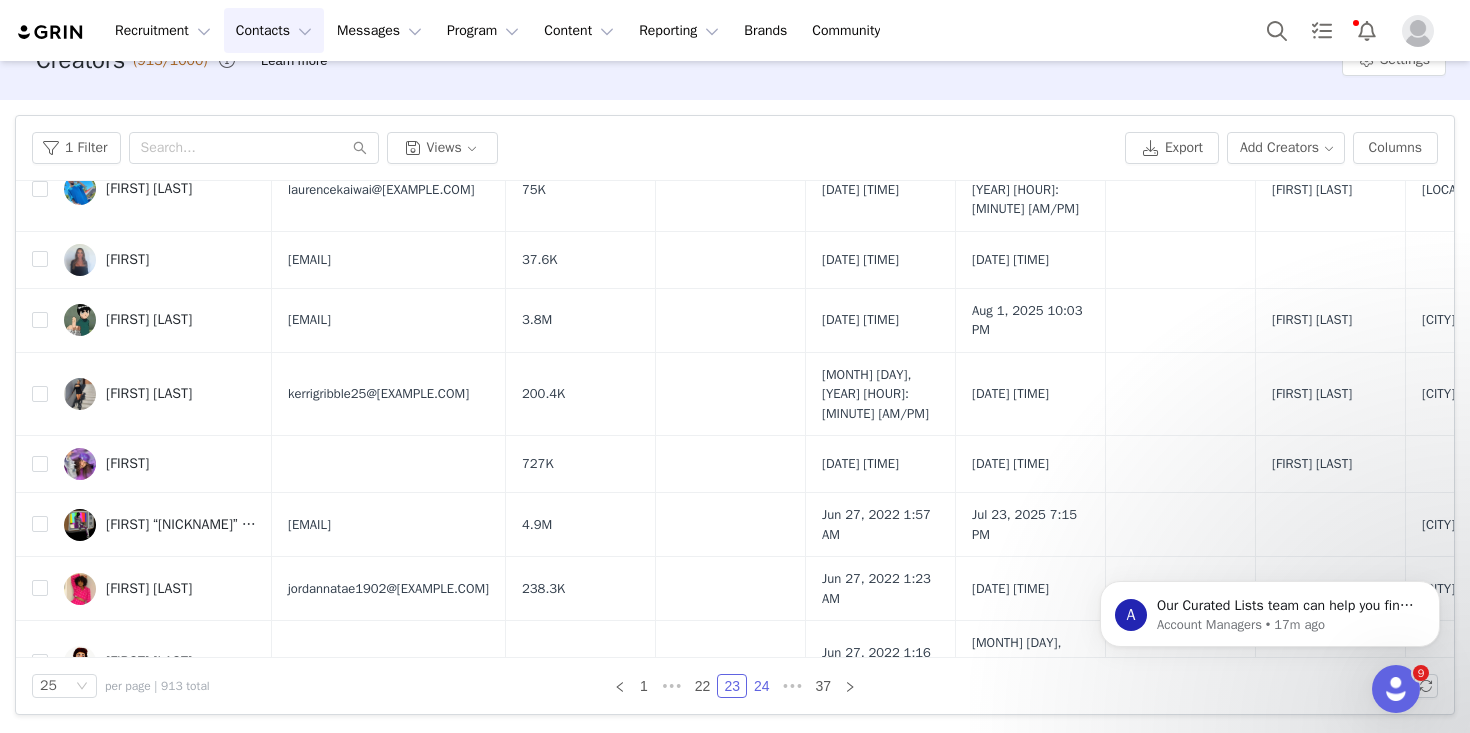 click on "24" at bounding box center [762, 686] 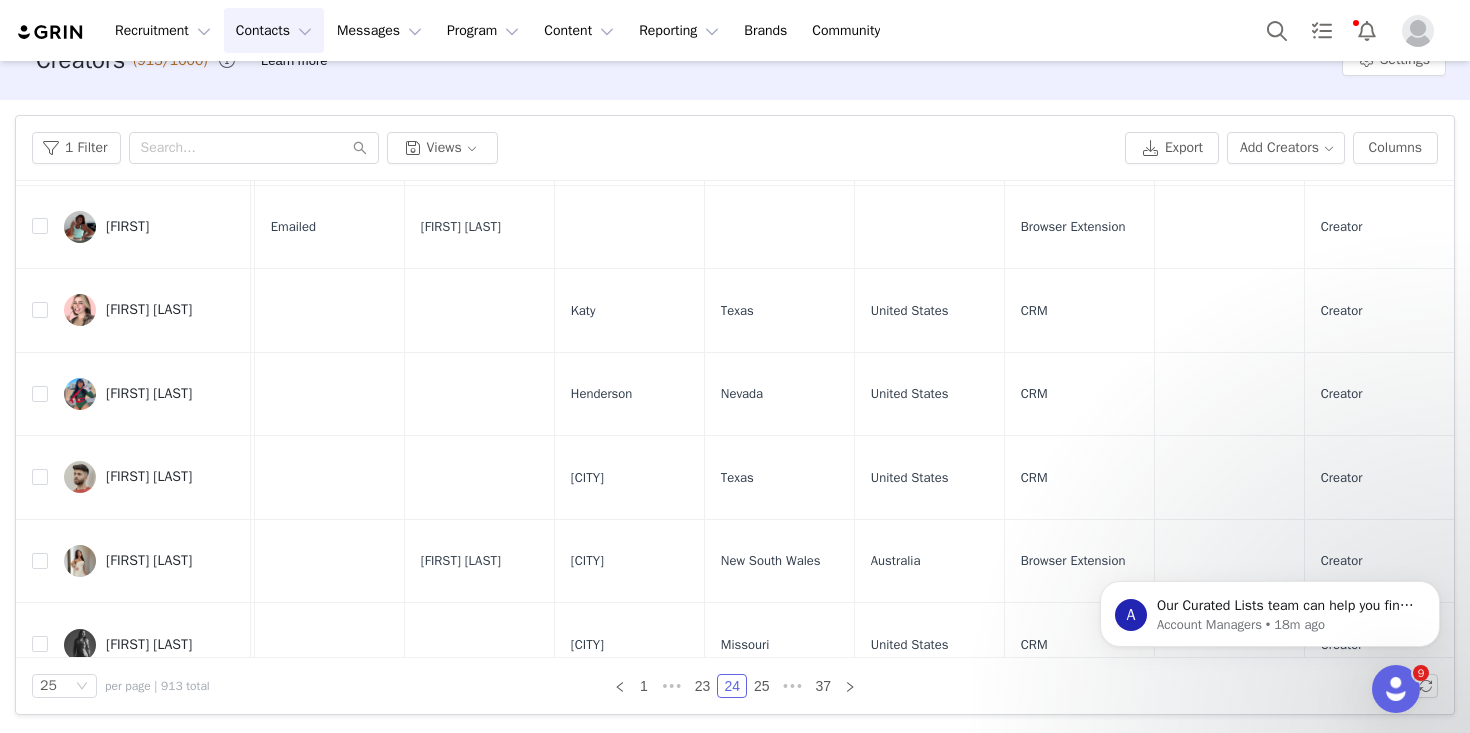 scroll, scrollTop: 1171, scrollLeft: 0, axis: vertical 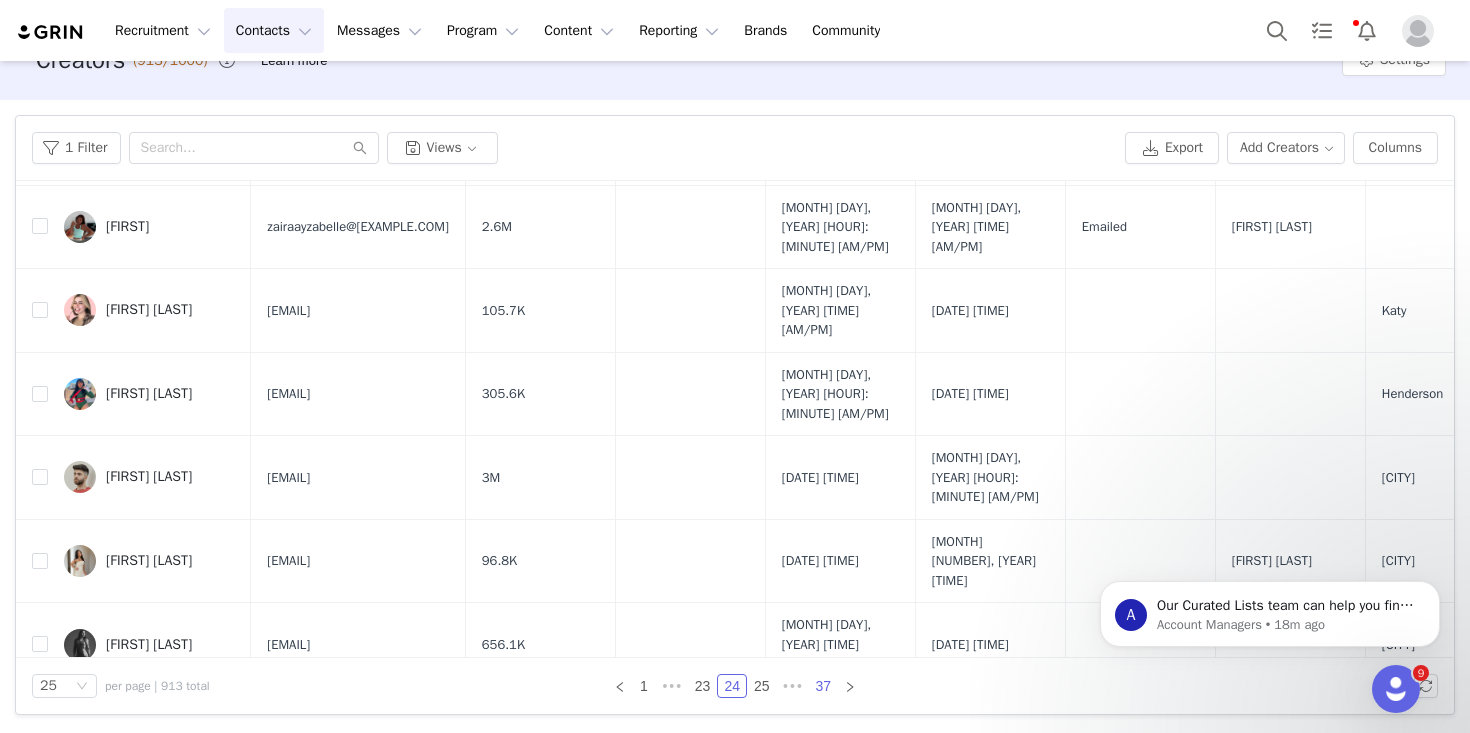 click on "37" at bounding box center [824, 686] 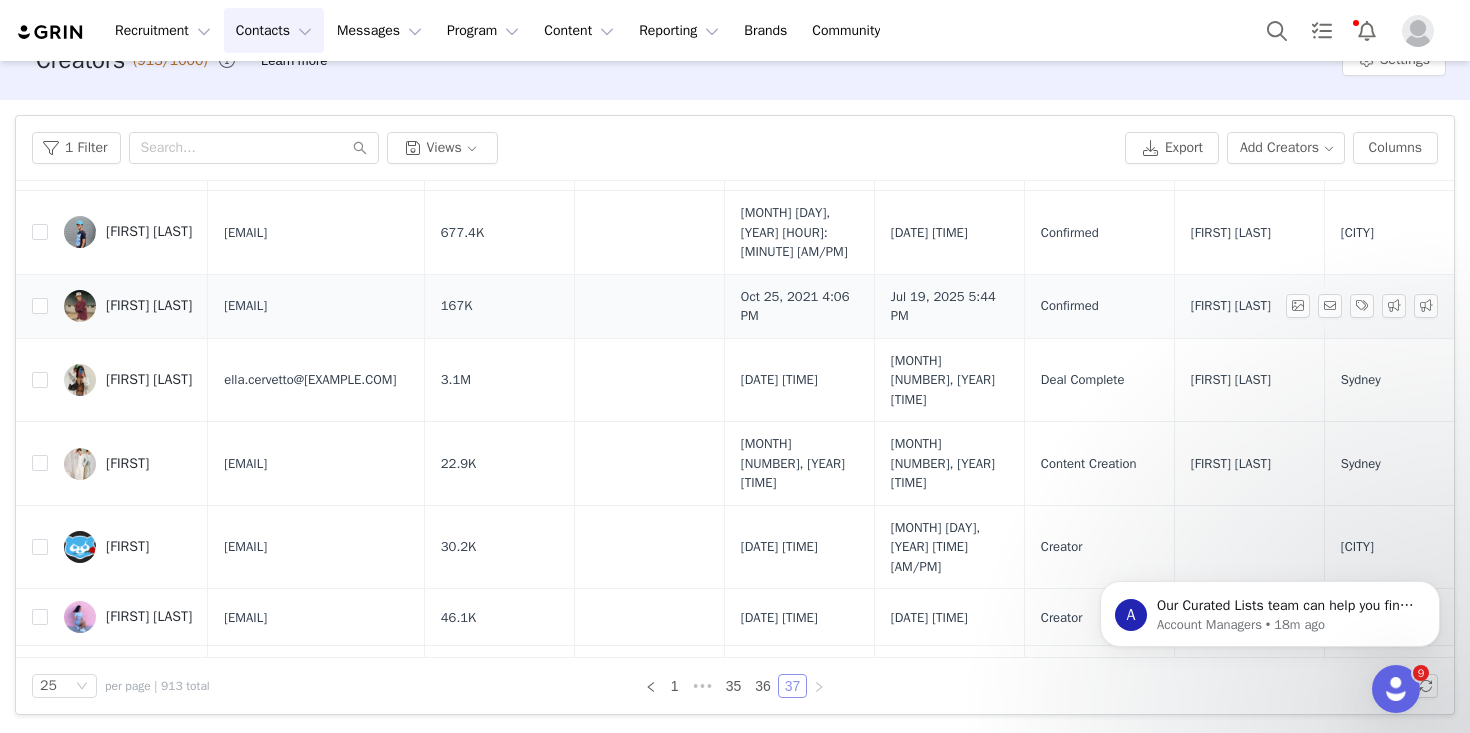 scroll, scrollTop: 403, scrollLeft: 0, axis: vertical 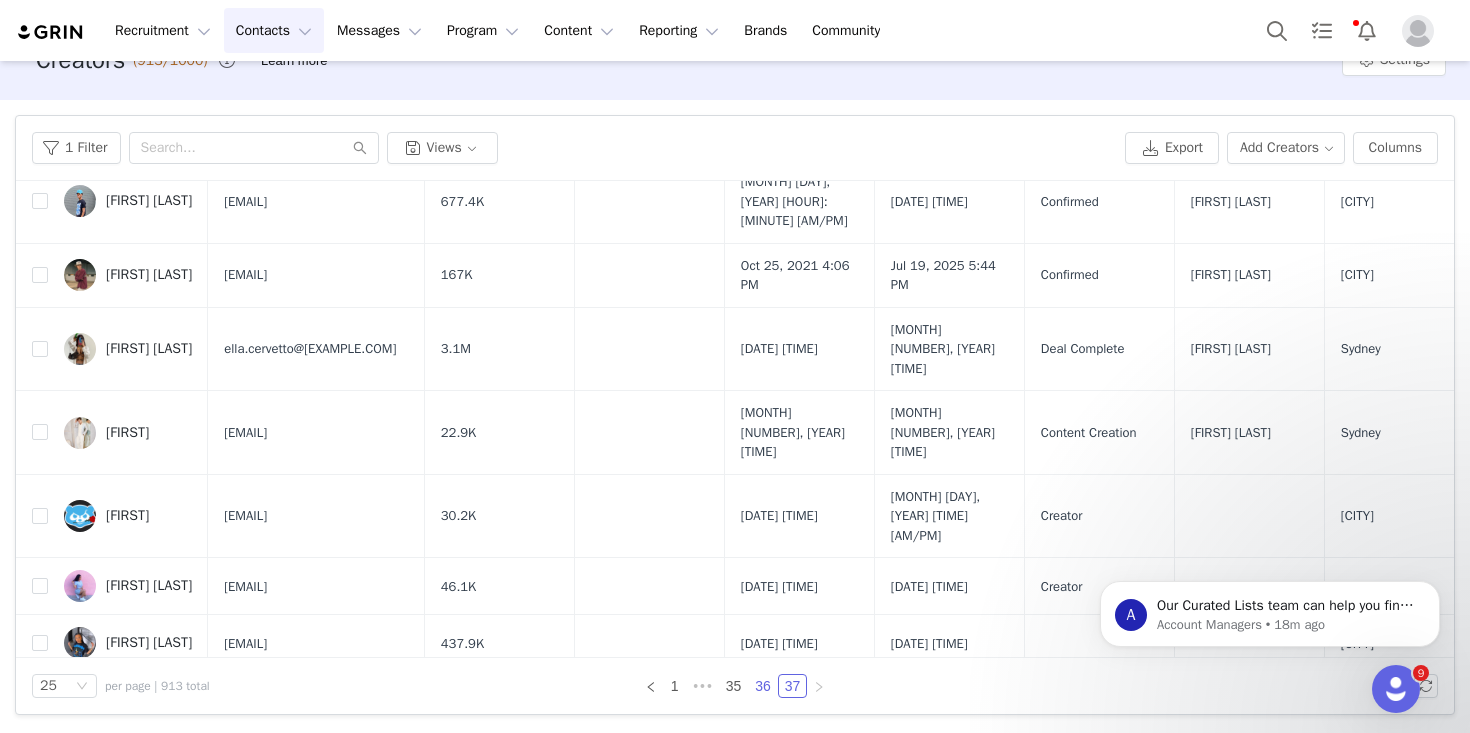 click on "36" at bounding box center (763, 686) 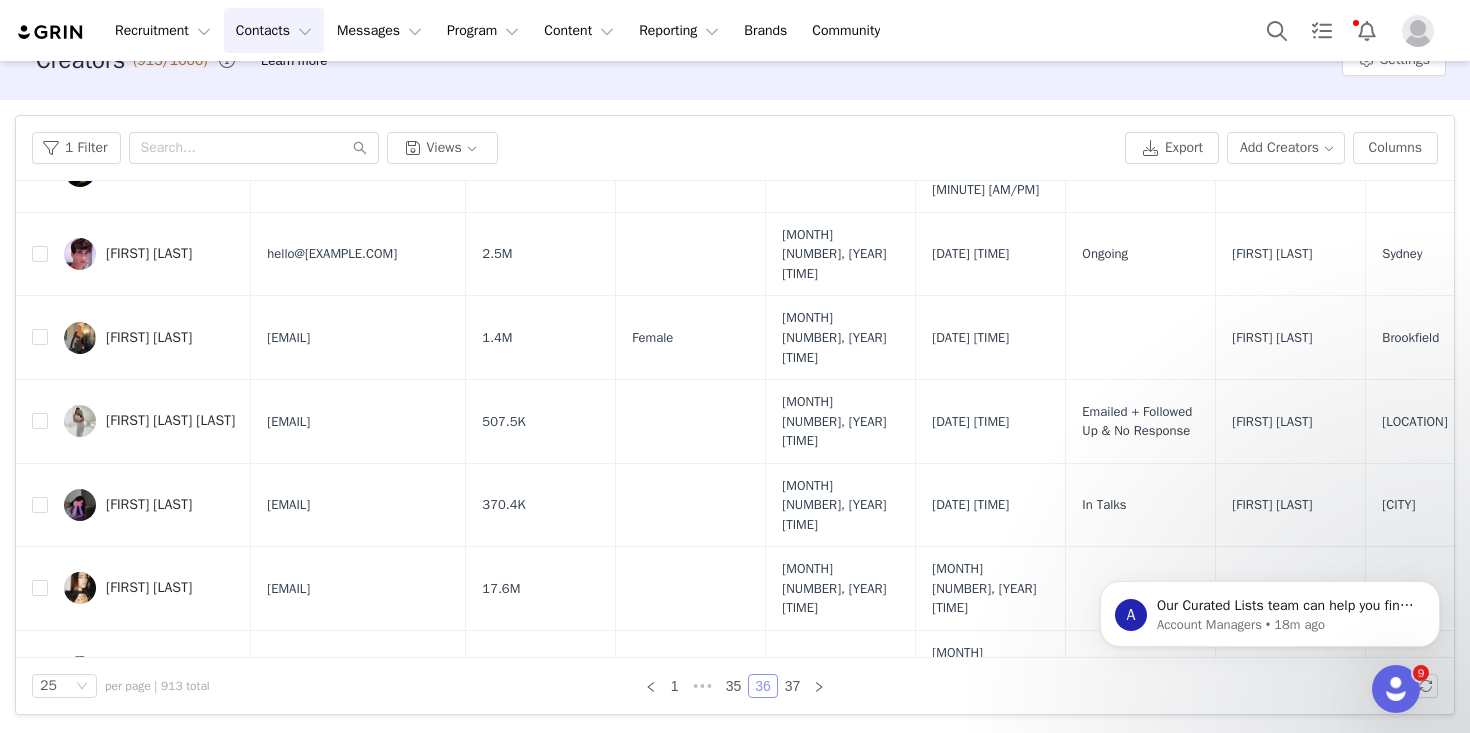 scroll, scrollTop: 1171, scrollLeft: 0, axis: vertical 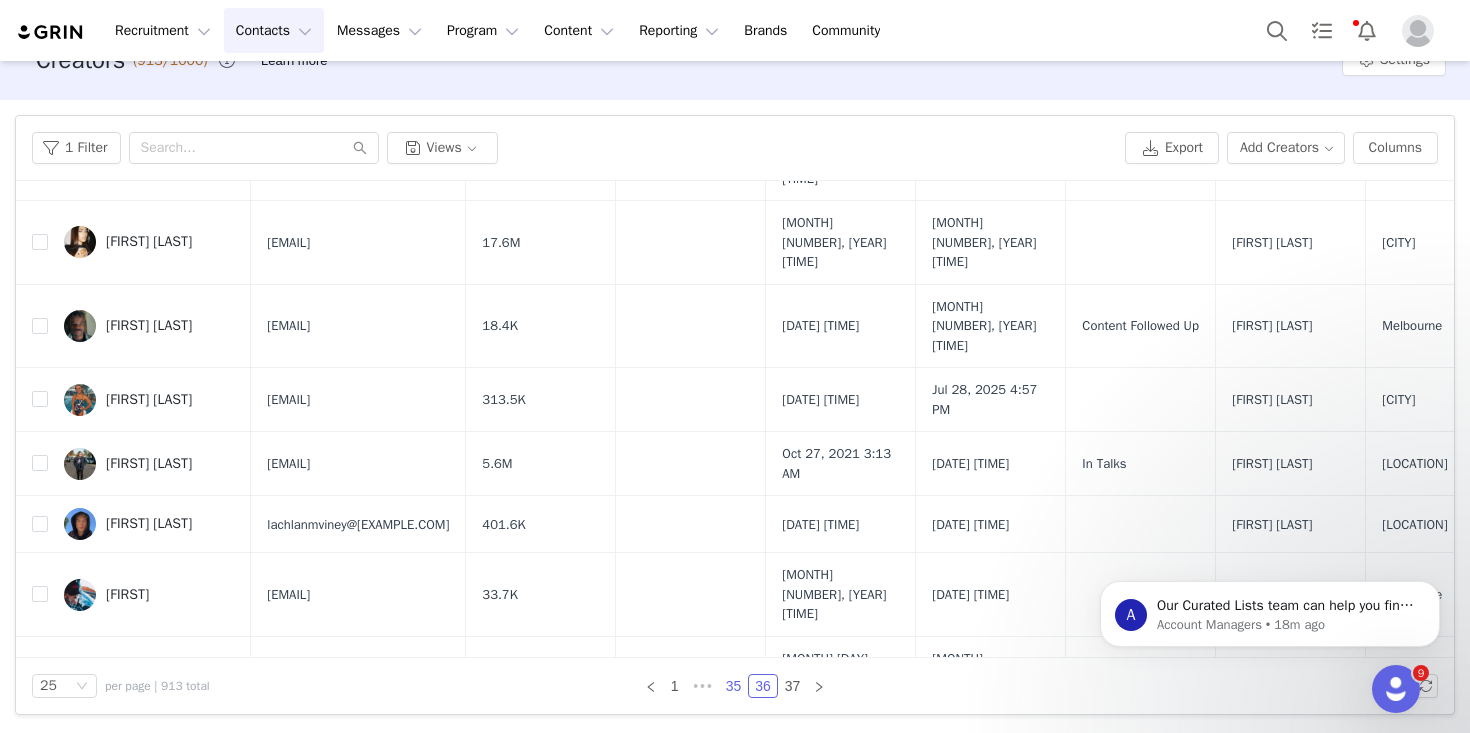 click on "35" at bounding box center (734, 686) 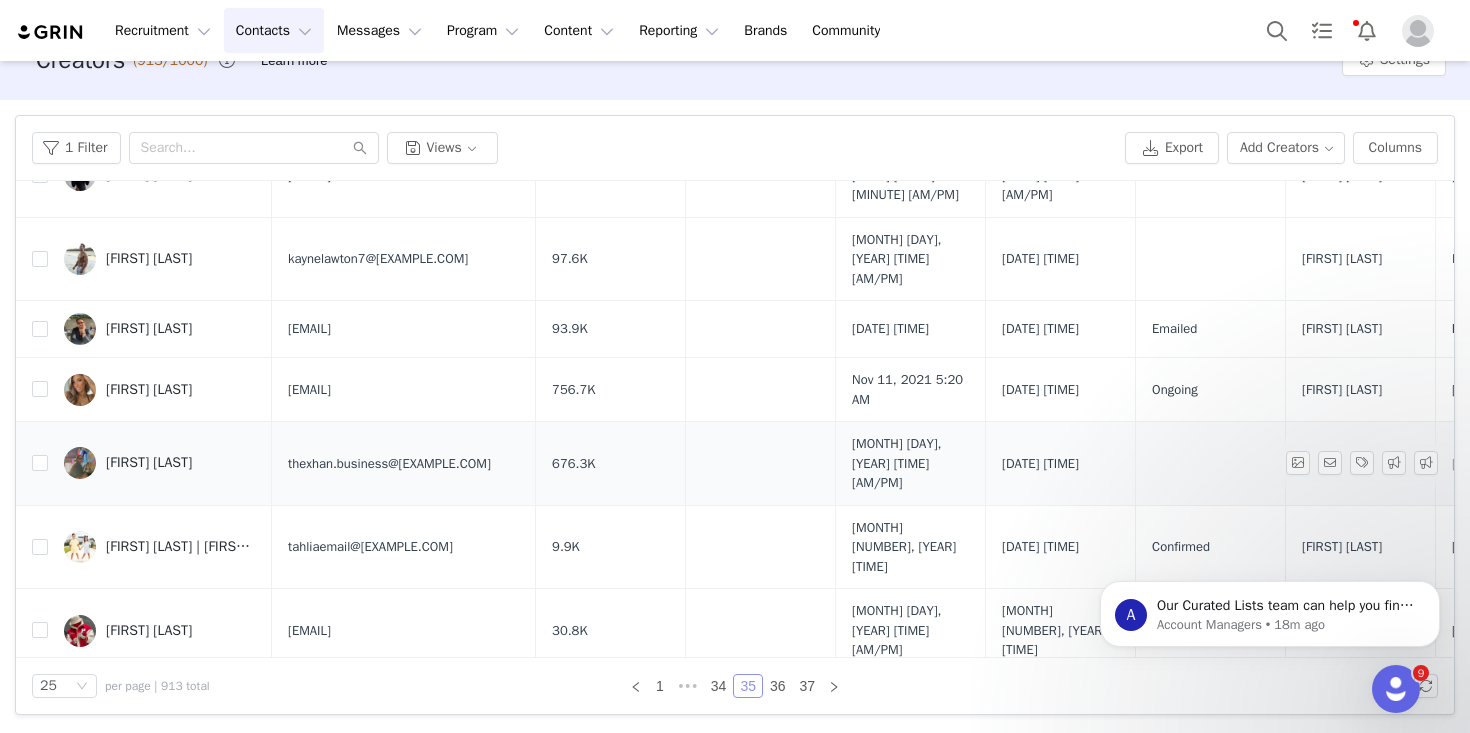 scroll, scrollTop: 1171, scrollLeft: 0, axis: vertical 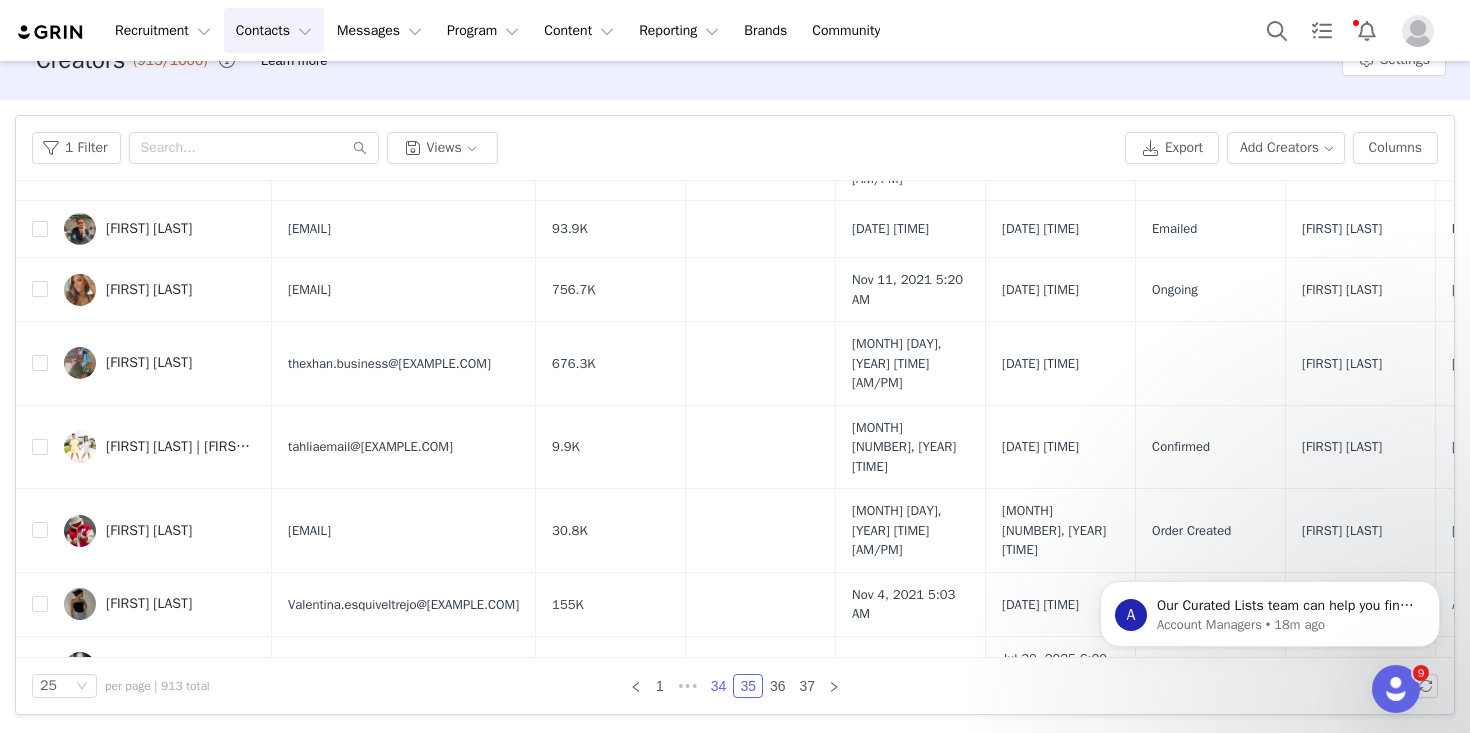 click on "34" at bounding box center [719, 686] 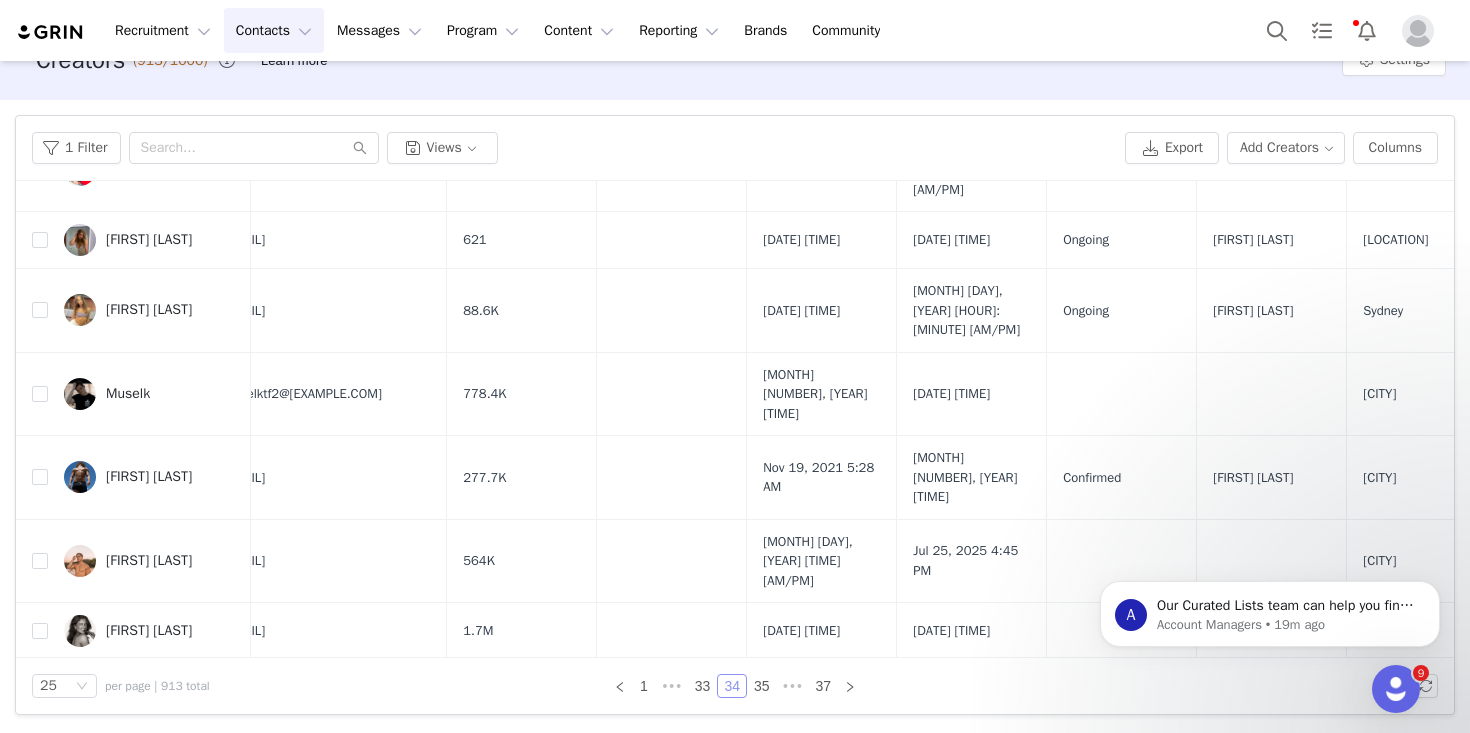 scroll, scrollTop: 1171, scrollLeft: 0, axis: vertical 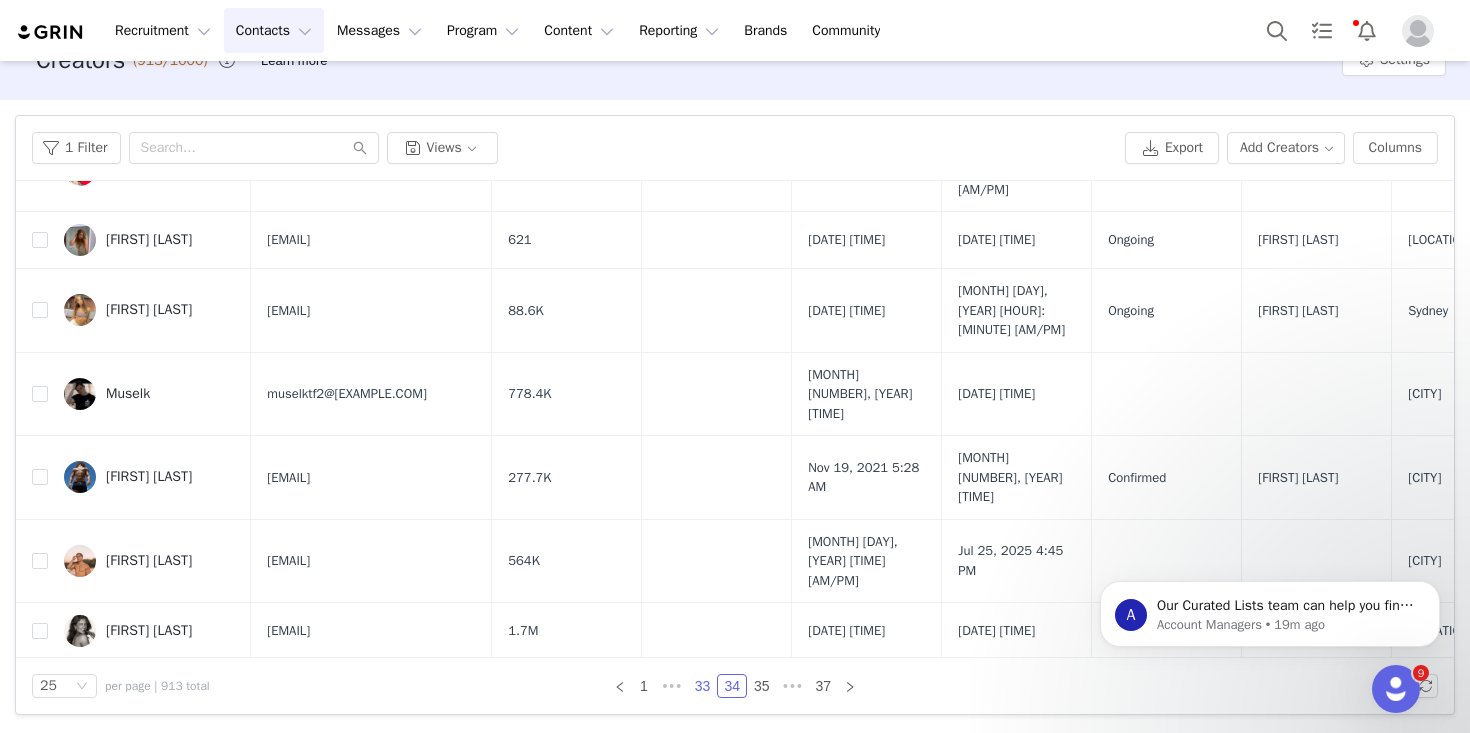 click on "33" at bounding box center [703, 686] 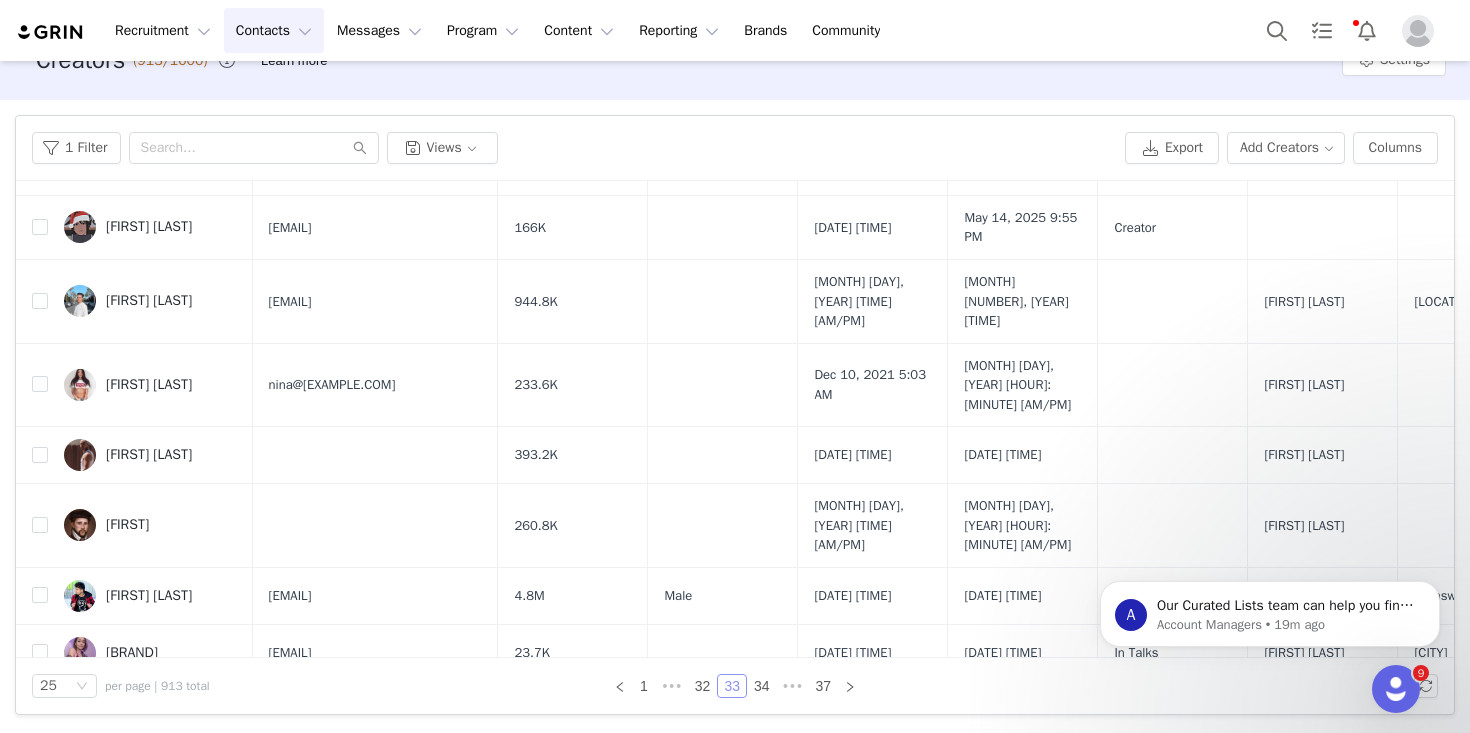 scroll, scrollTop: 1171, scrollLeft: 0, axis: vertical 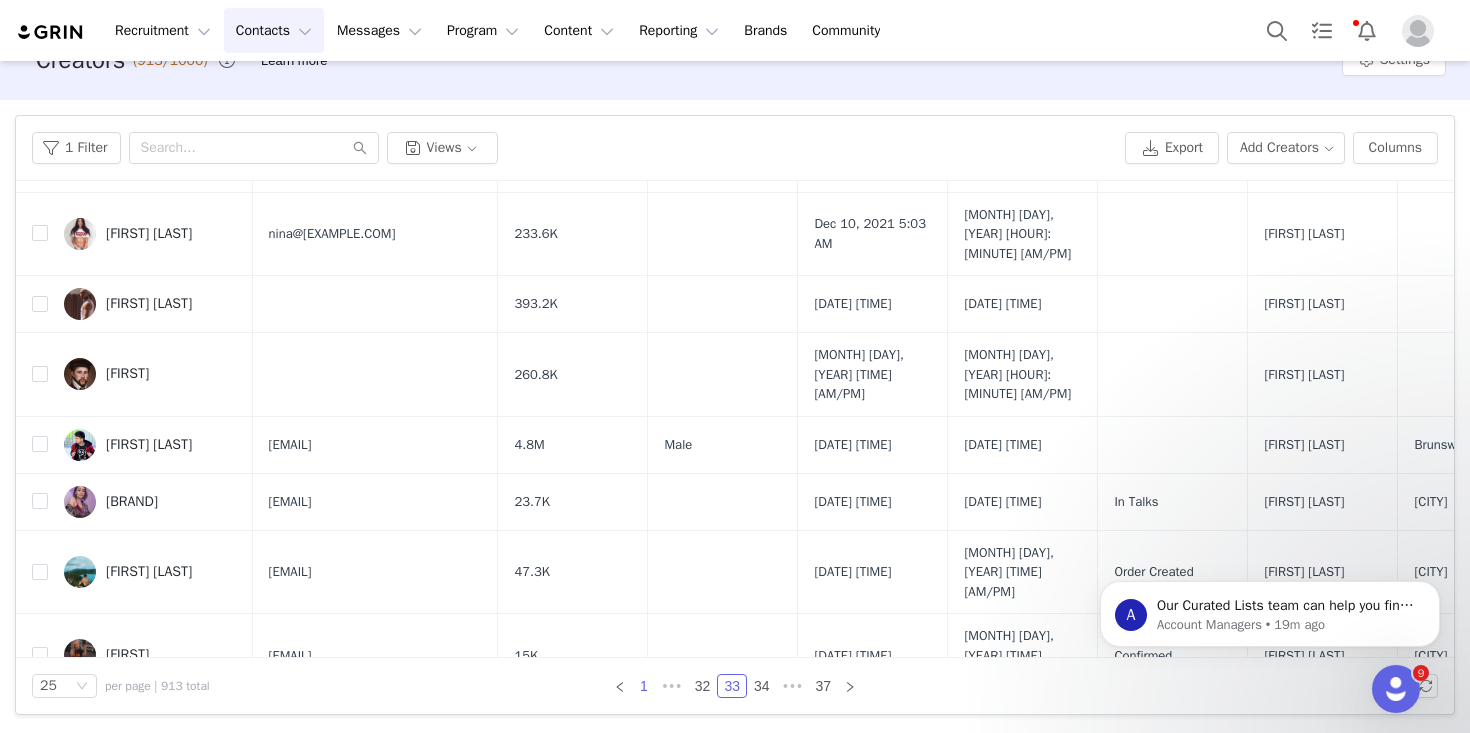 click on "1" at bounding box center (644, 686) 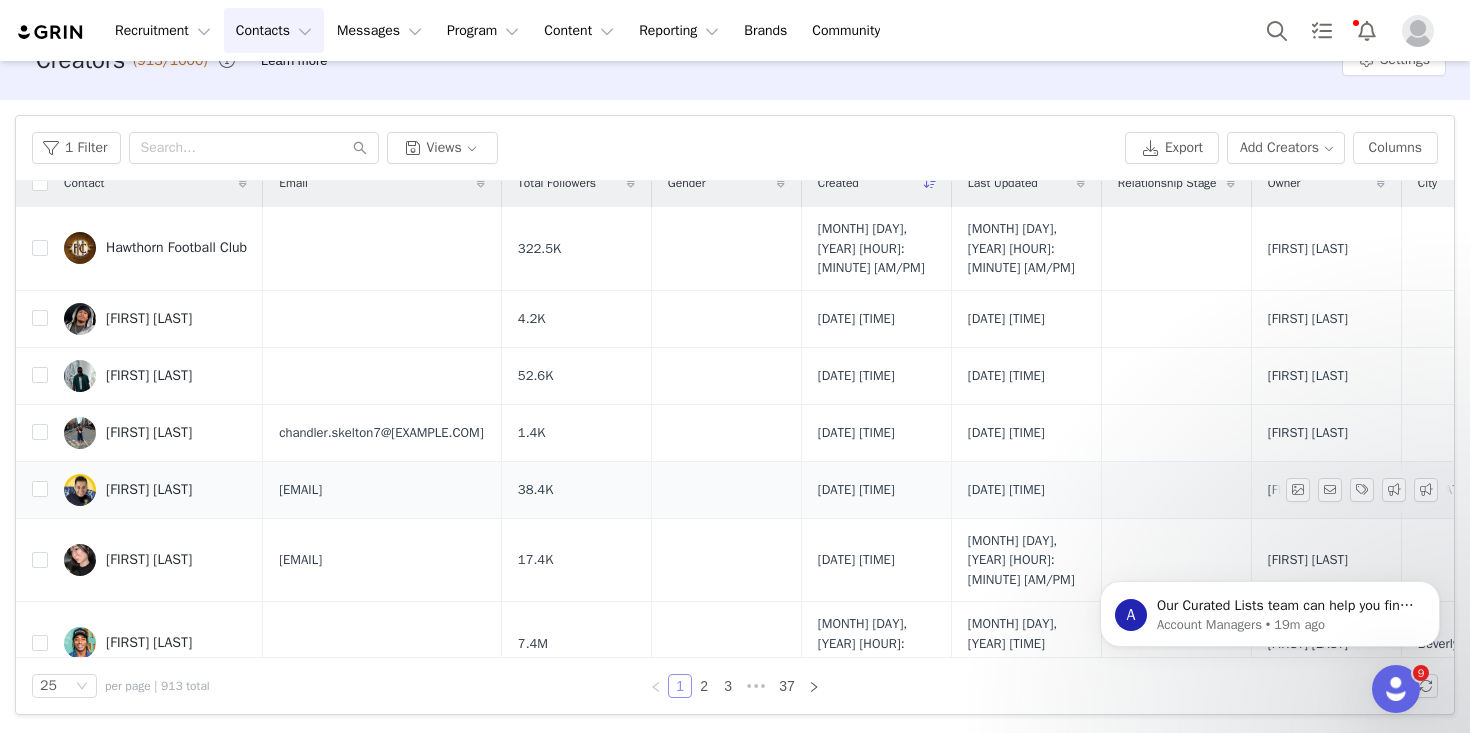 scroll, scrollTop: 0, scrollLeft: 0, axis: both 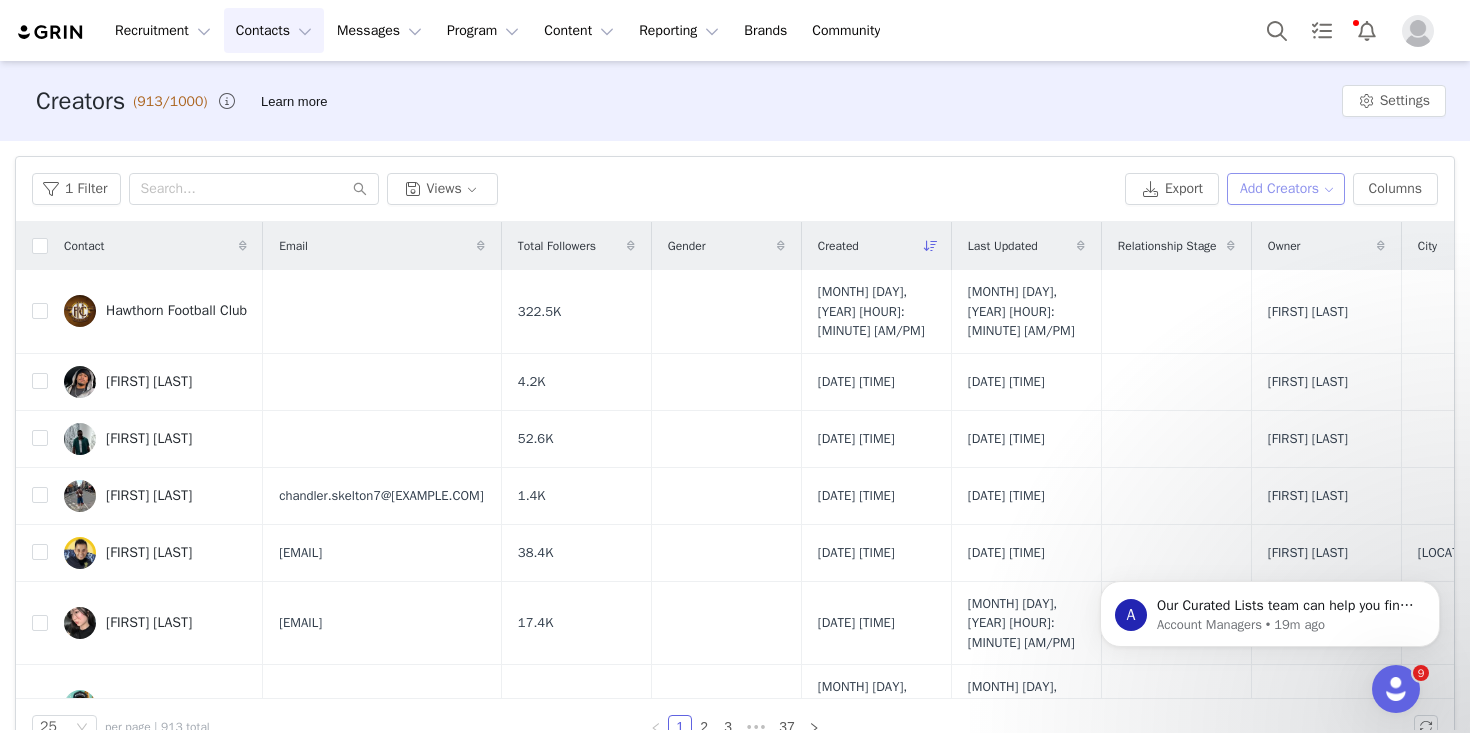 click on "Add Creators" at bounding box center [1286, 189] 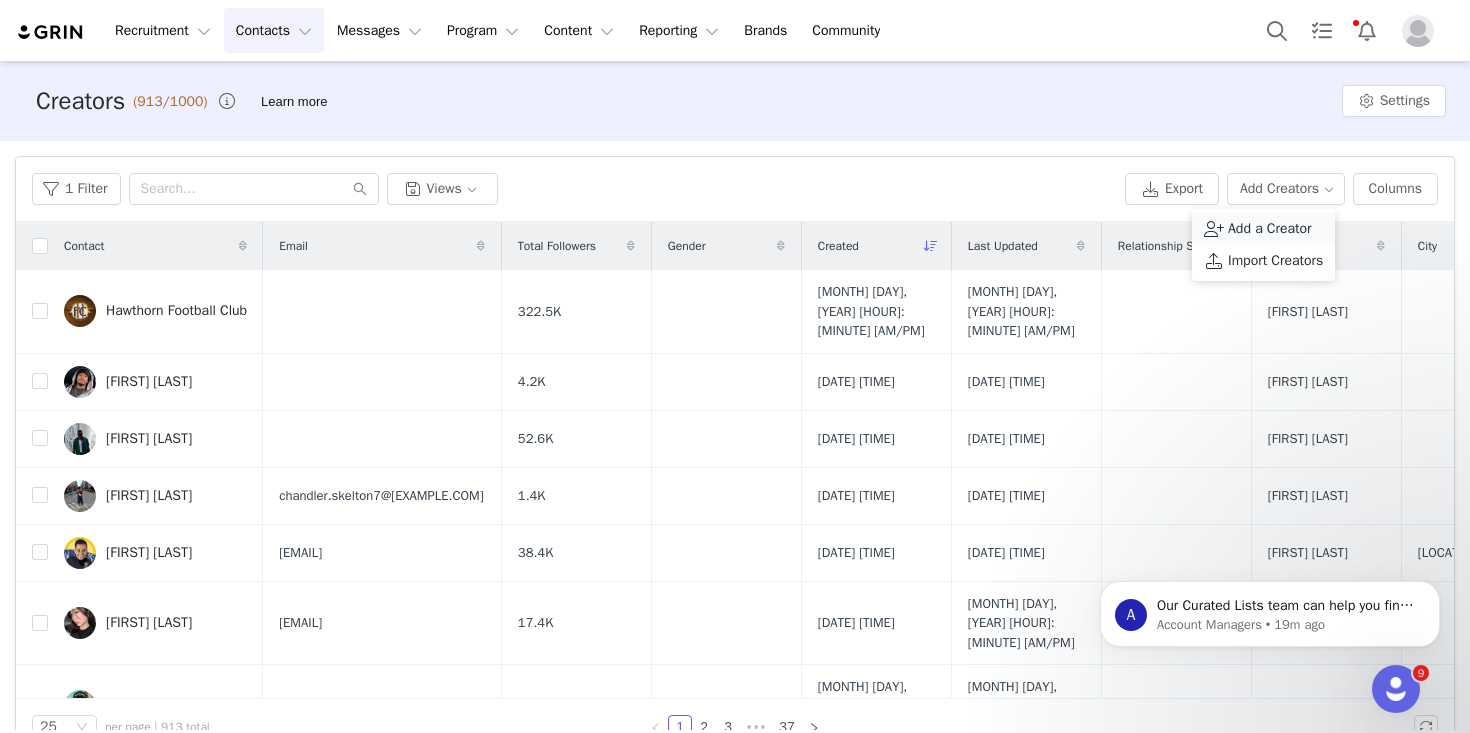 click on "Add a Creator" at bounding box center [1270, 229] 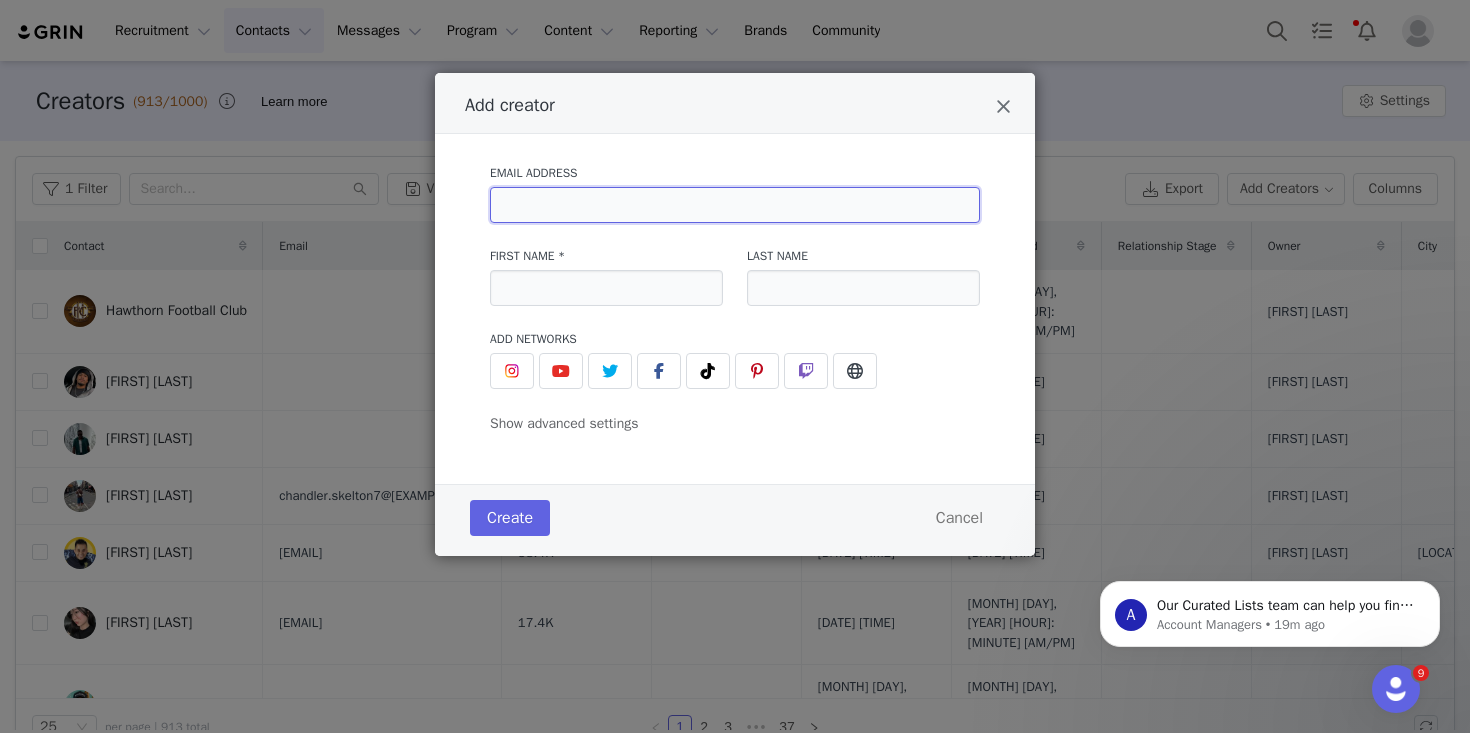 click at bounding box center [735, 205] 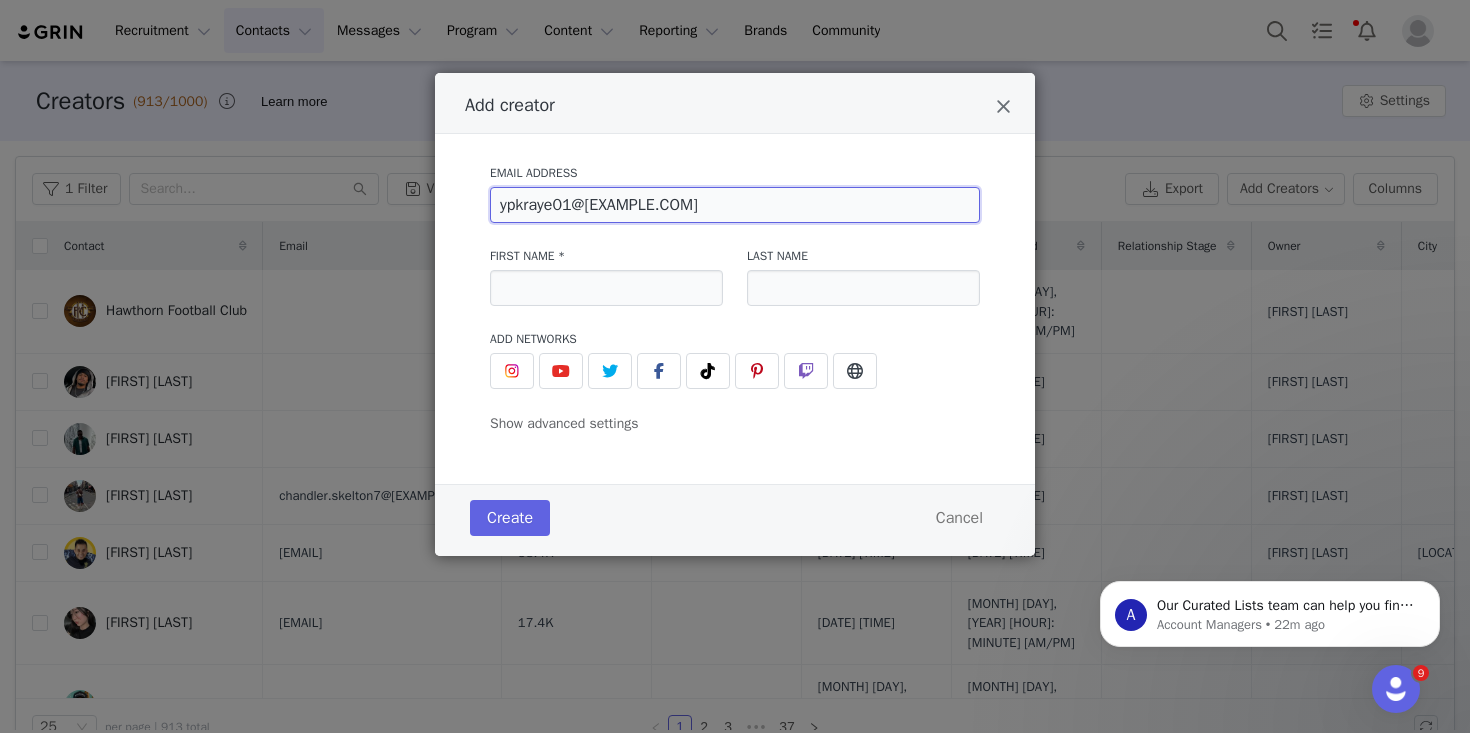 type on "ypkraye01@[EXAMPLE.COM]" 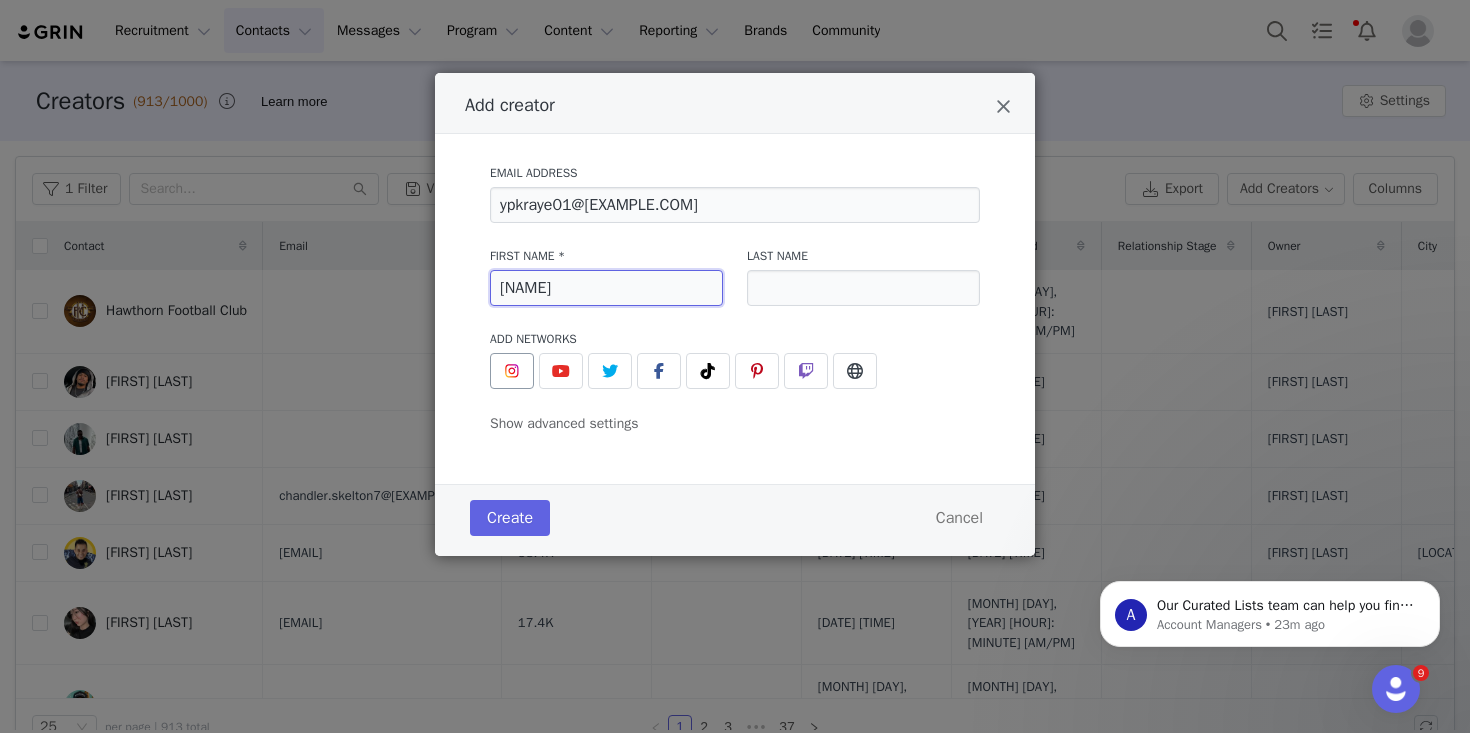 type on "[NAME]" 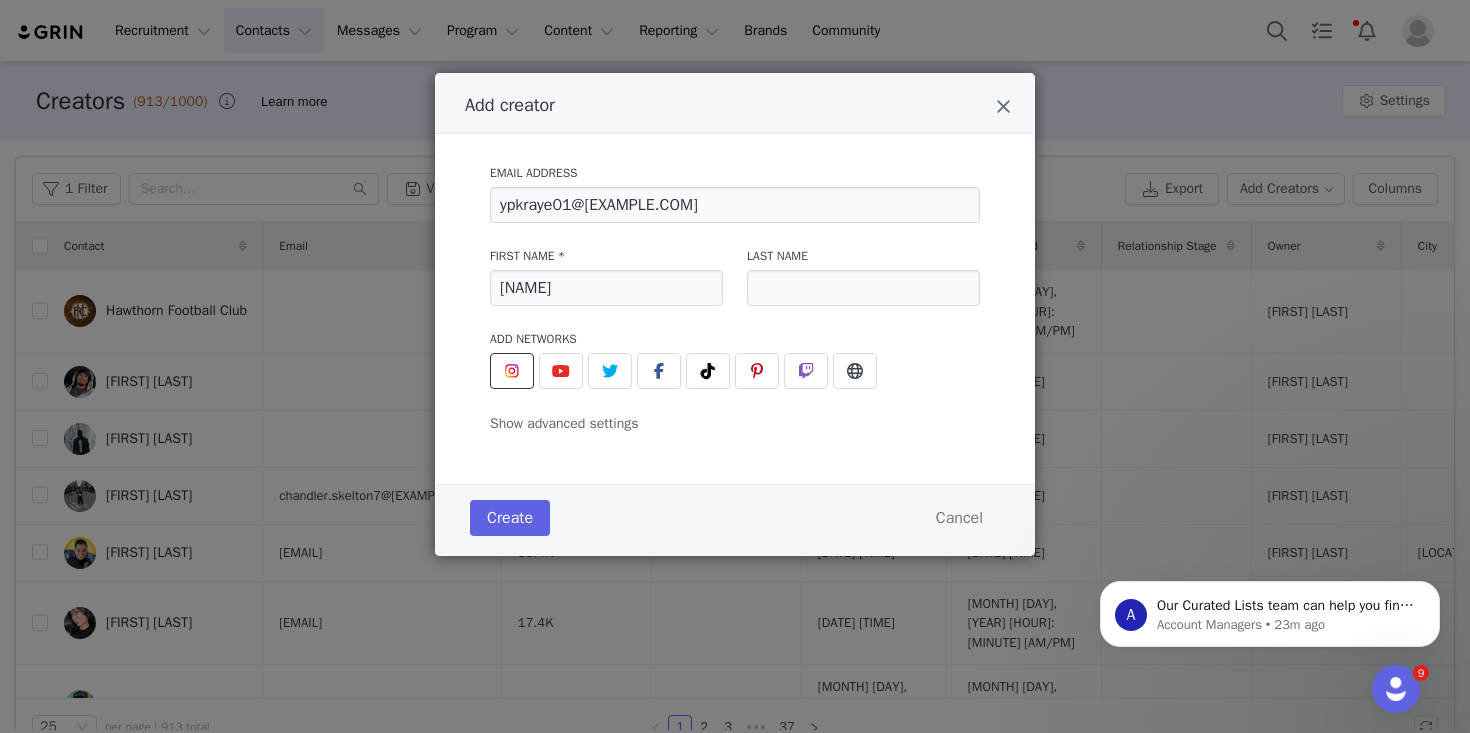 click at bounding box center [512, 371] 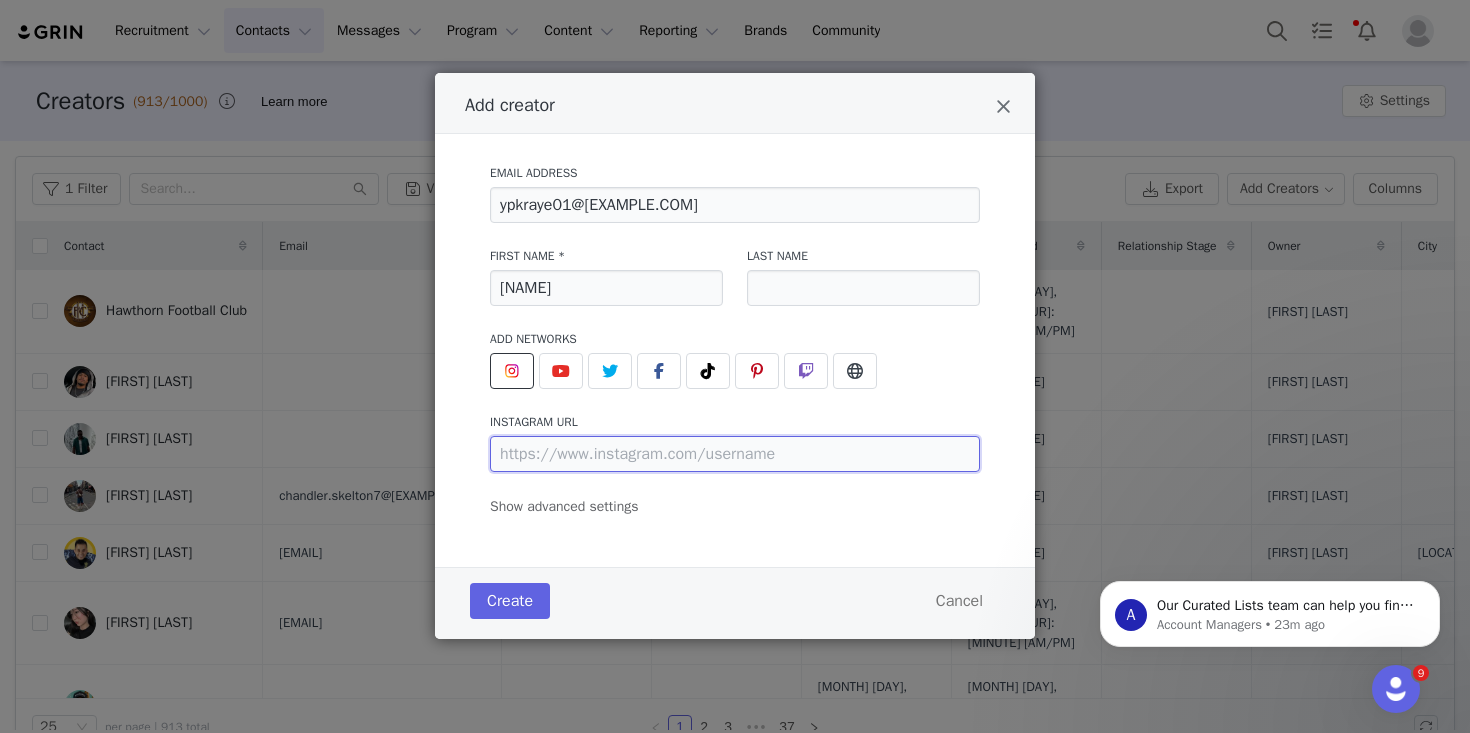 click at bounding box center [735, 454] 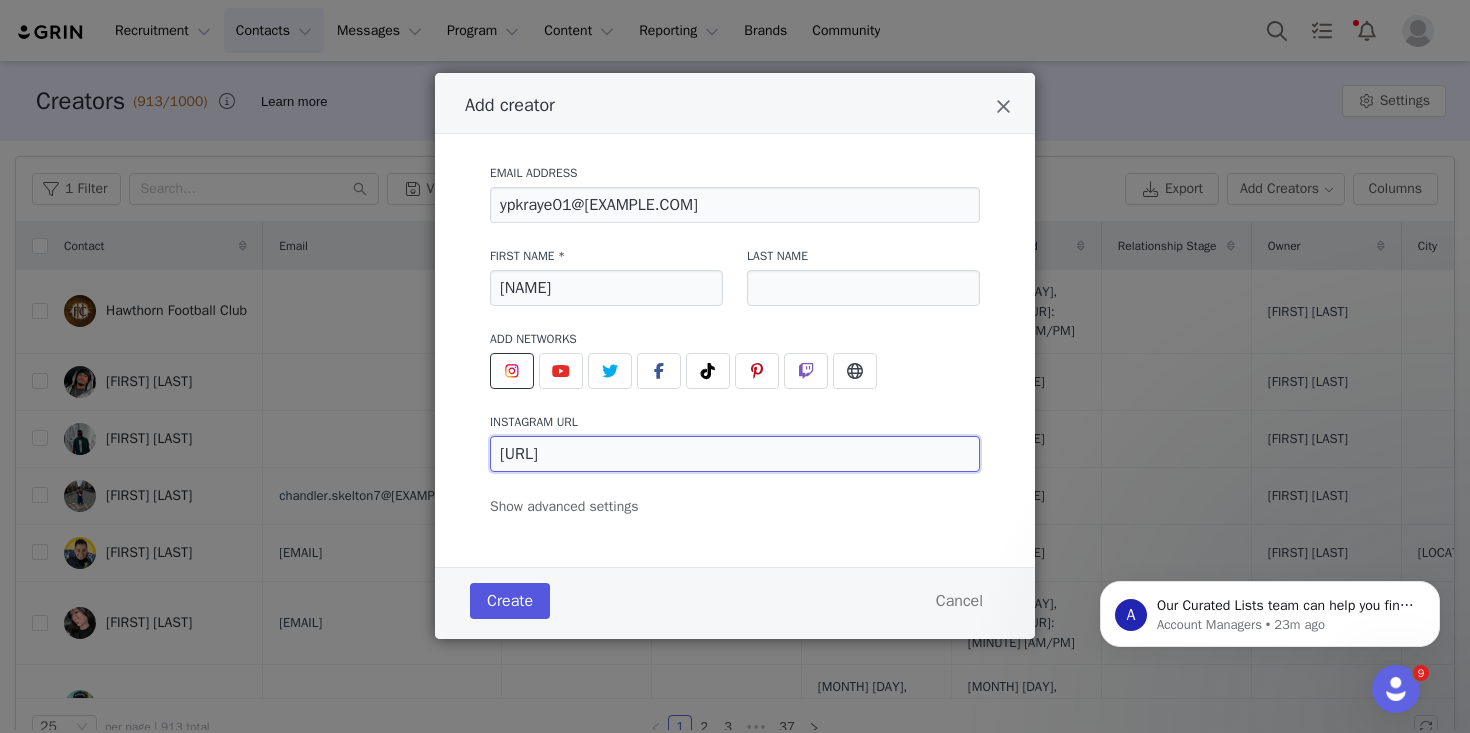 type on "[URL]" 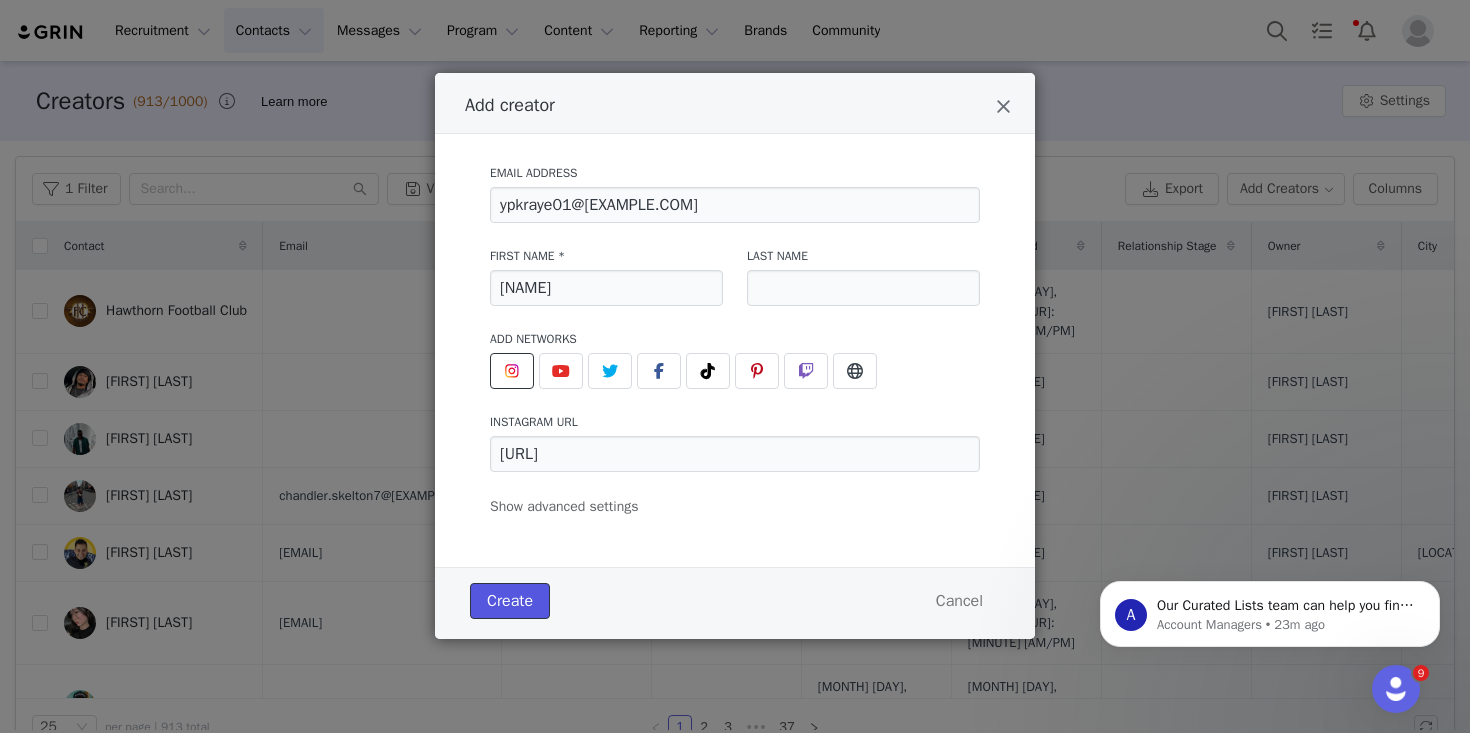 click on "Create" at bounding box center (510, 601) 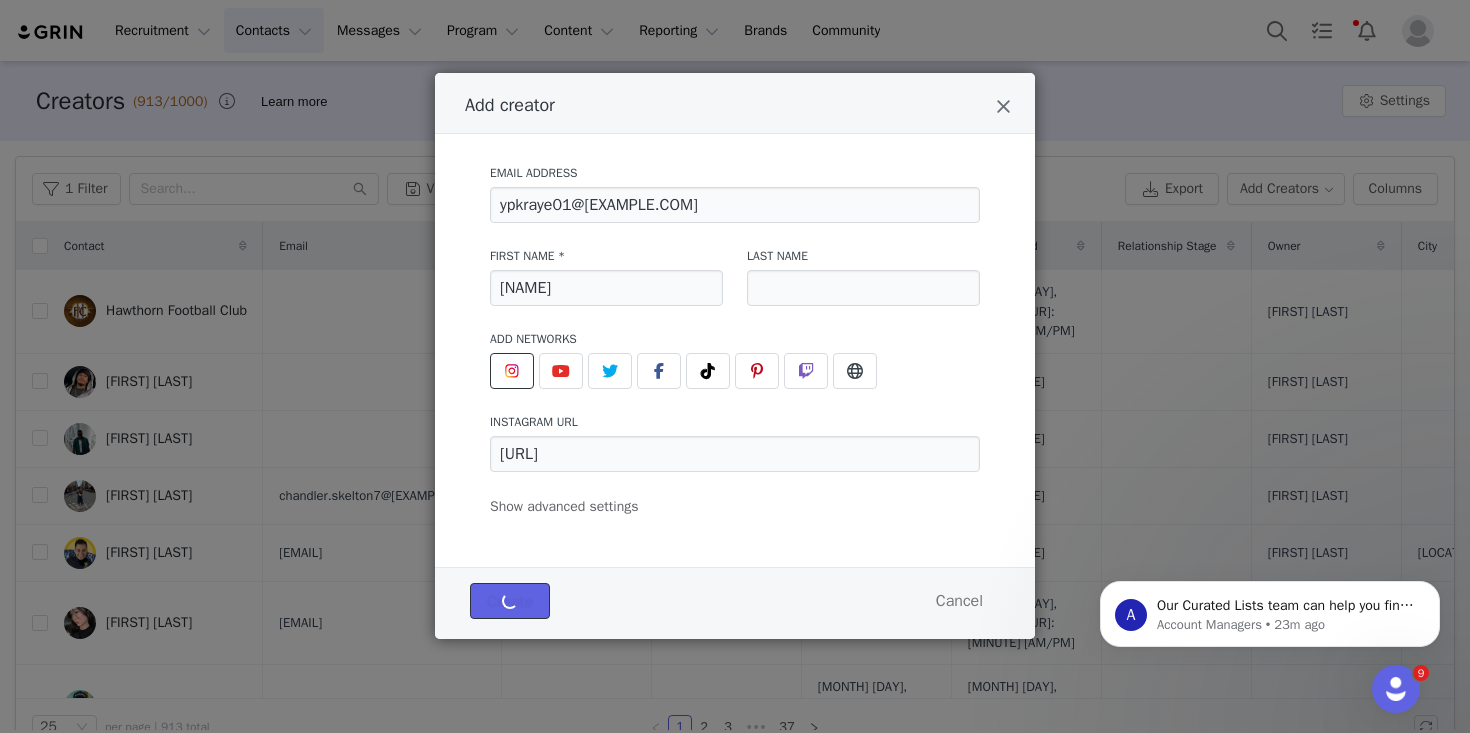 type 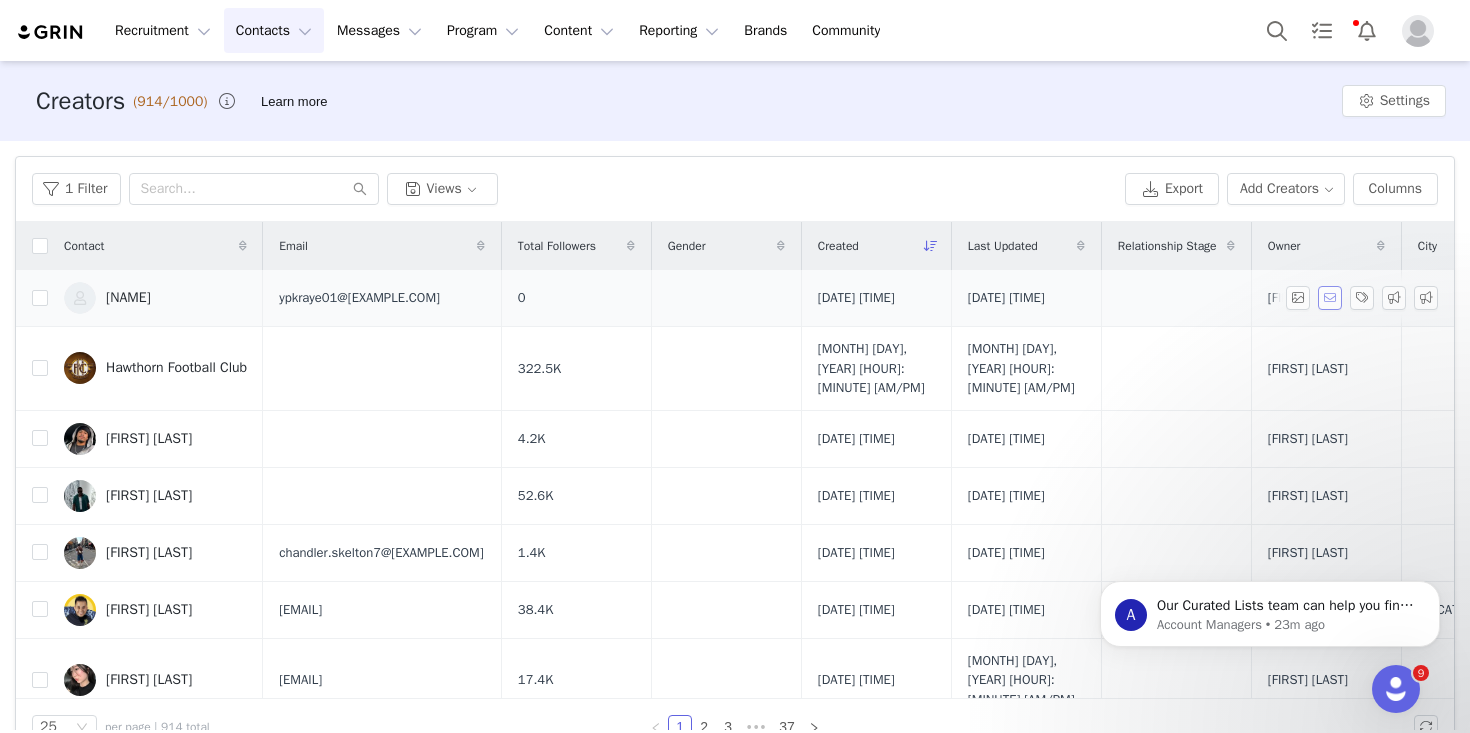 click at bounding box center [1330, 298] 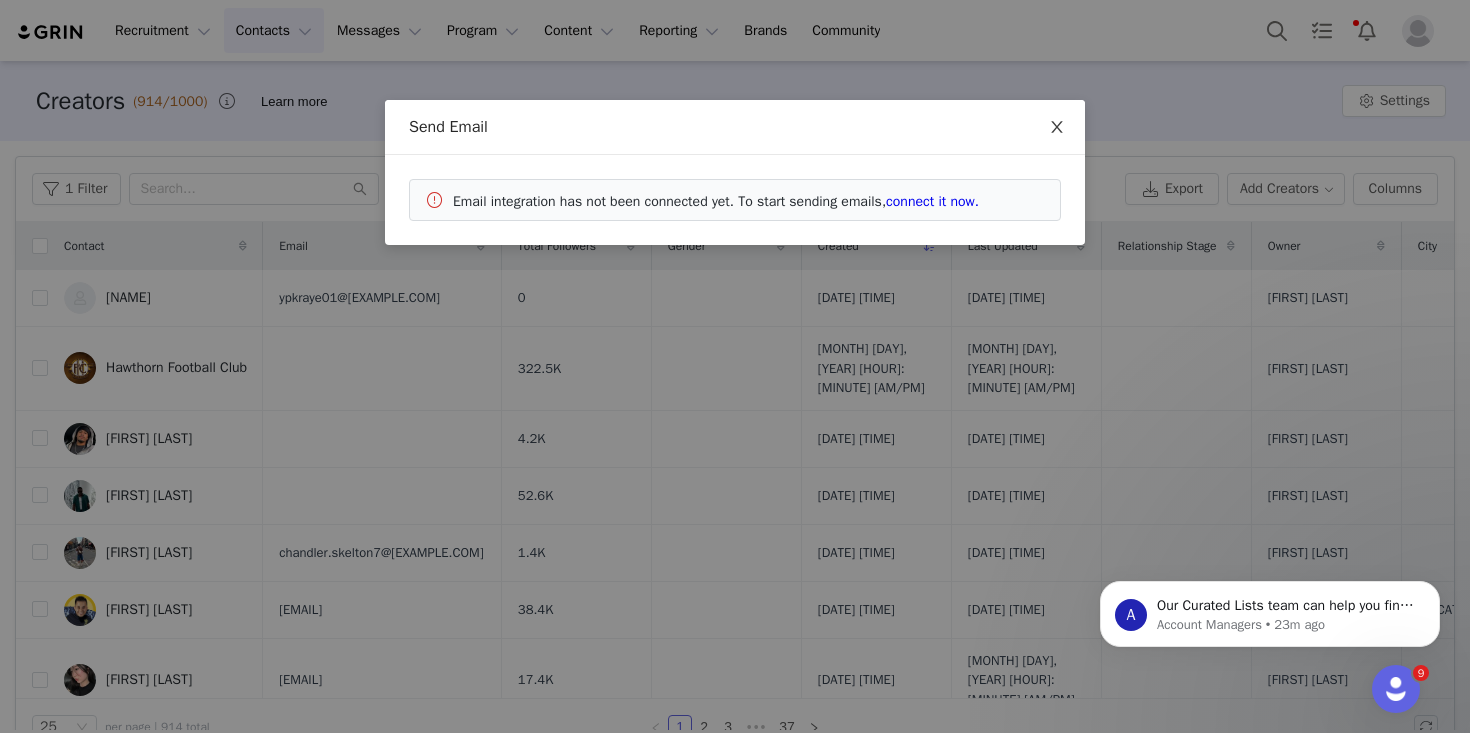 click 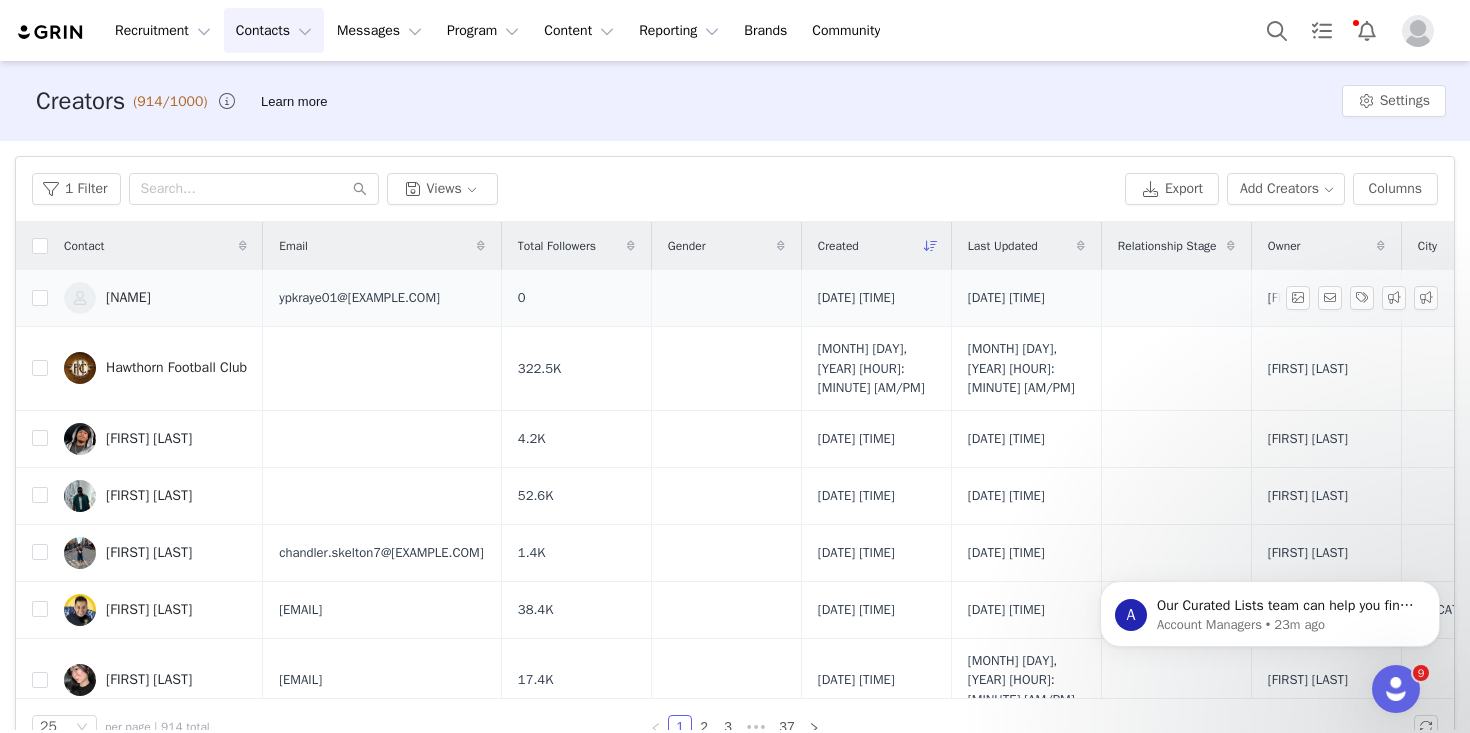 click on "[FIRST] [LAST]" at bounding box center [1326, 298] 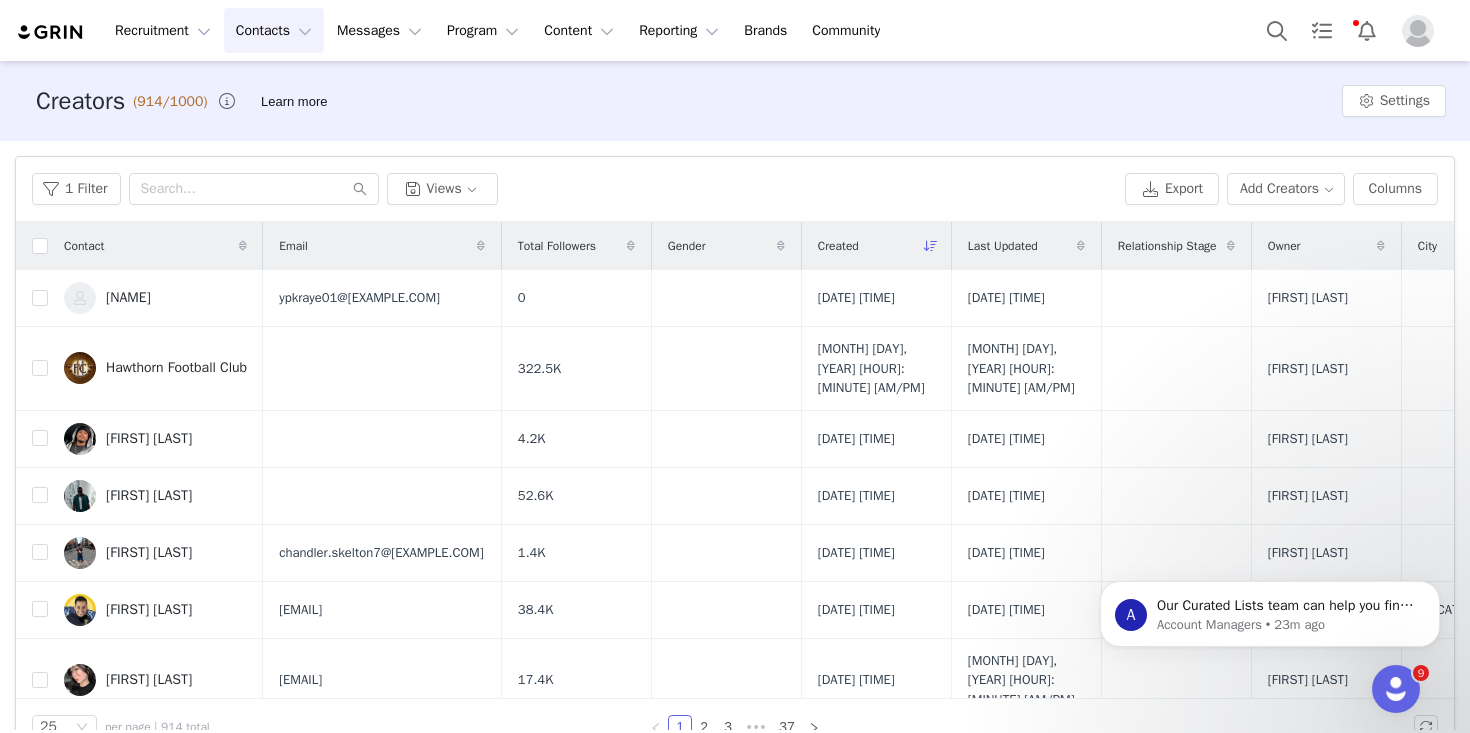 click on "Owner" at bounding box center [1284, 246] 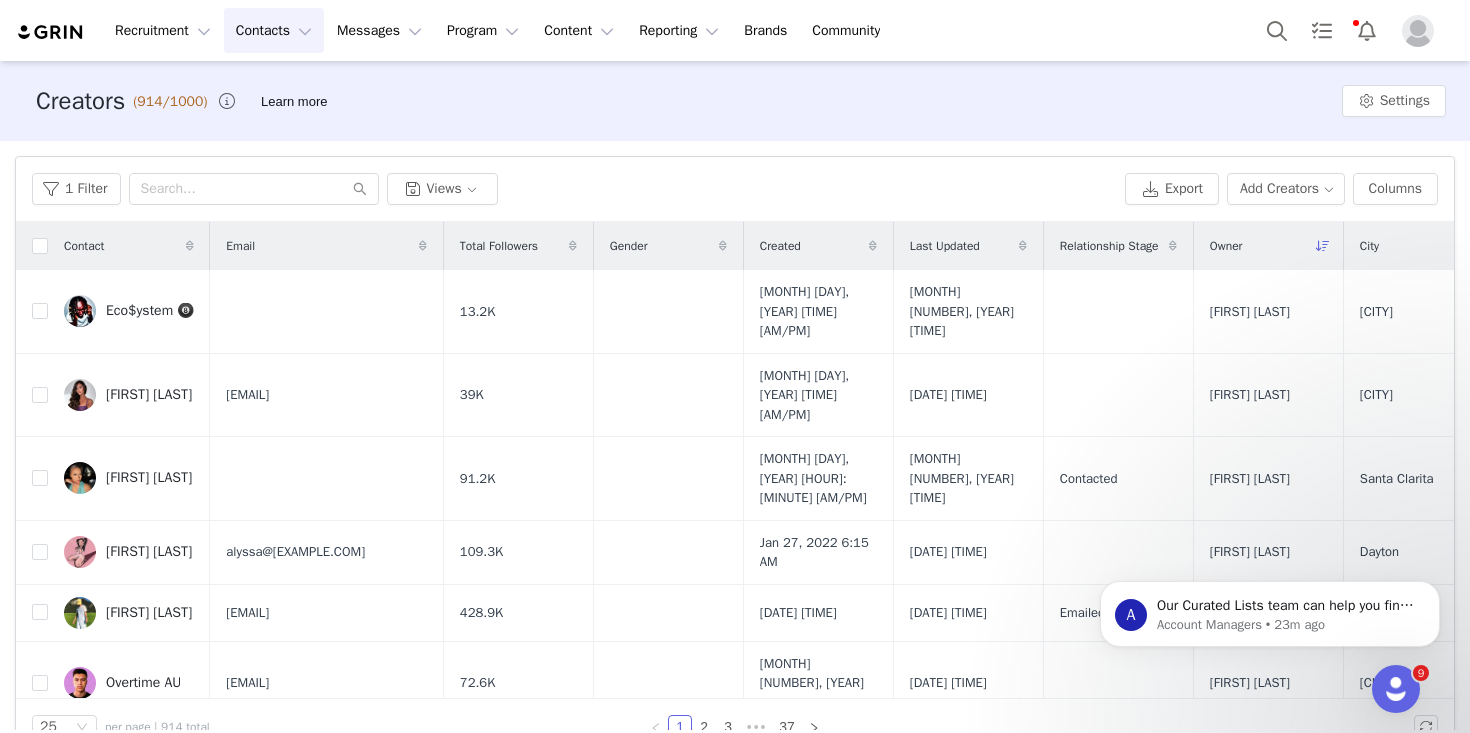 click on "Owner" at bounding box center (1268, 246) 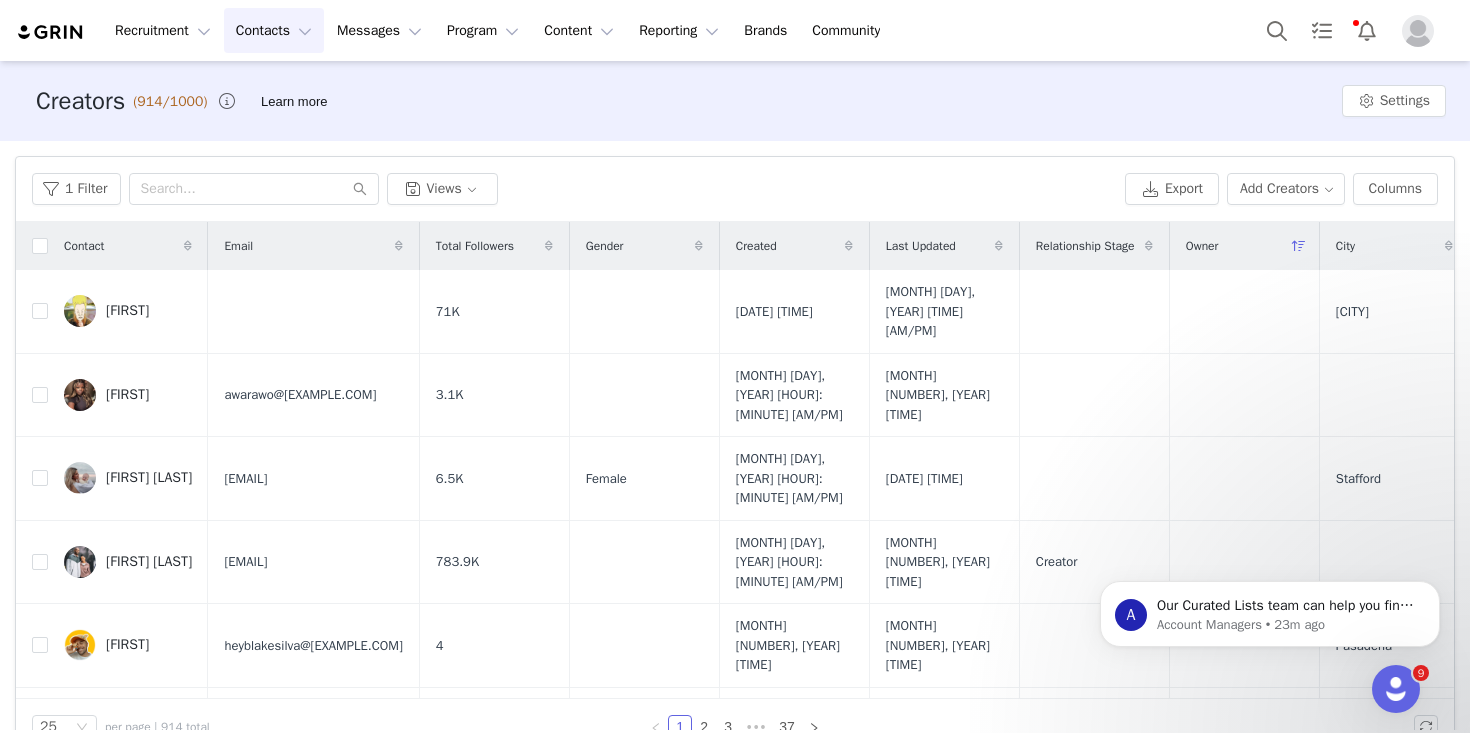 click on "Owner" at bounding box center (1202, 246) 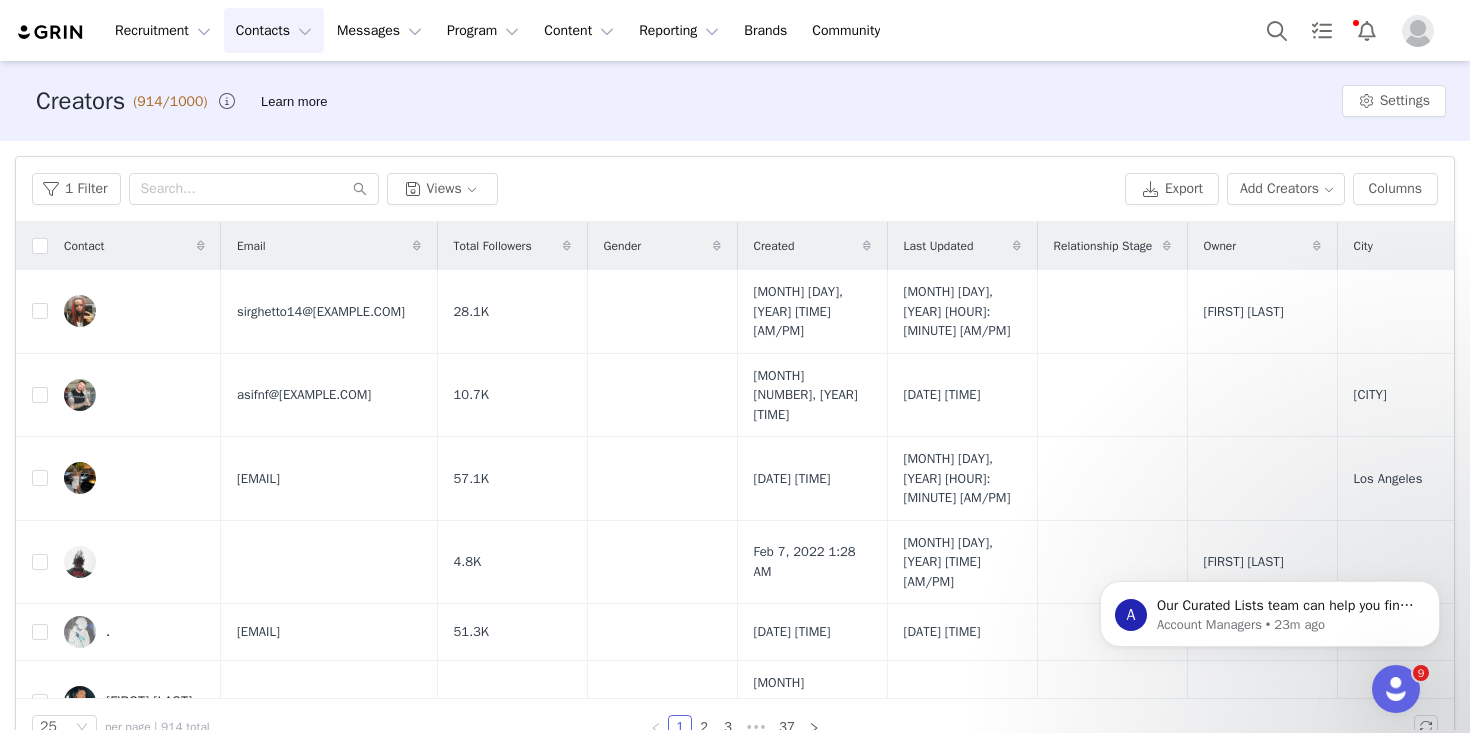 click on "Last Updated" at bounding box center [962, 246] 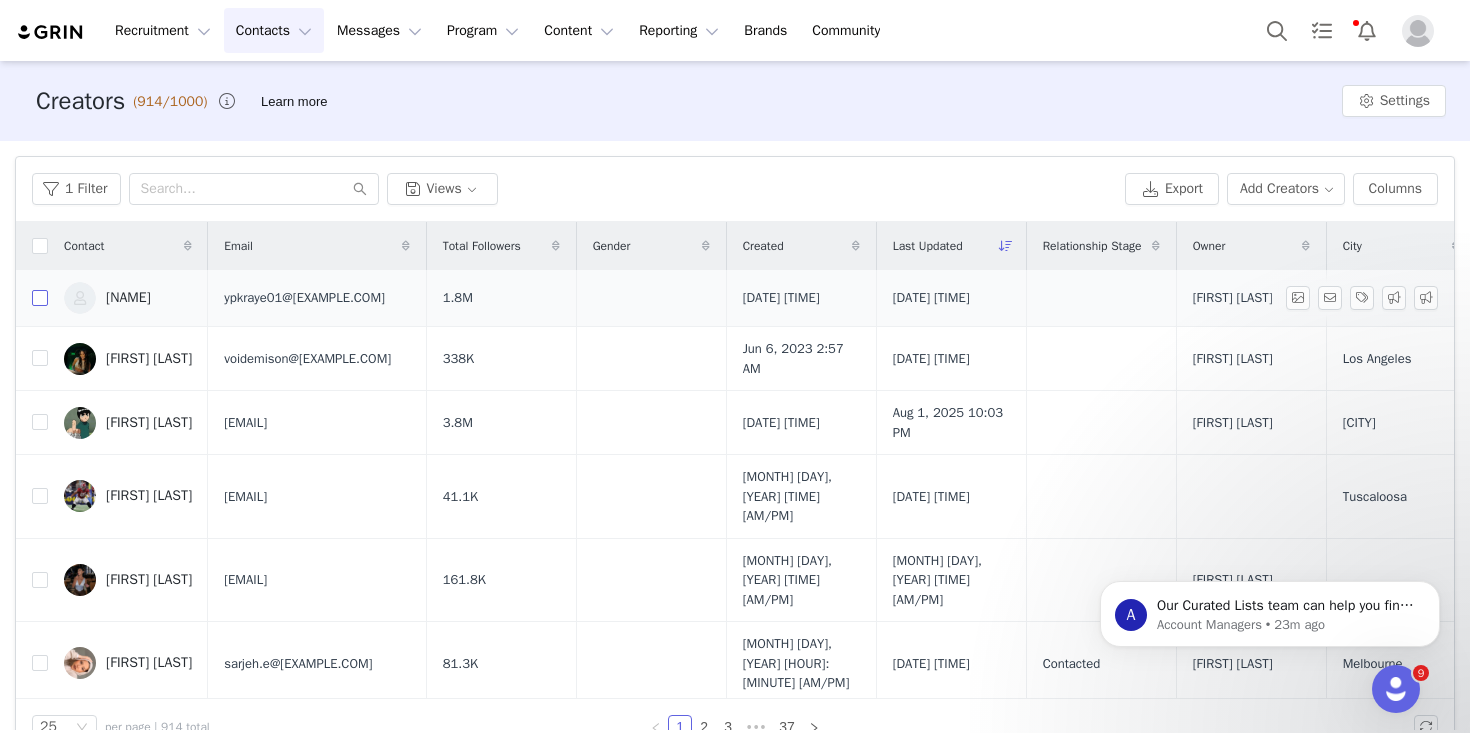 click at bounding box center (40, 298) 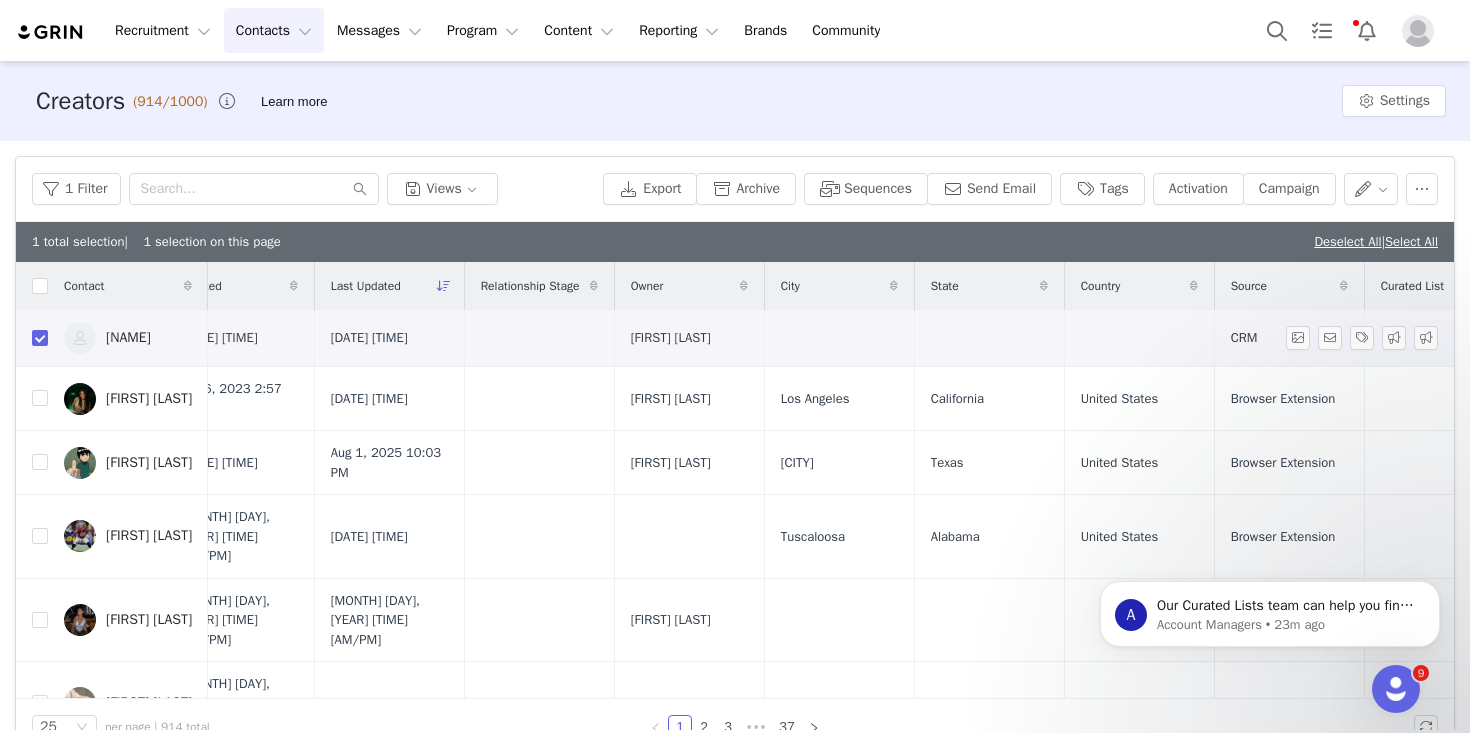 scroll, scrollTop: 0, scrollLeft: 836, axis: horizontal 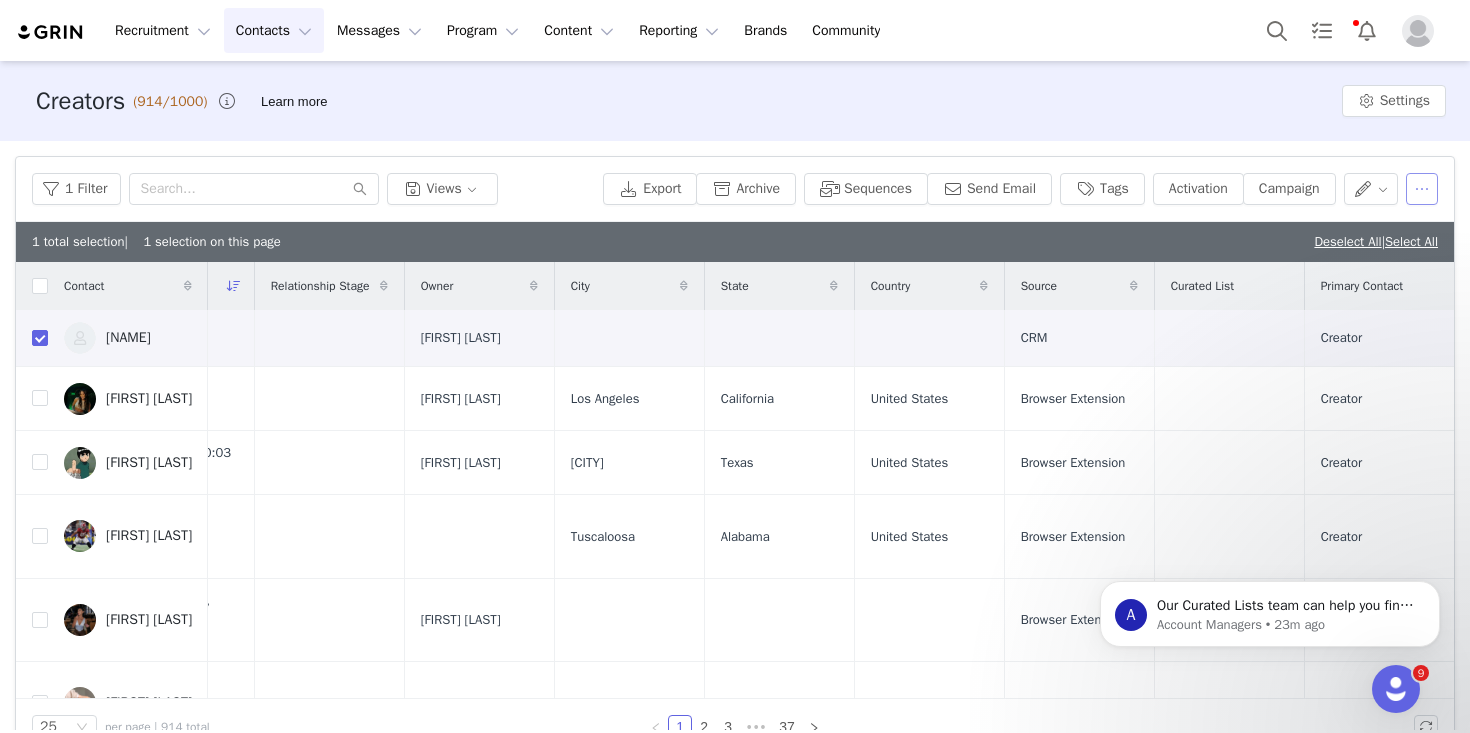 click at bounding box center [1422, 189] 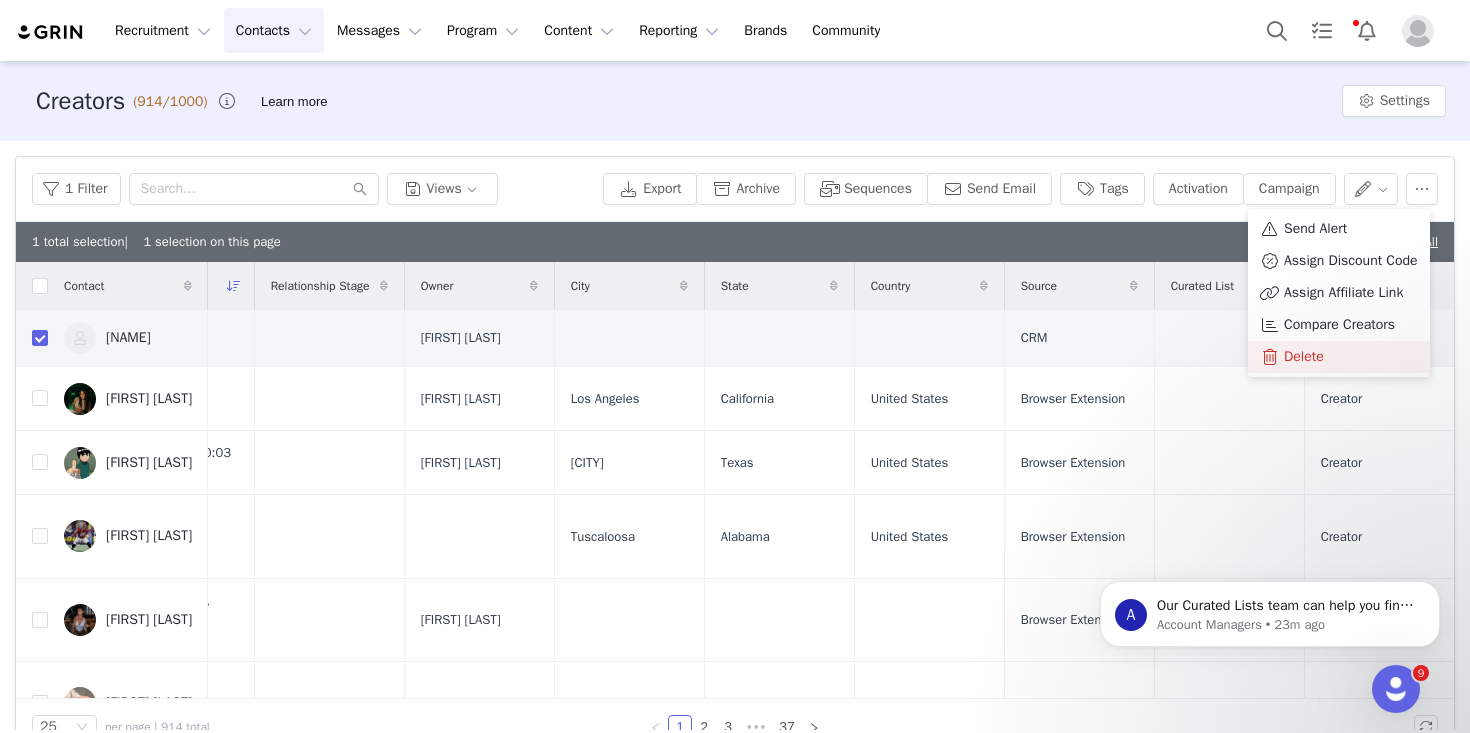 click on "Delete" at bounding box center (1304, 357) 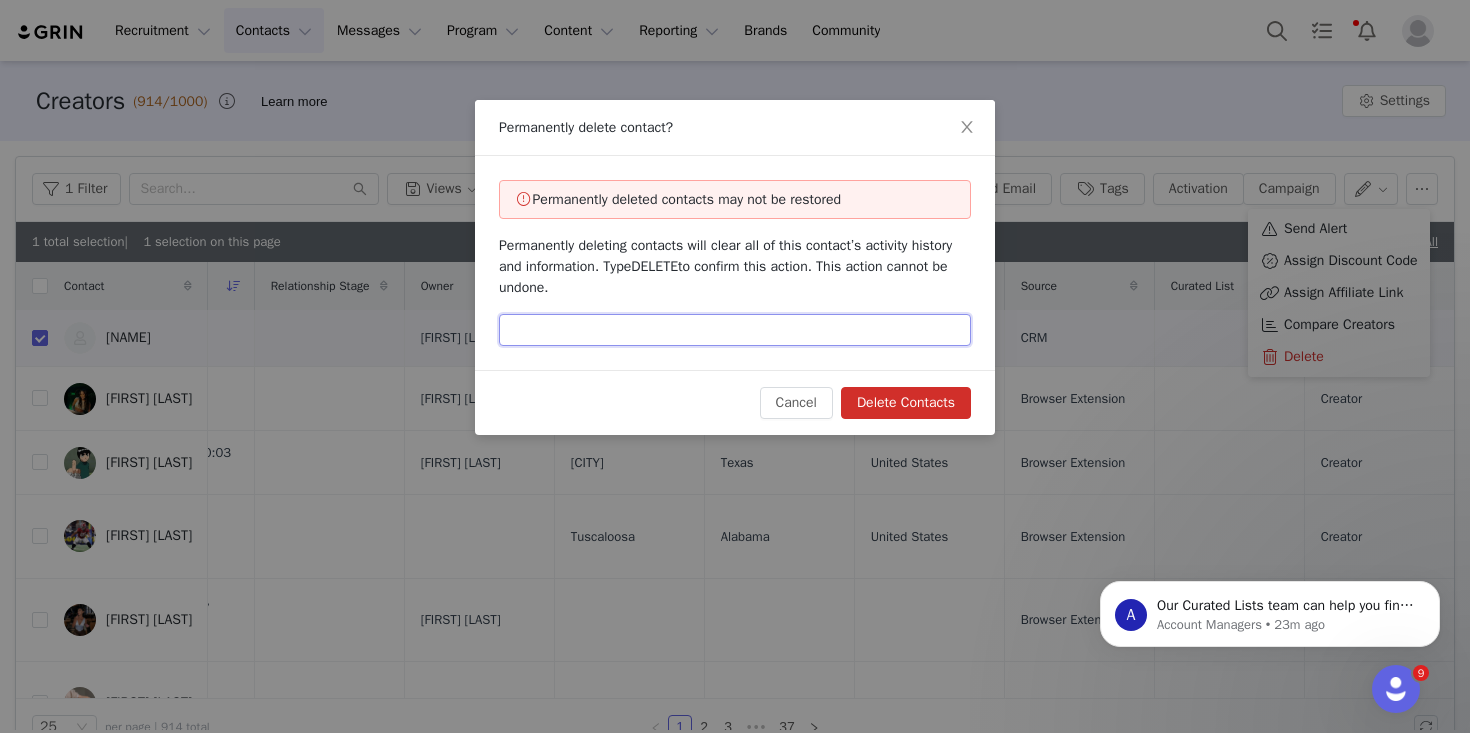 click at bounding box center [735, 330] 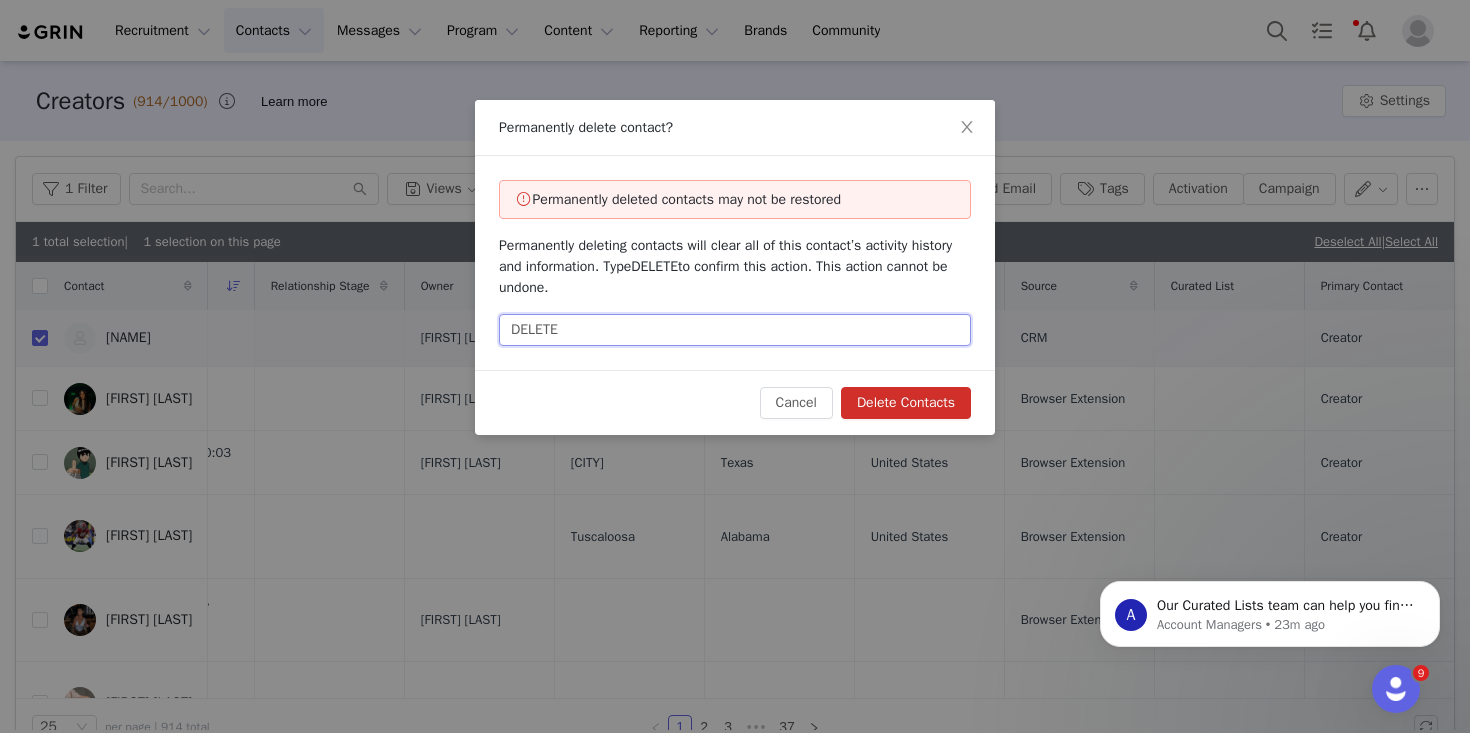 type on "DELETE" 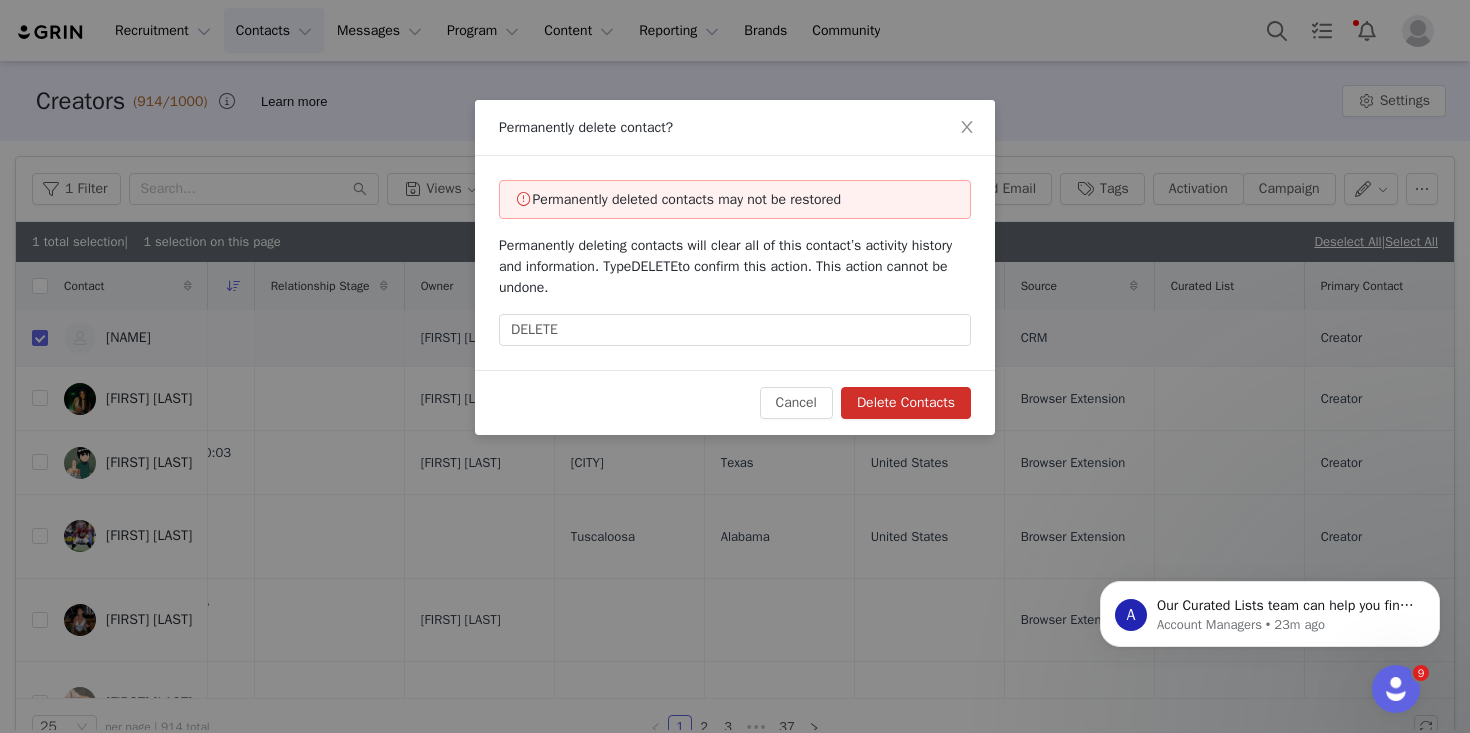 click on "Delete Contacts" at bounding box center [906, 403] 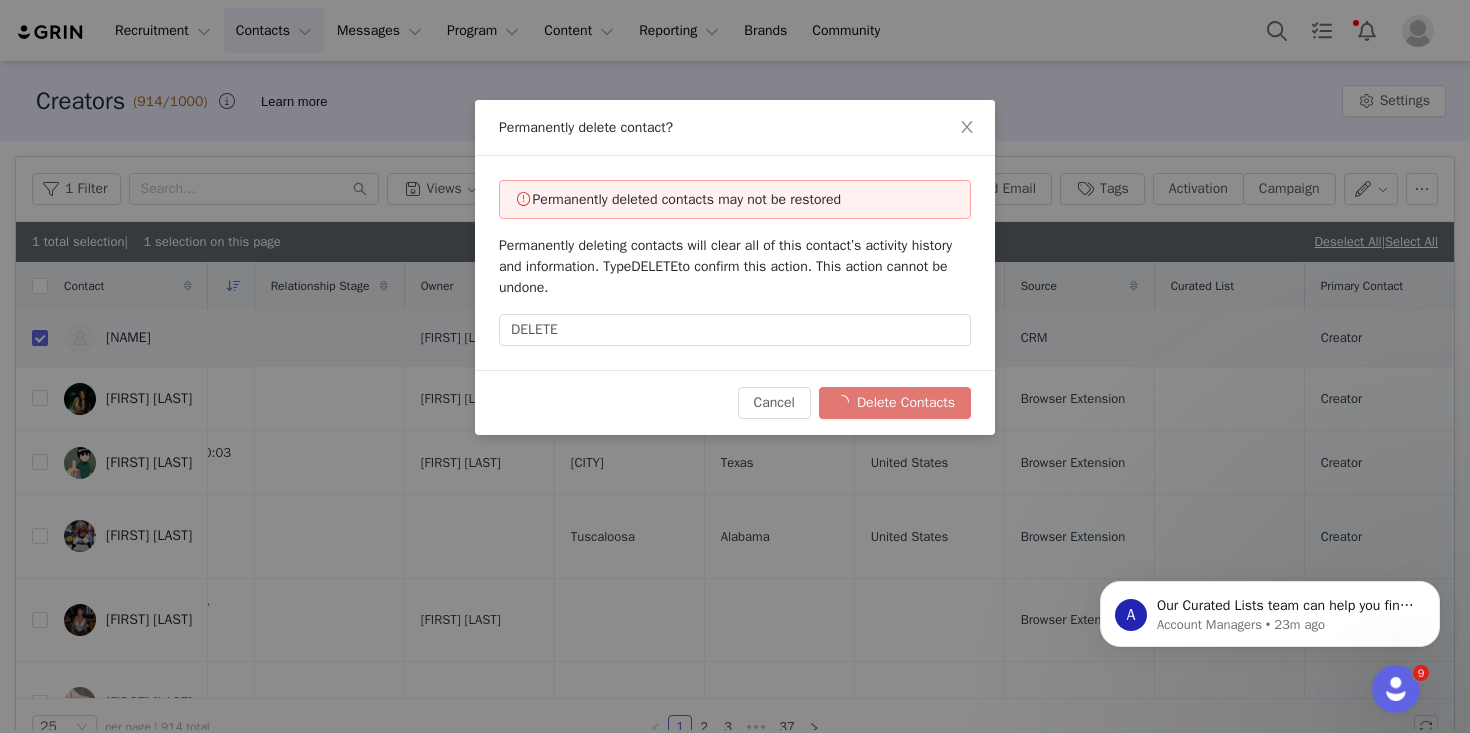 checkbox on "false" 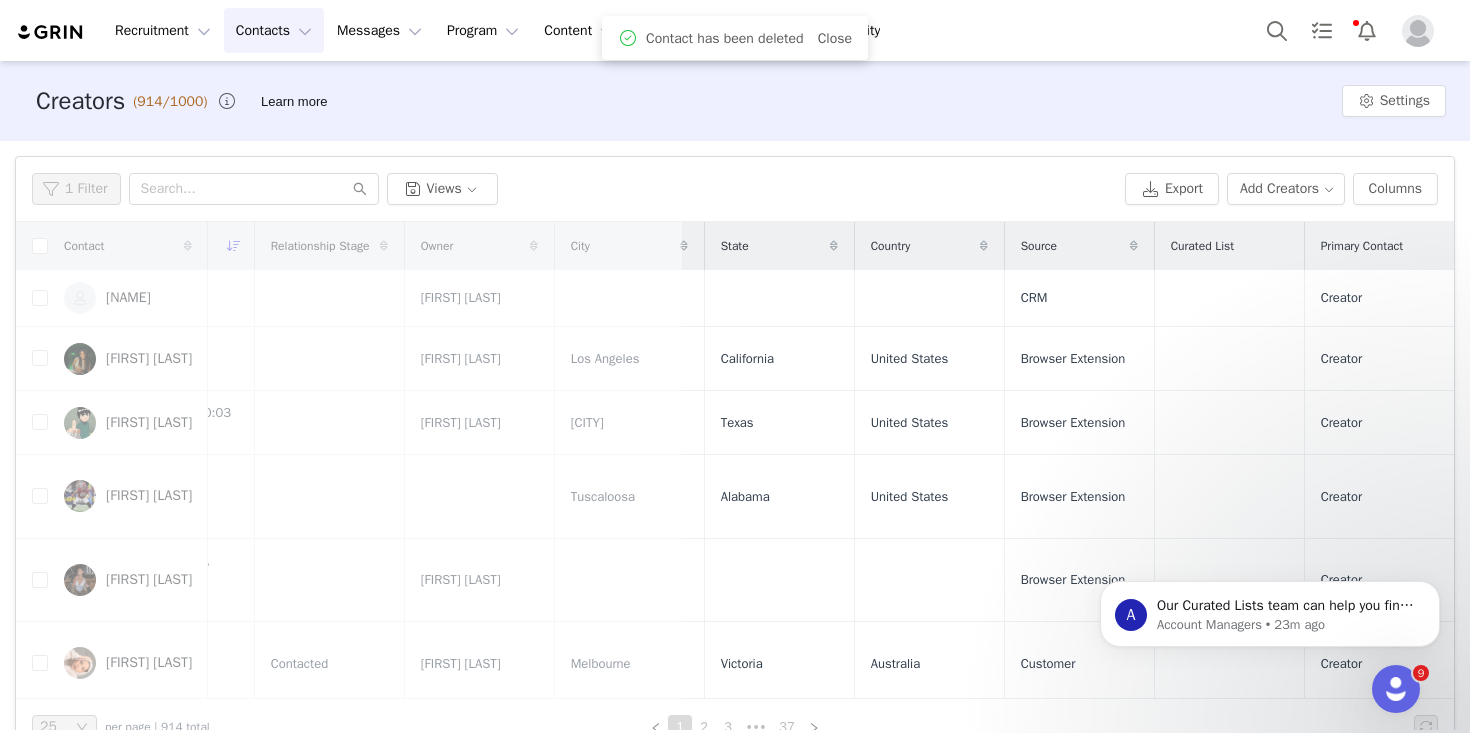 scroll, scrollTop: 0, scrollLeft: 0, axis: both 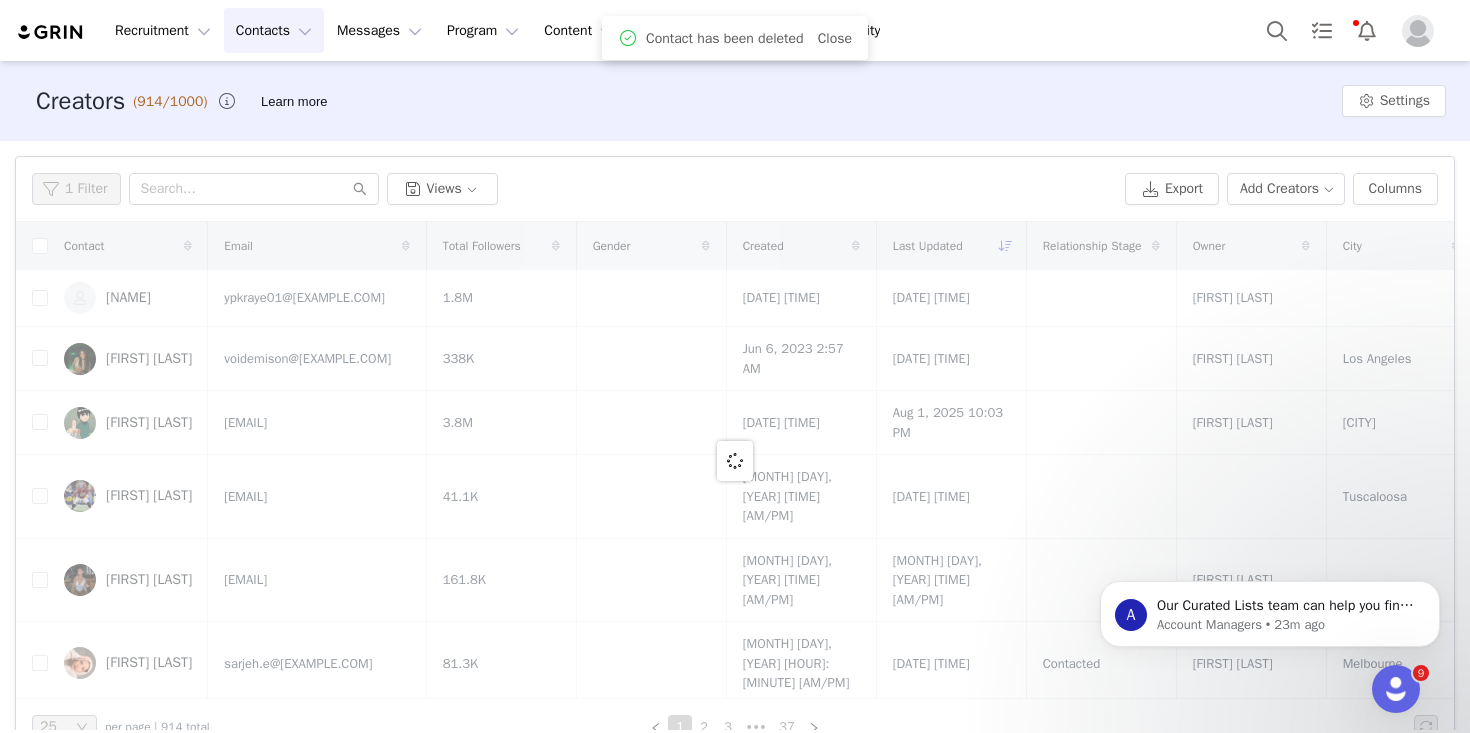 click at bounding box center [1418, 31] 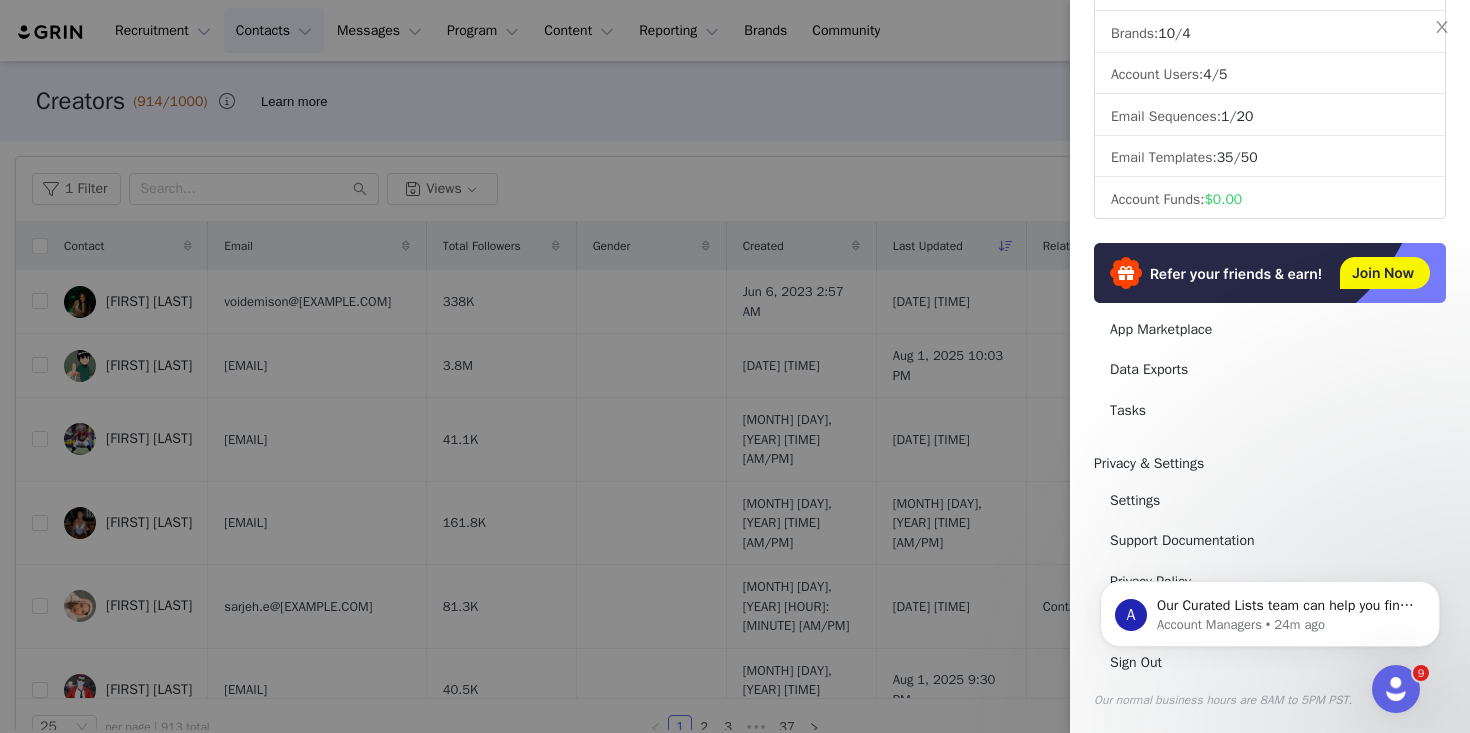 scroll, scrollTop: 274, scrollLeft: 0, axis: vertical 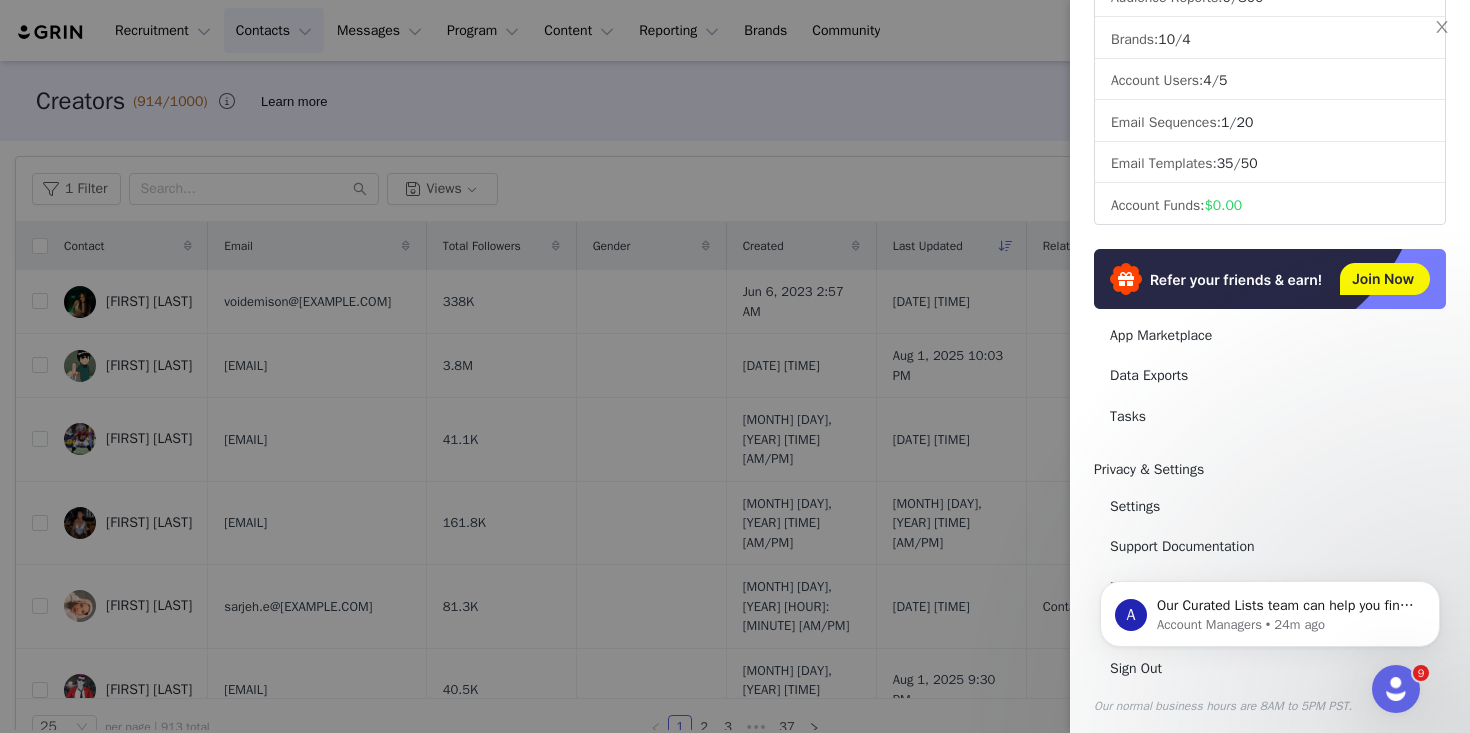 click on "A Our Curated Lists team can help you find more creators! Our team of prospect-sourcing experts are available as part of your GRIN account. After you send us your order: 1. Our sourcing team reviews your submission and begins searching directly on social platforms for prospects that meet your criteria. , 2. We automatically exclude creators that are already in your GRIN account., 3. When complete, the sourcing team uploads the list to your Prospects, where you can easily review your new creators. Account Managers • [TIME] ago" at bounding box center [1270, 609] 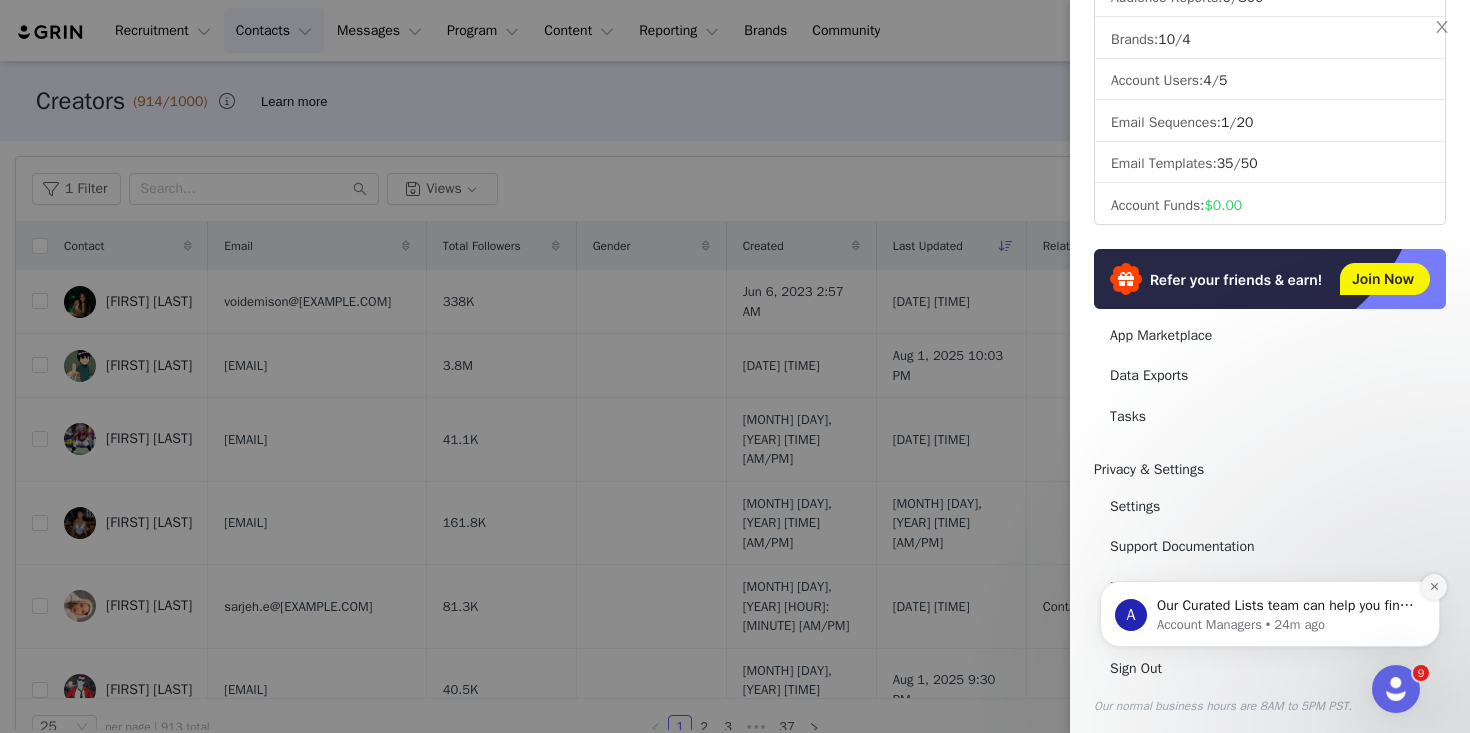 click at bounding box center [1434, 587] 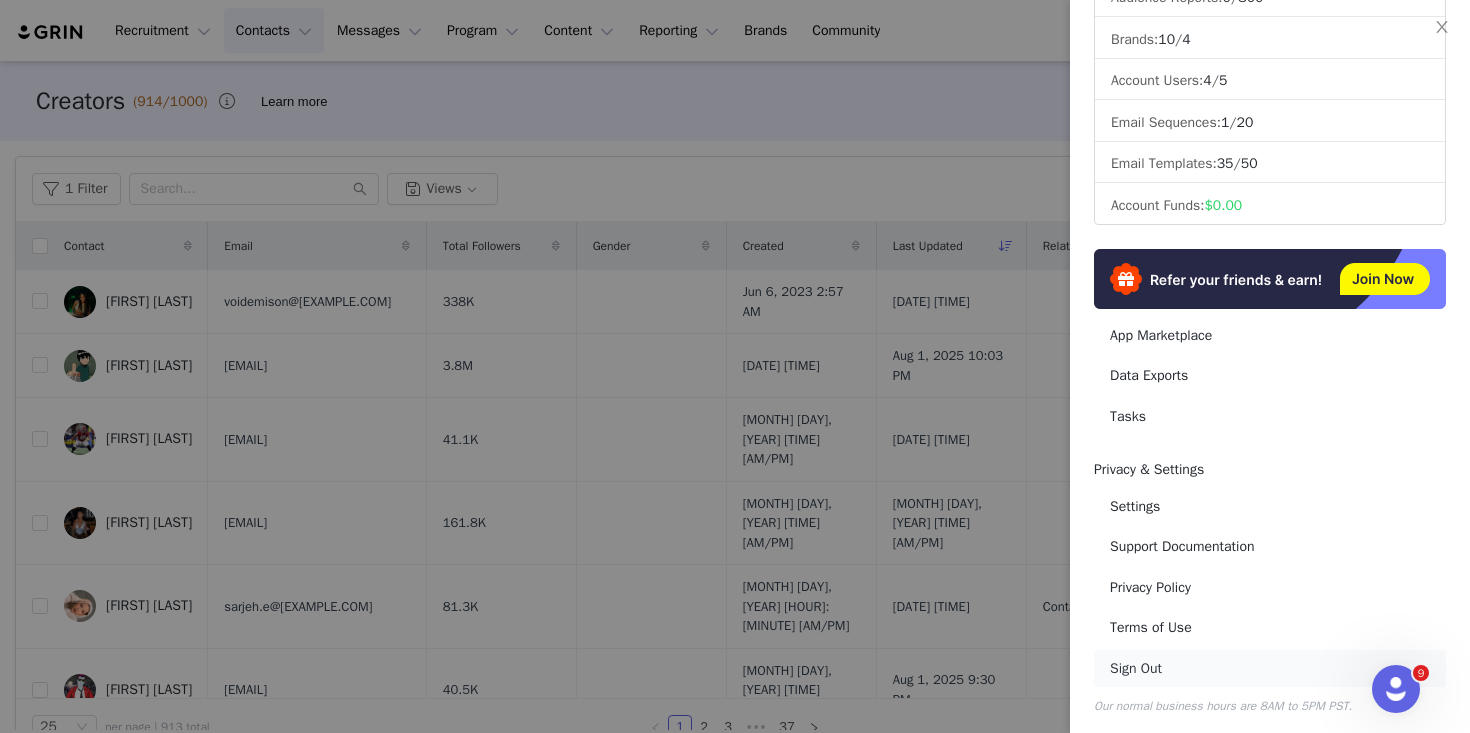click on "Sign Out" at bounding box center (1270, 668) 